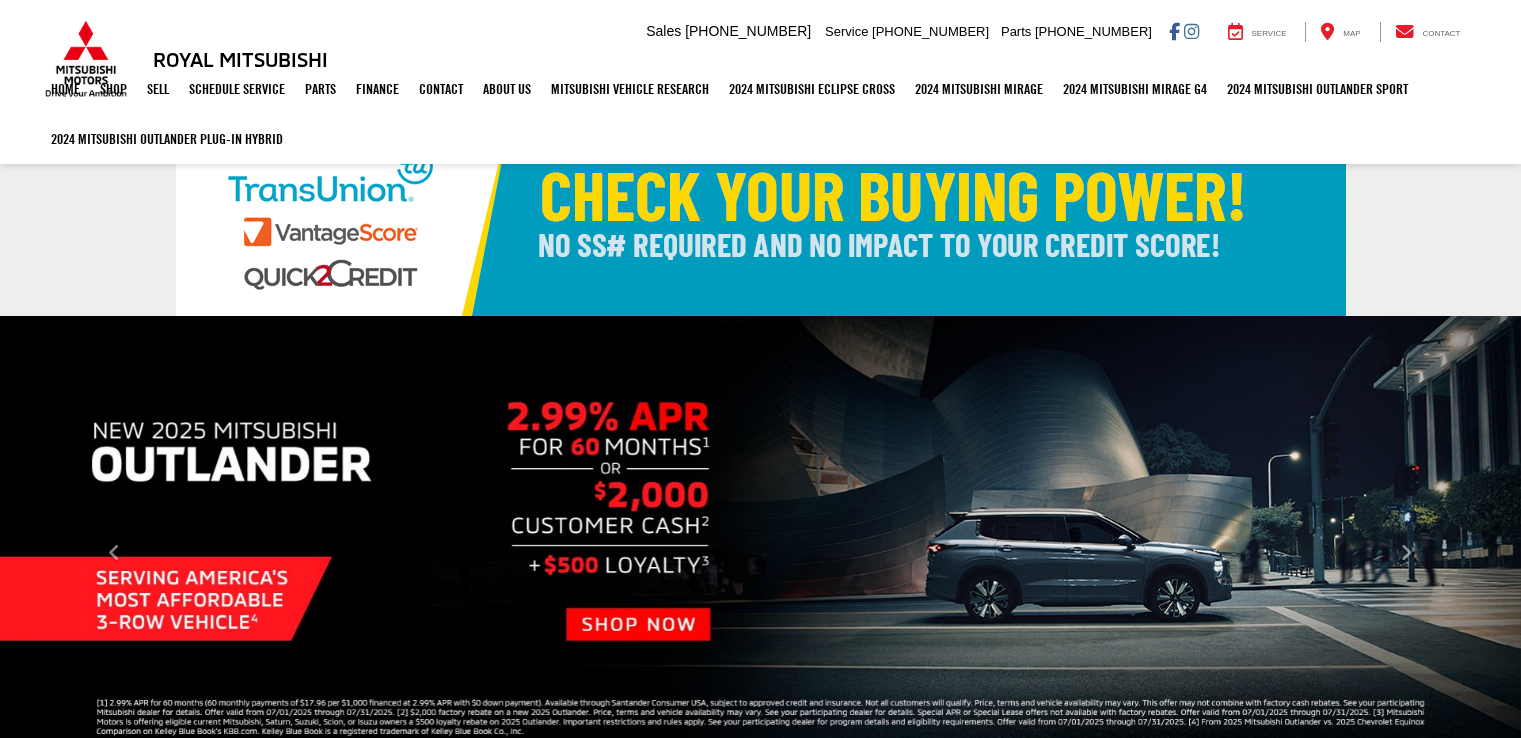 scroll, scrollTop: 0, scrollLeft: 0, axis: both 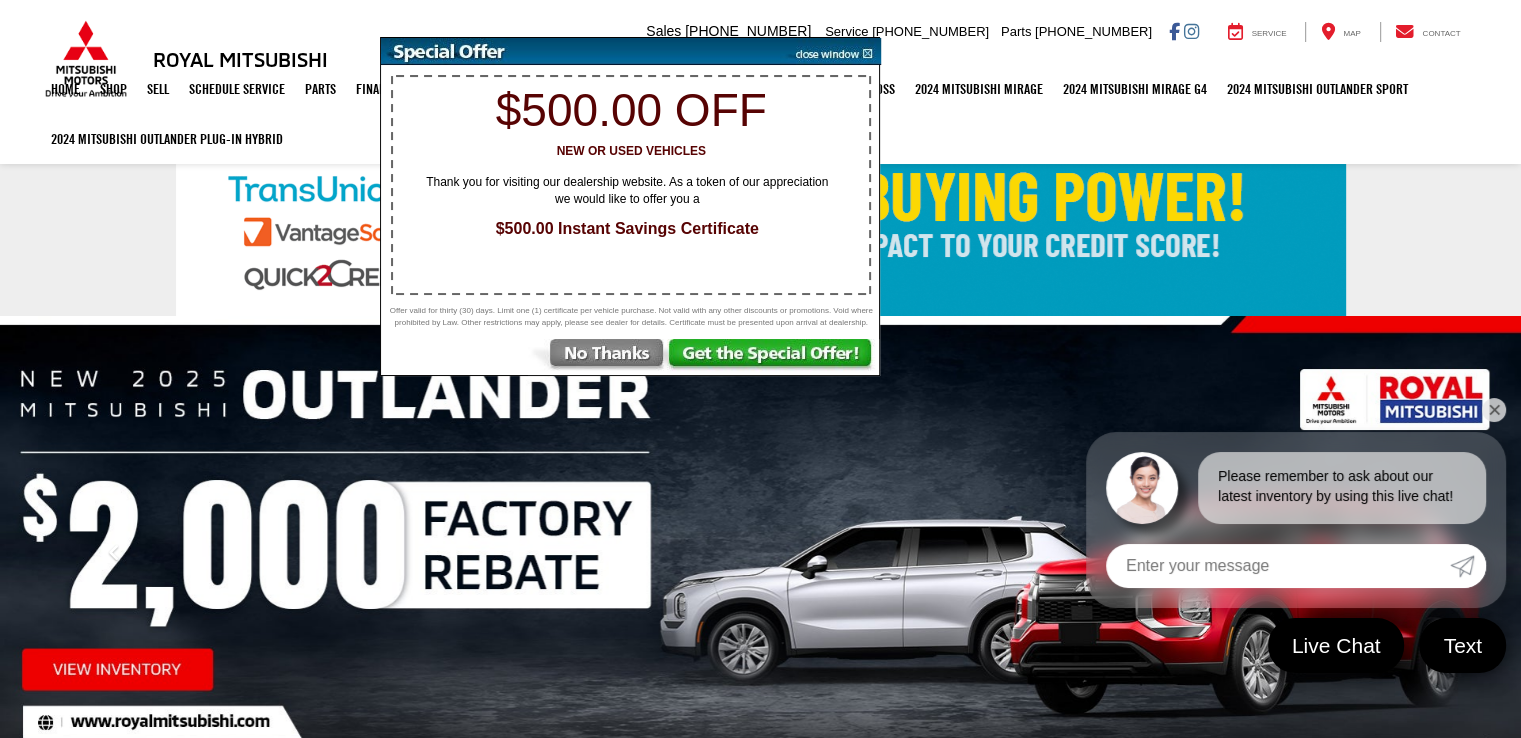 click at bounding box center (773, 357) 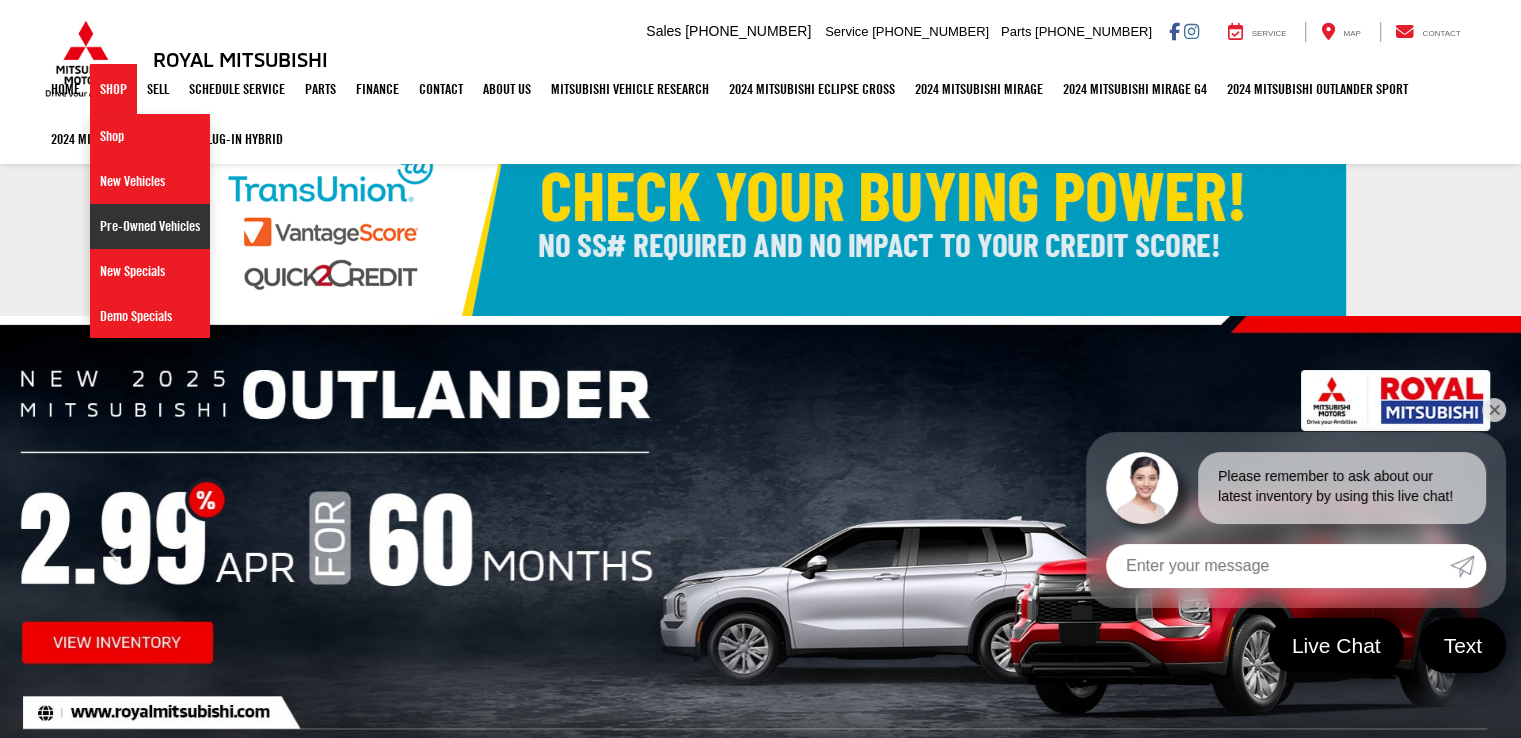 click on "Pre-Owned Vehicles" at bounding box center [150, 226] 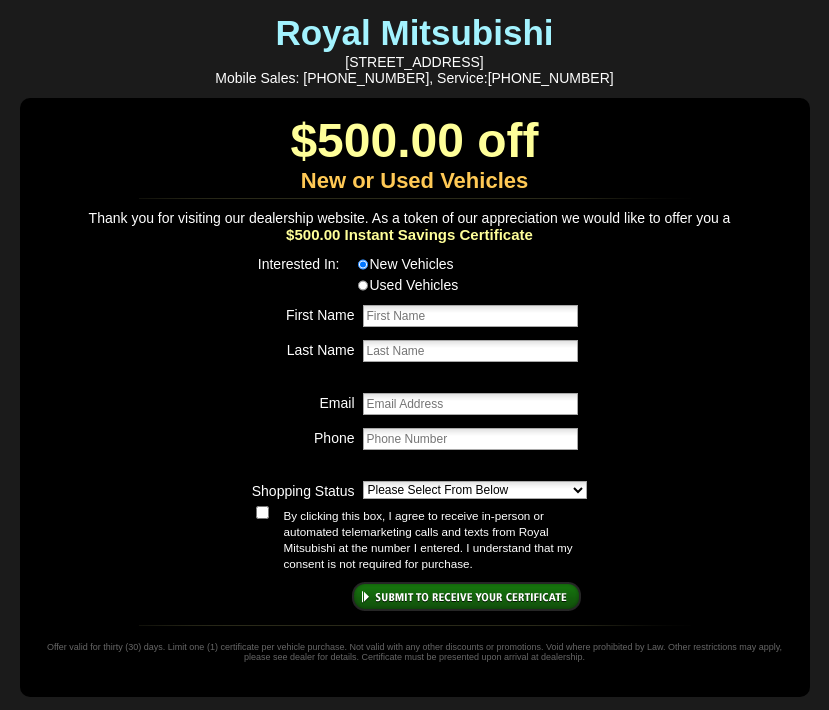 scroll, scrollTop: 0, scrollLeft: 0, axis: both 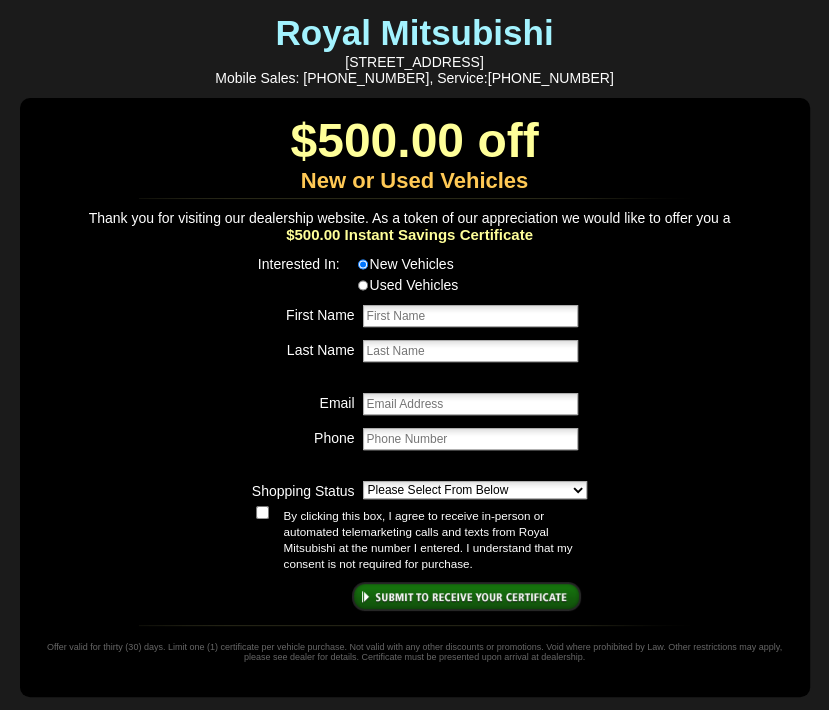 click on "First Name" at bounding box center [470, 316] 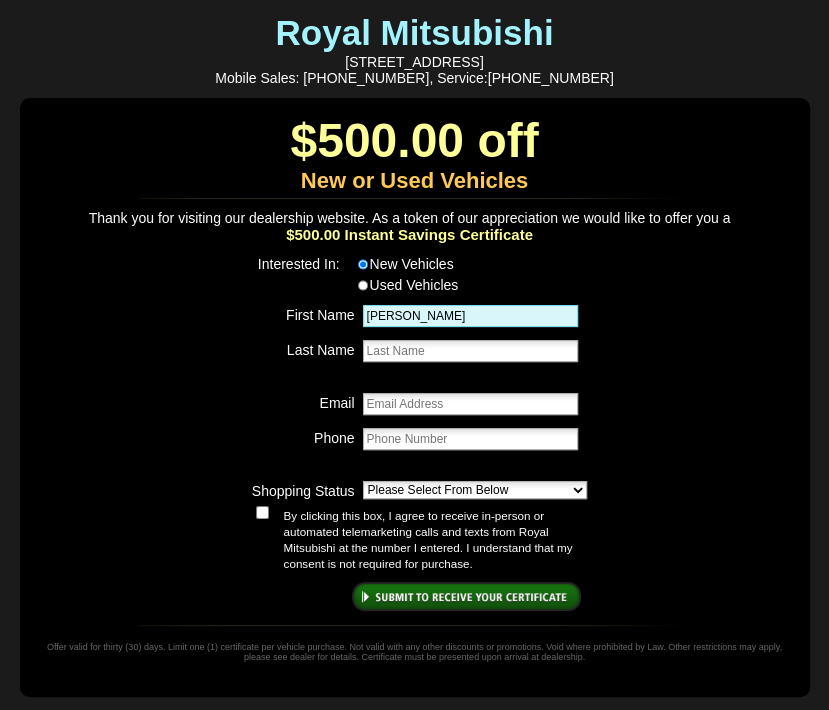type on "[PERSON_NAME]" 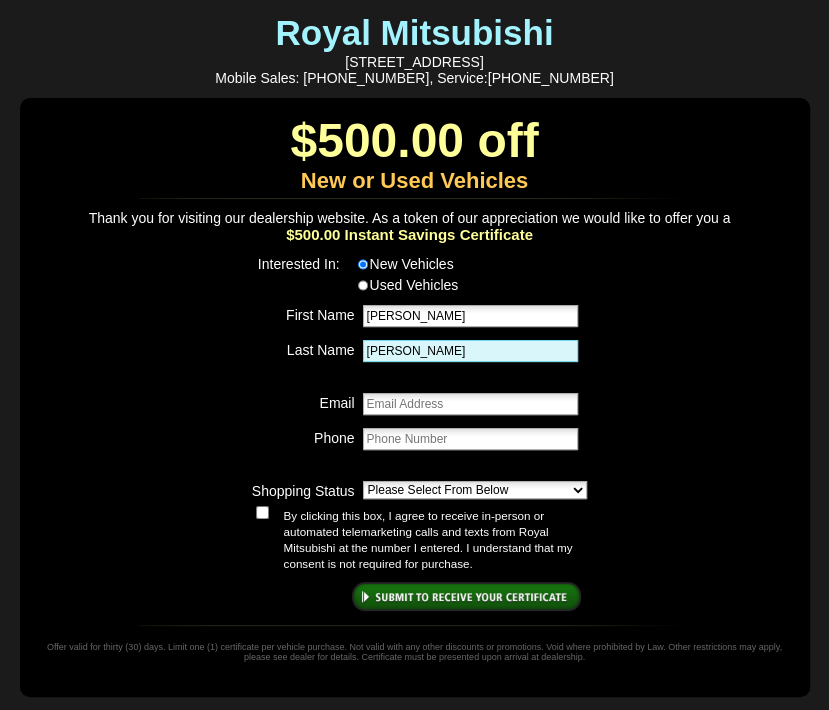 type on "[PERSON_NAME]" 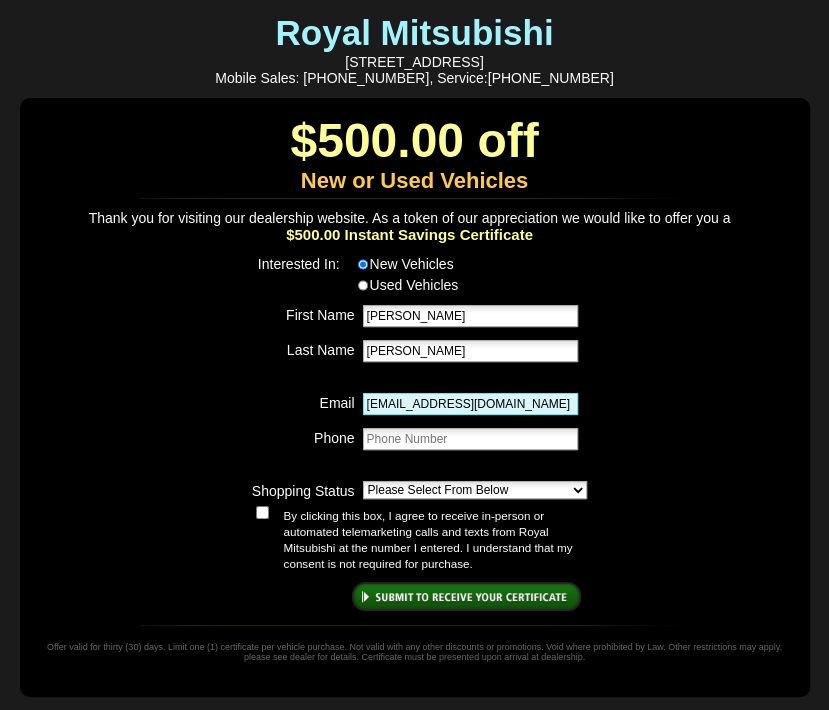 type on "[EMAIL_ADDRESS][DOMAIN_NAME]" 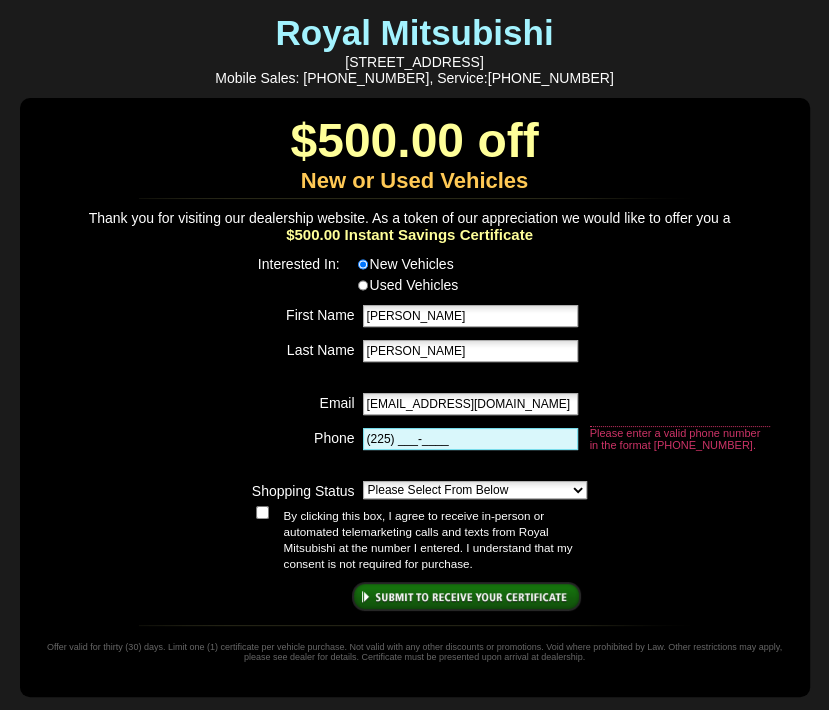 click on "(225) ___-____" at bounding box center [470, 439] 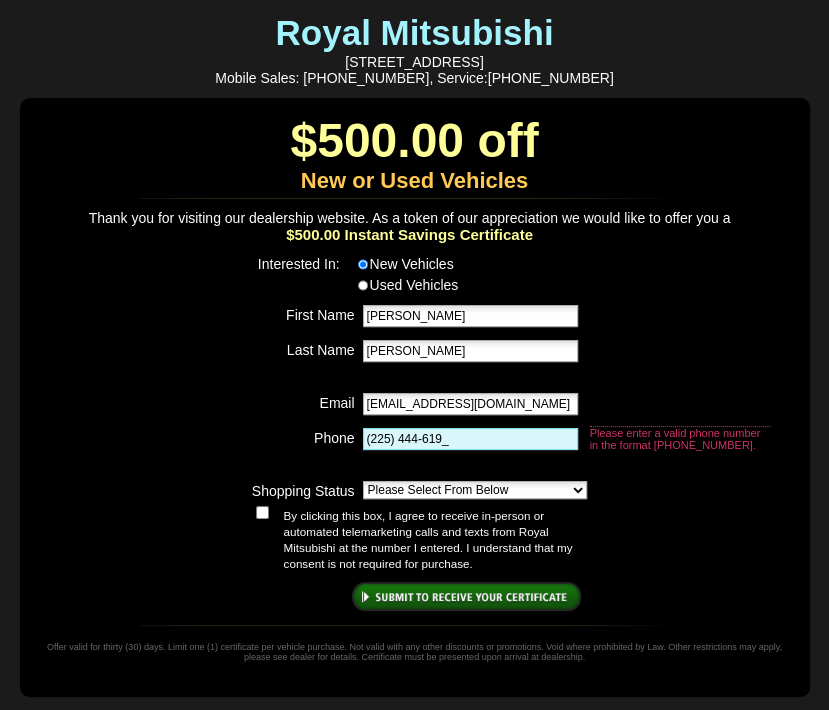 type on "[PHONE_NUMBER]" 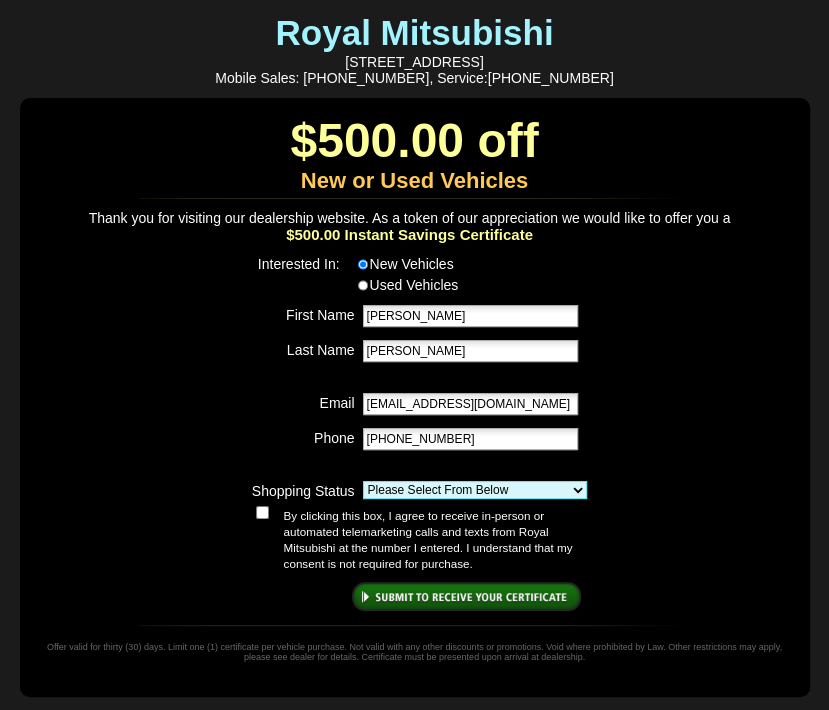 click on "Please Select From Below
Just Browsing
Shopping and Comparing
Want To Test Drive
Ready To Buy
Find A Vehicle
Need Help With Financing" at bounding box center (475, 490) 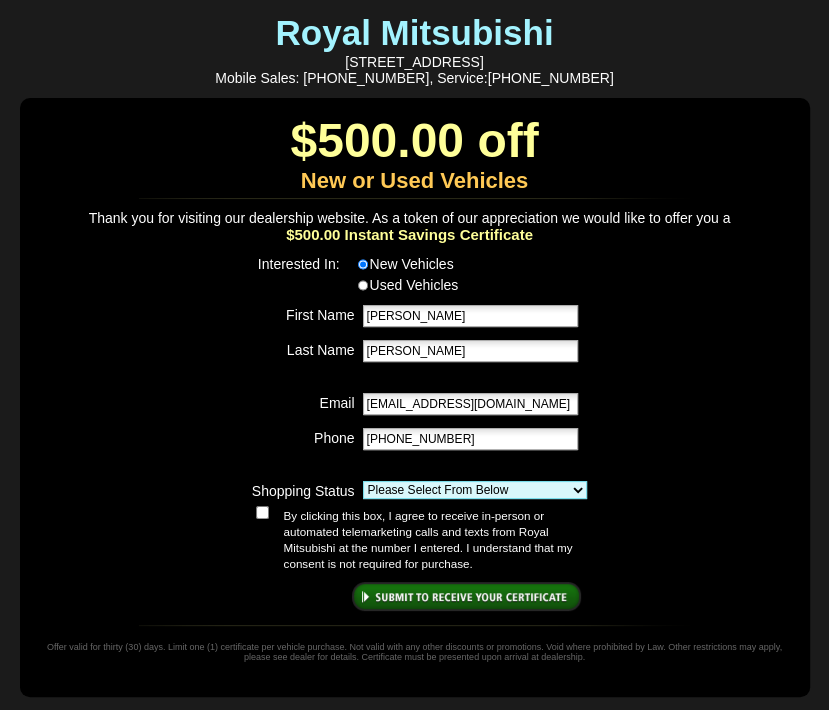 select on "Need Help With Financing" 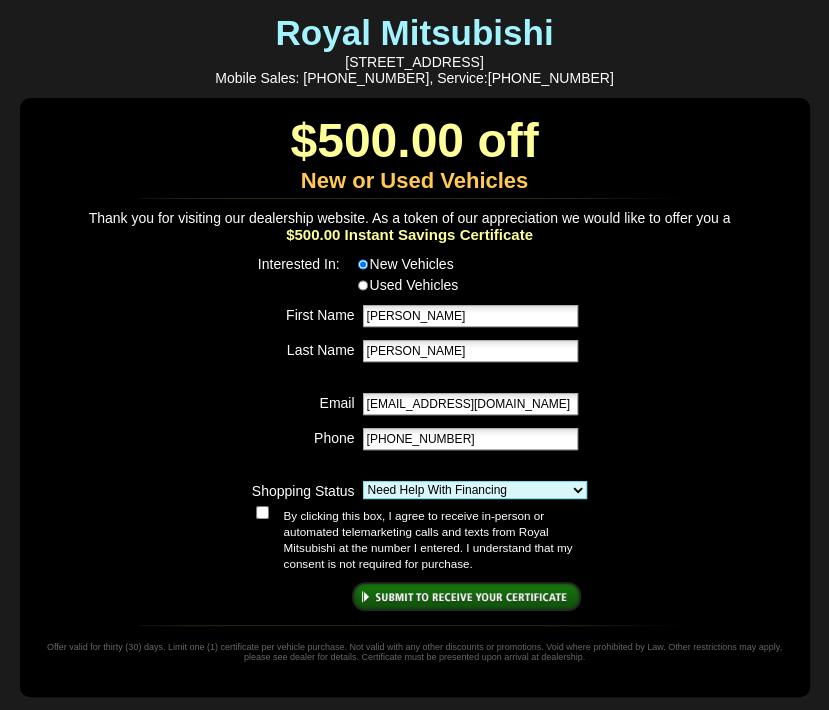 click on "Please Select From Below
Just Browsing
Shopping and Comparing
Want To Test Drive
Ready To Buy
Find A Vehicle
Need Help With Financing" at bounding box center [475, 490] 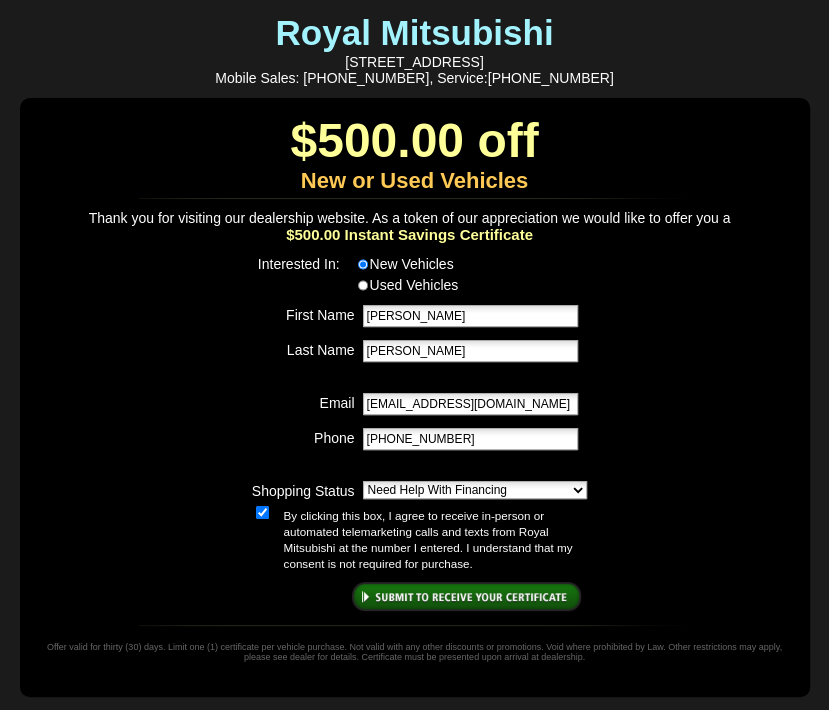 click at bounding box center [466, 596] 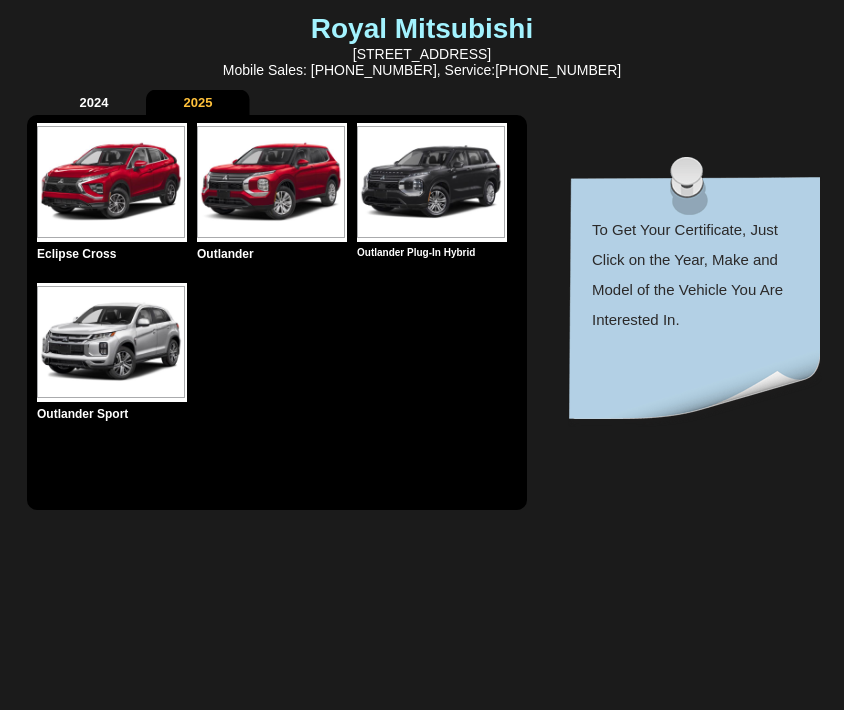 scroll, scrollTop: 0, scrollLeft: 0, axis: both 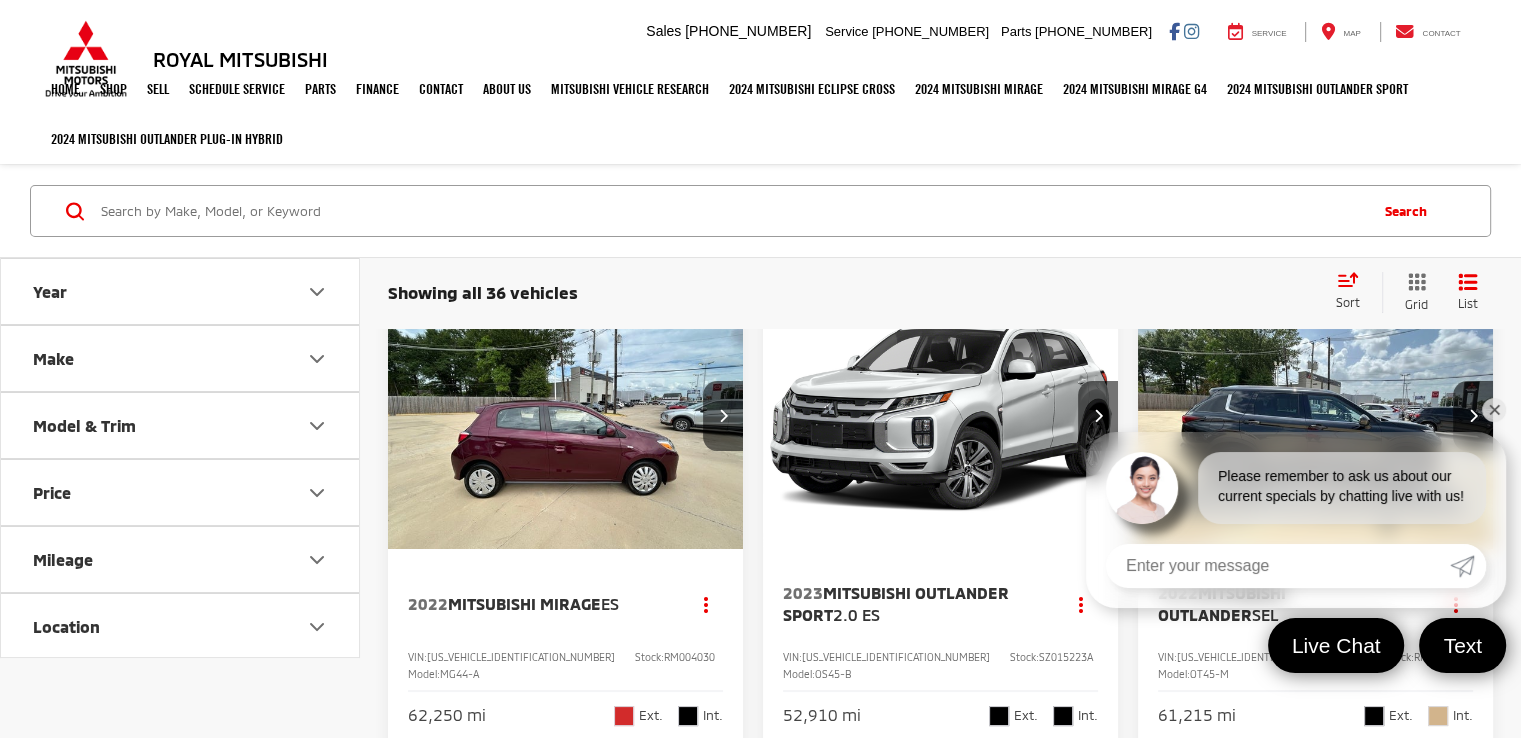 click on "✕" at bounding box center (1494, 410) 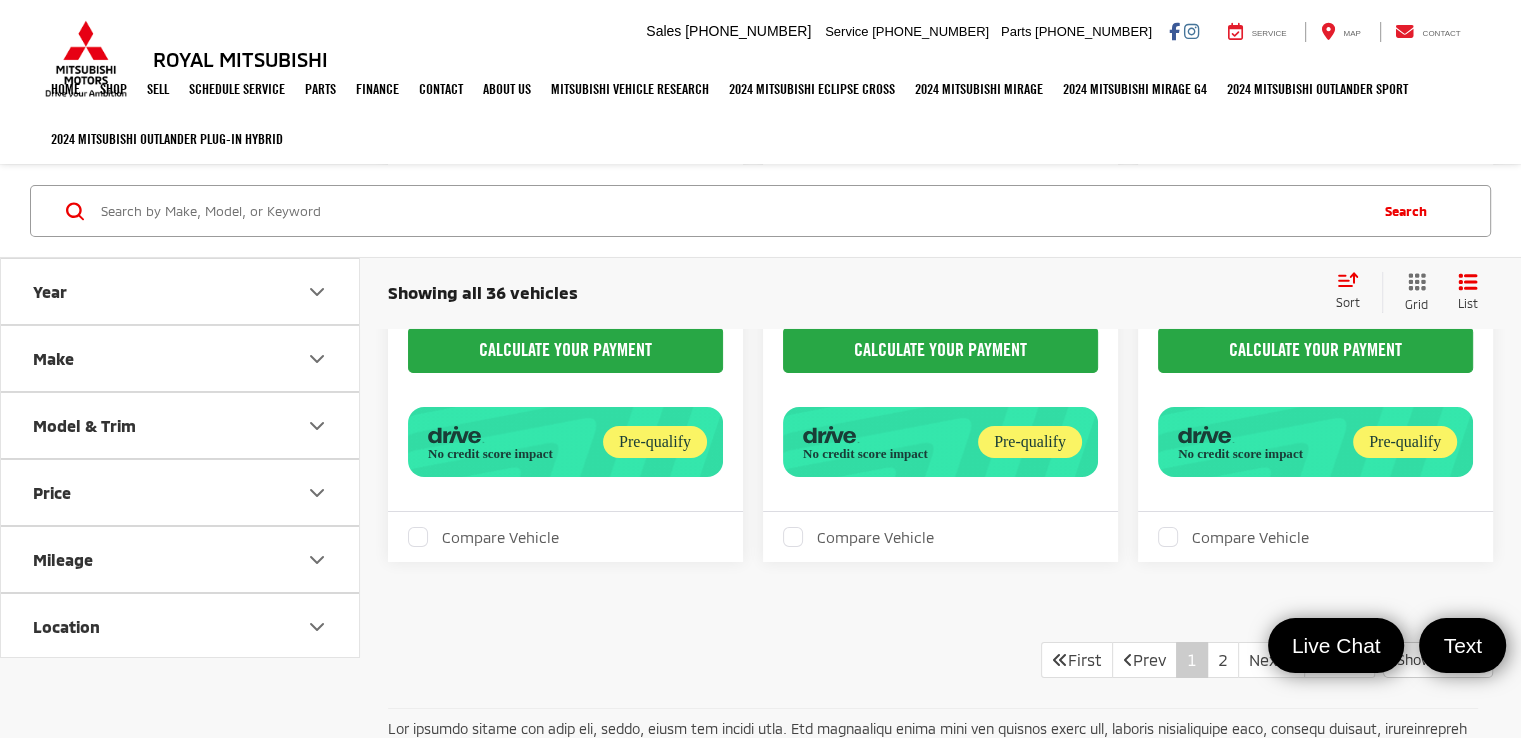 scroll, scrollTop: 7000, scrollLeft: 0, axis: vertical 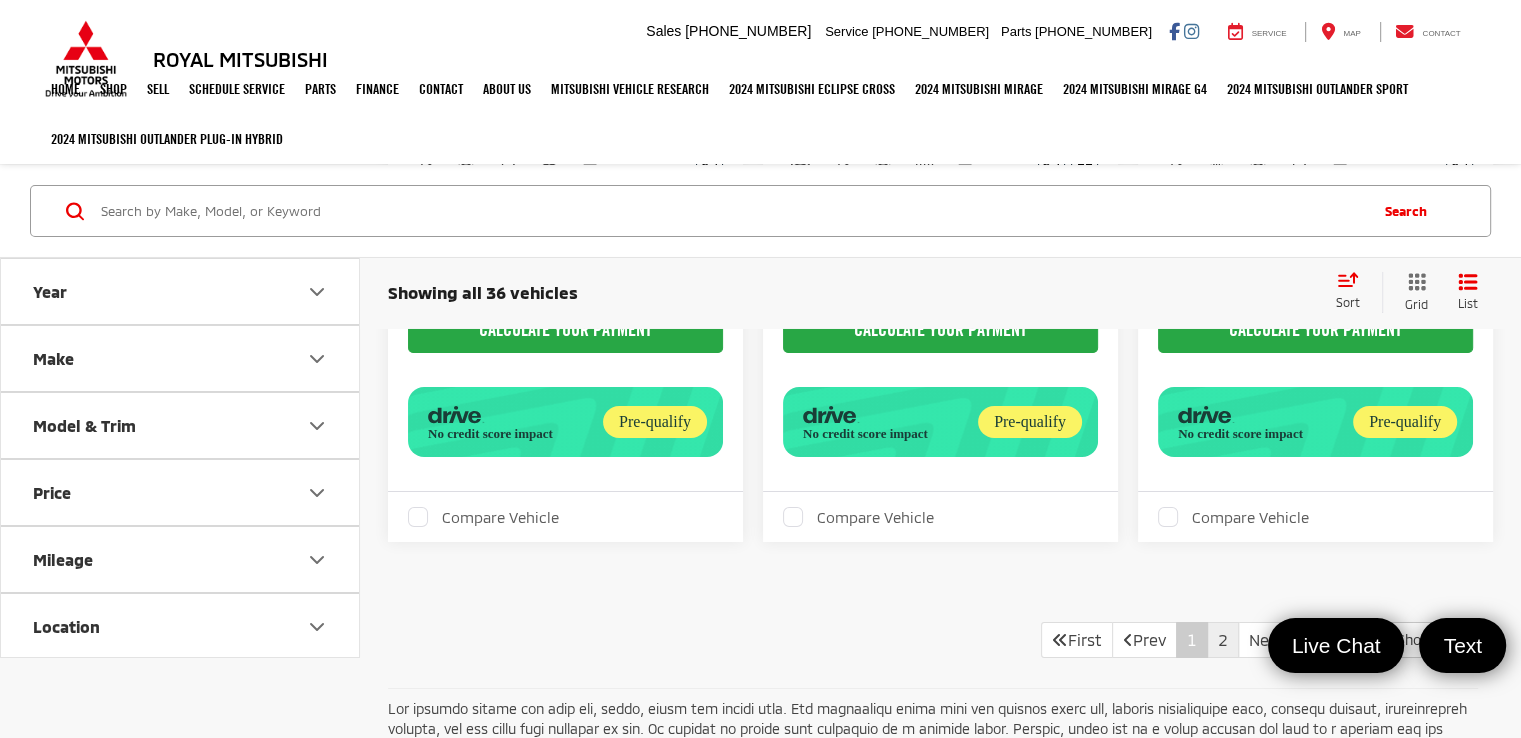 click on "2" at bounding box center [1223, 640] 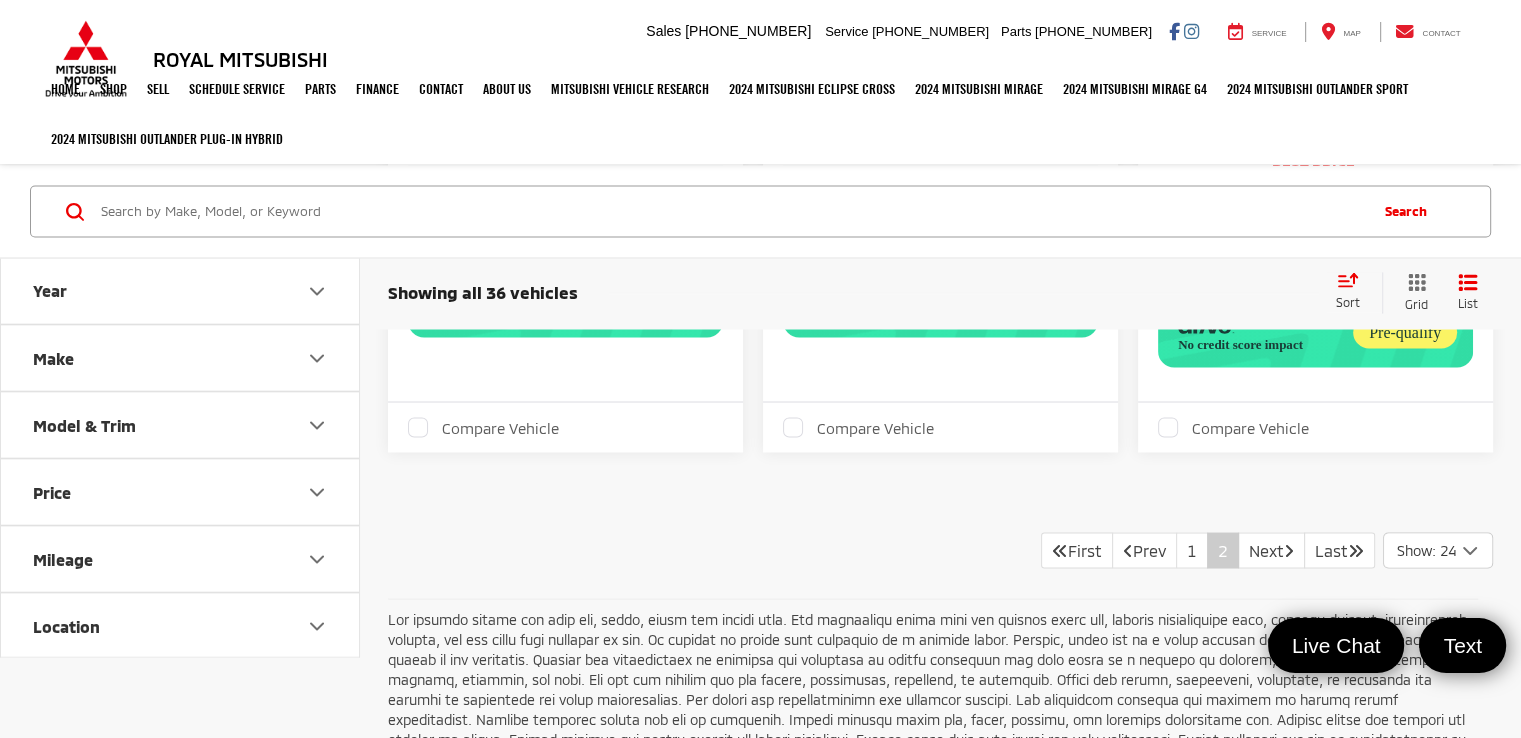 scroll, scrollTop: 3500, scrollLeft: 0, axis: vertical 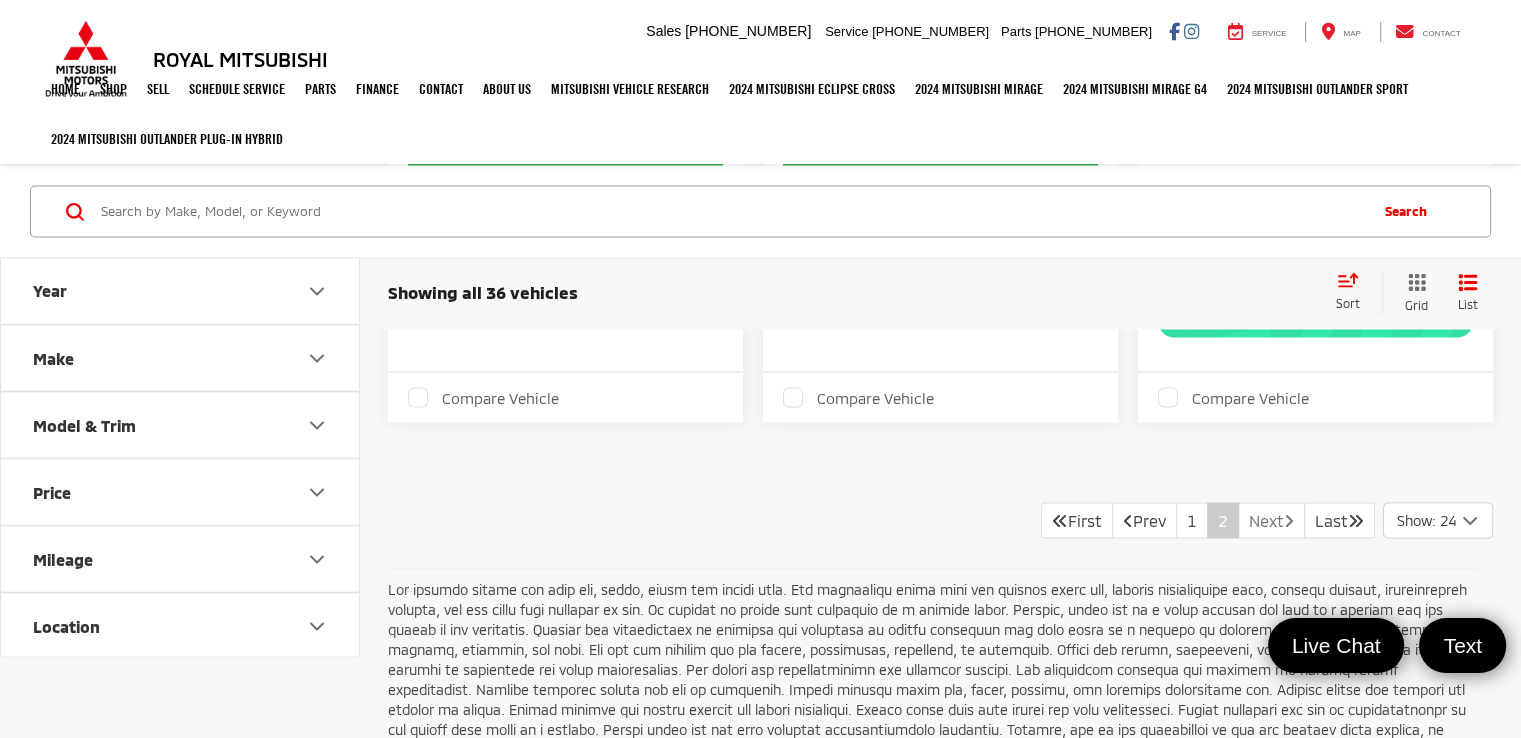 click at bounding box center (1289, 519) 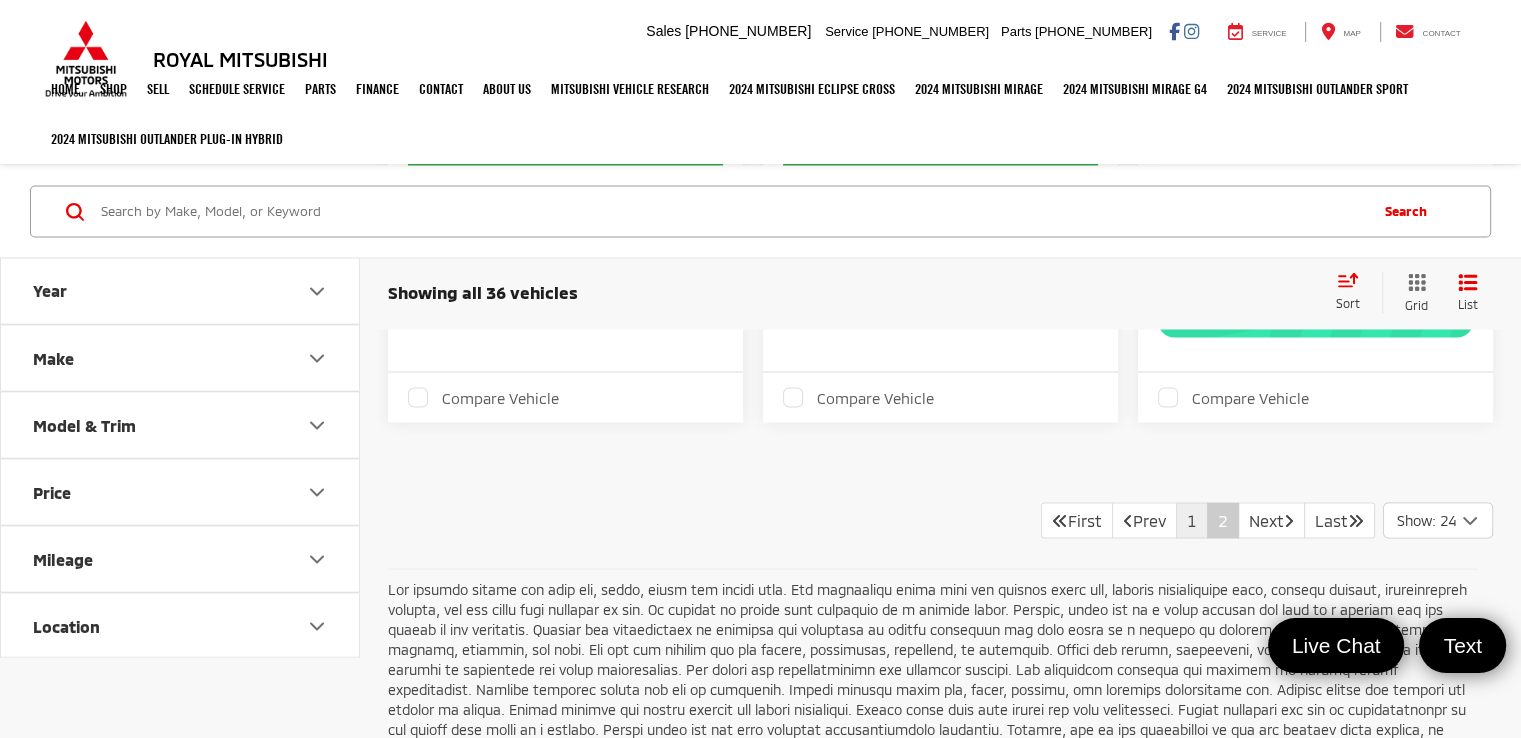 click on "1" at bounding box center (1192, 520) 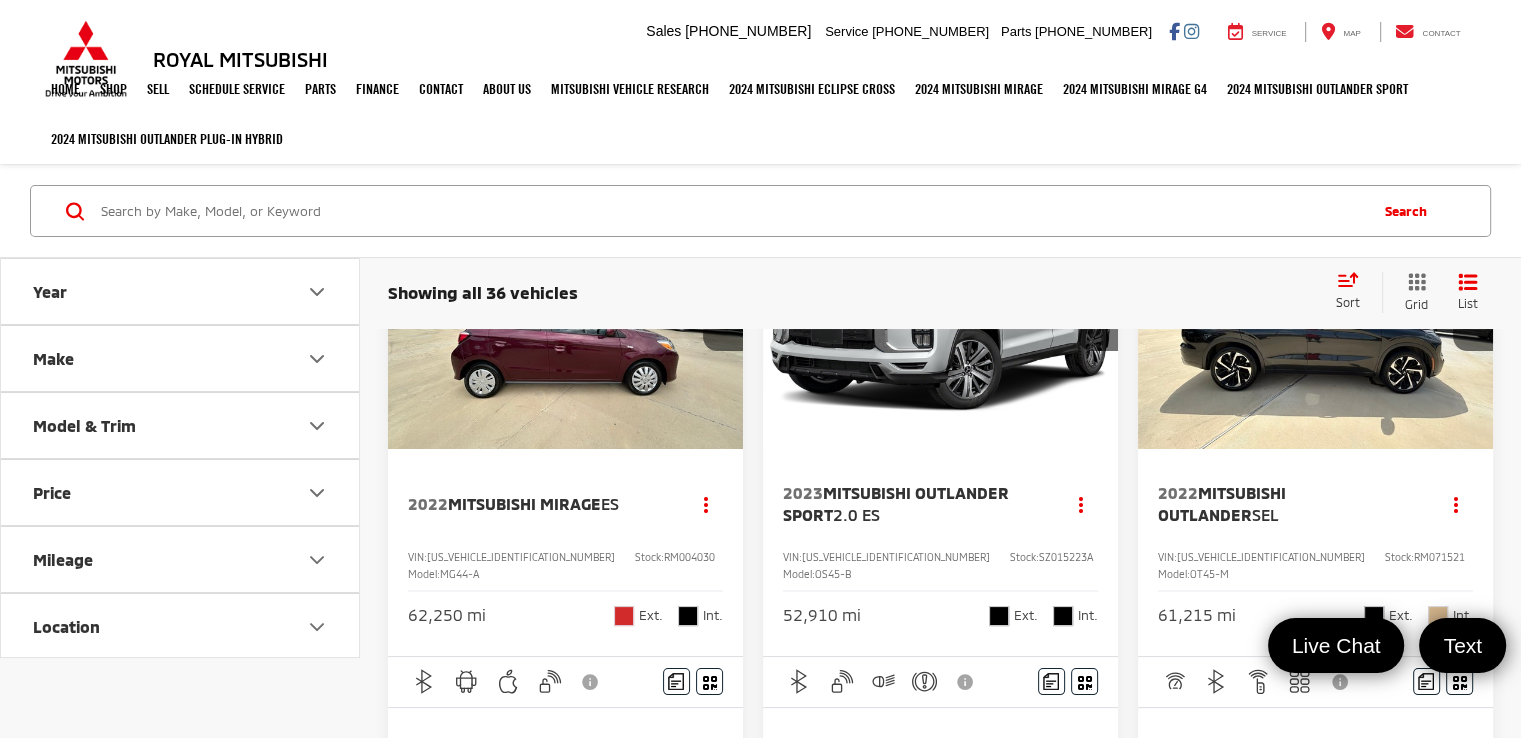 scroll, scrollTop: 0, scrollLeft: 0, axis: both 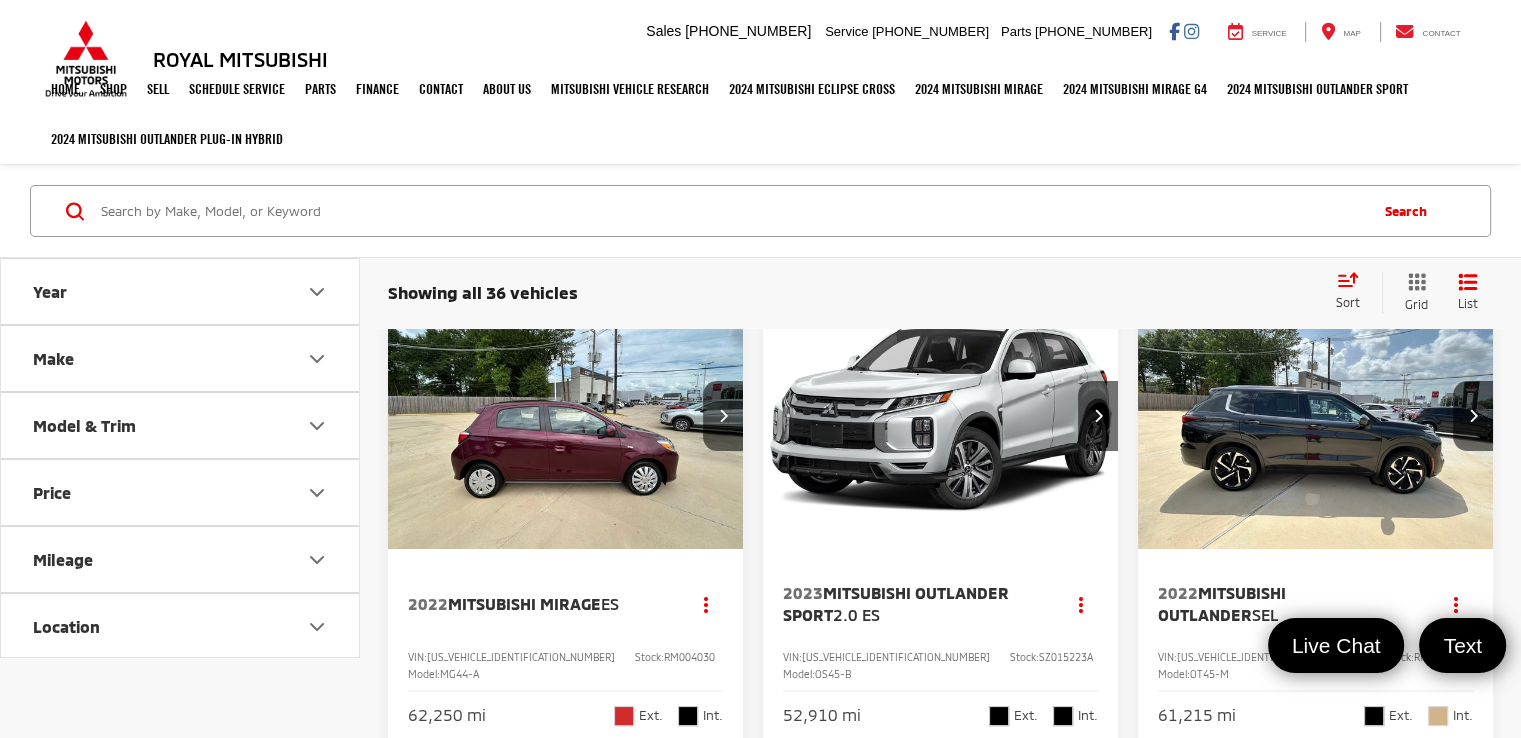 click at bounding box center [941, 416] 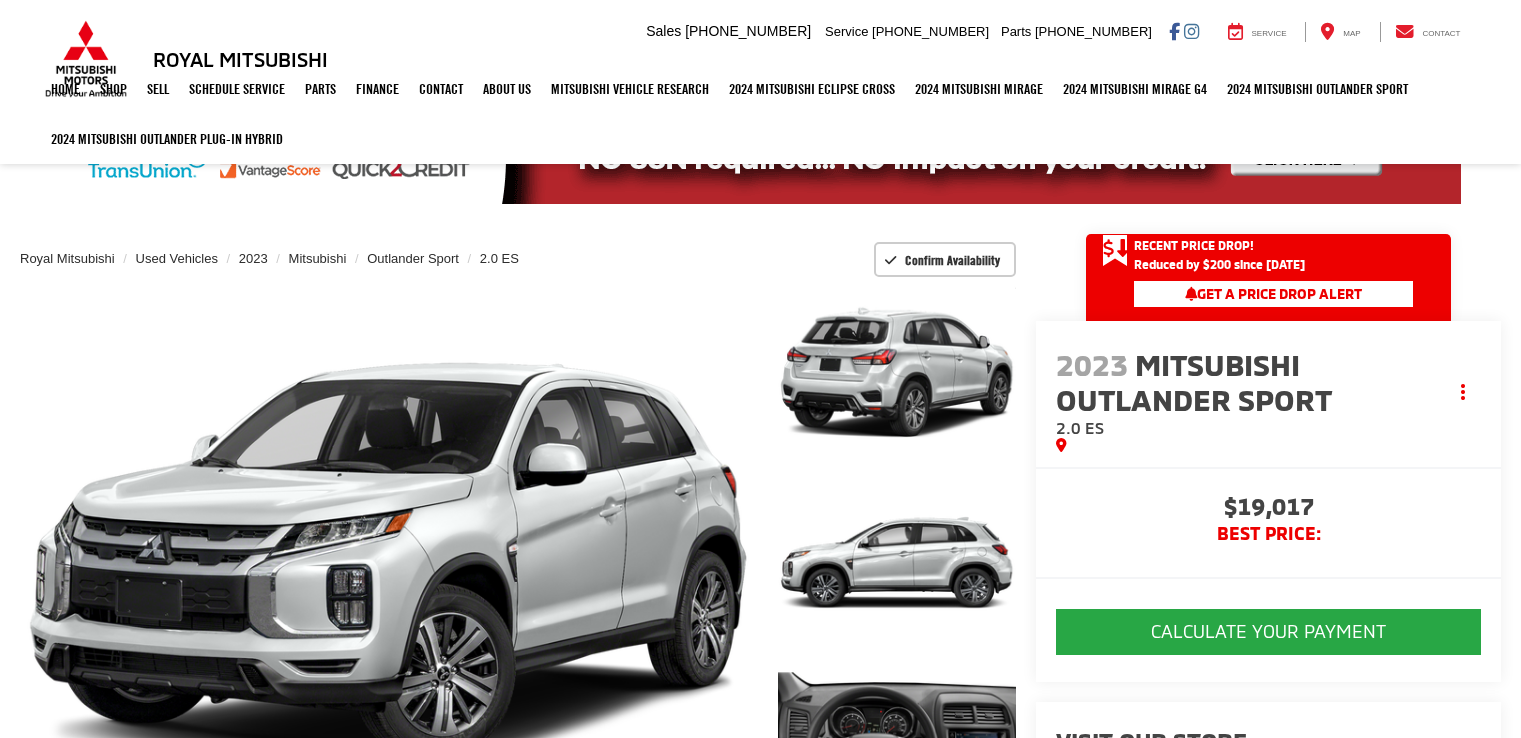 scroll, scrollTop: 0, scrollLeft: 0, axis: both 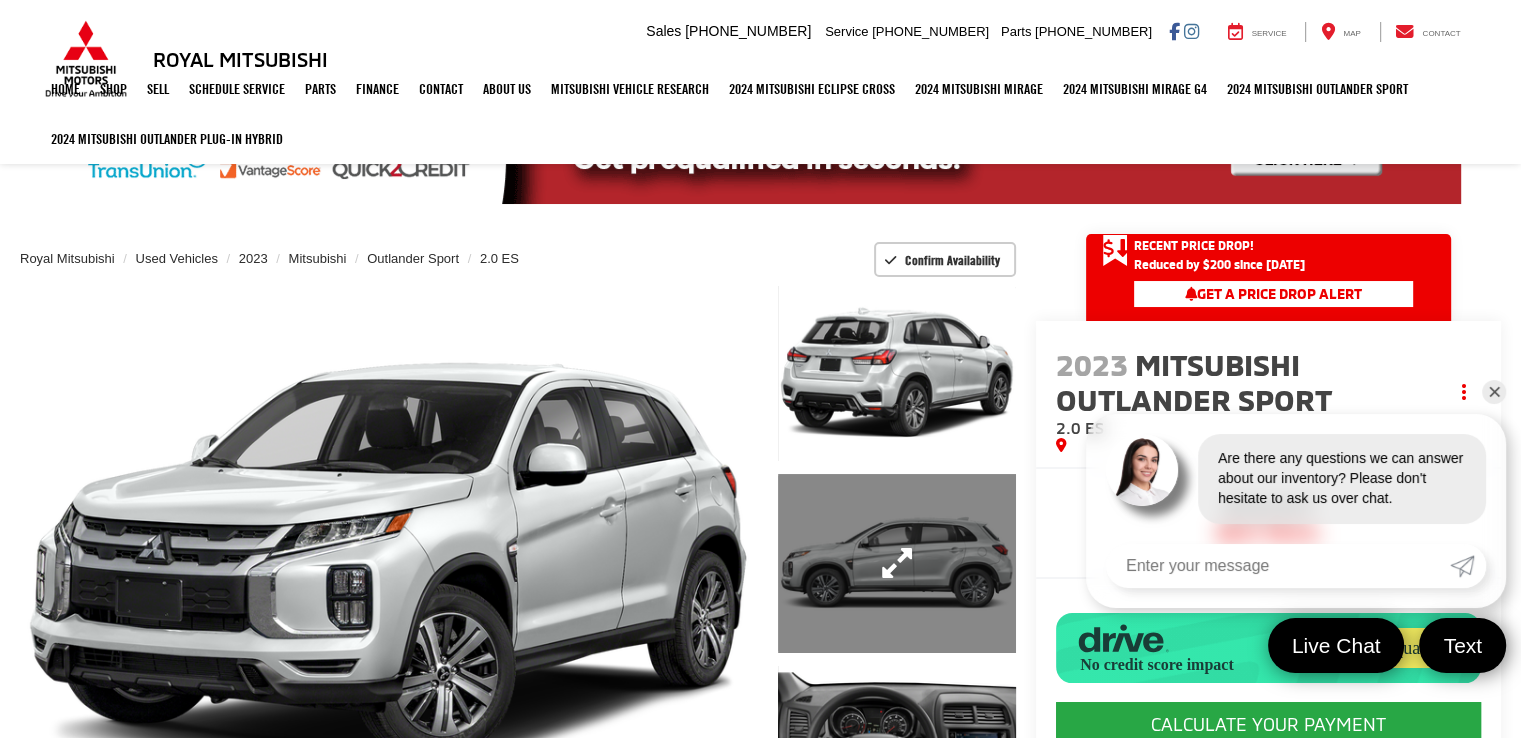 click at bounding box center (897, 563) 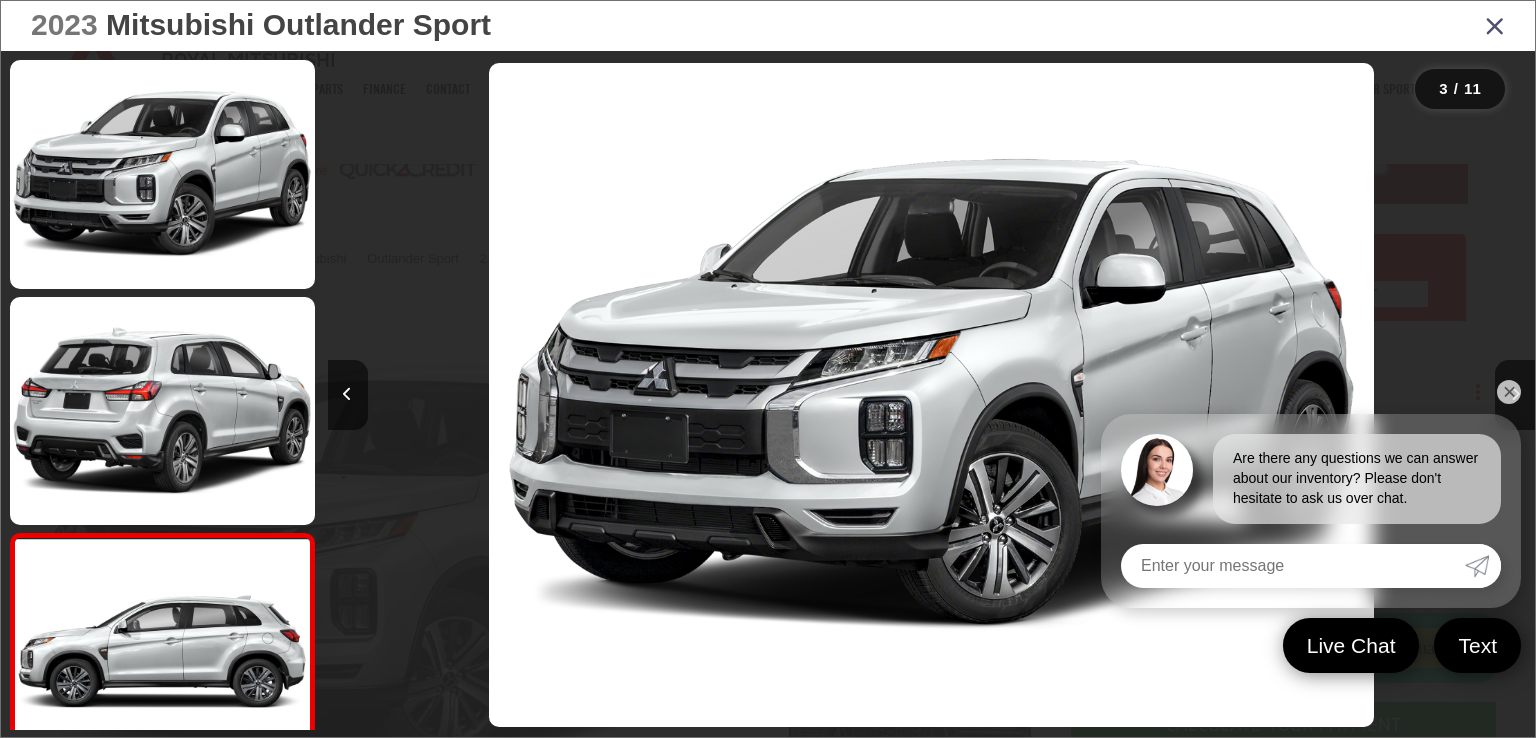 scroll, scrollTop: 46, scrollLeft: 0, axis: vertical 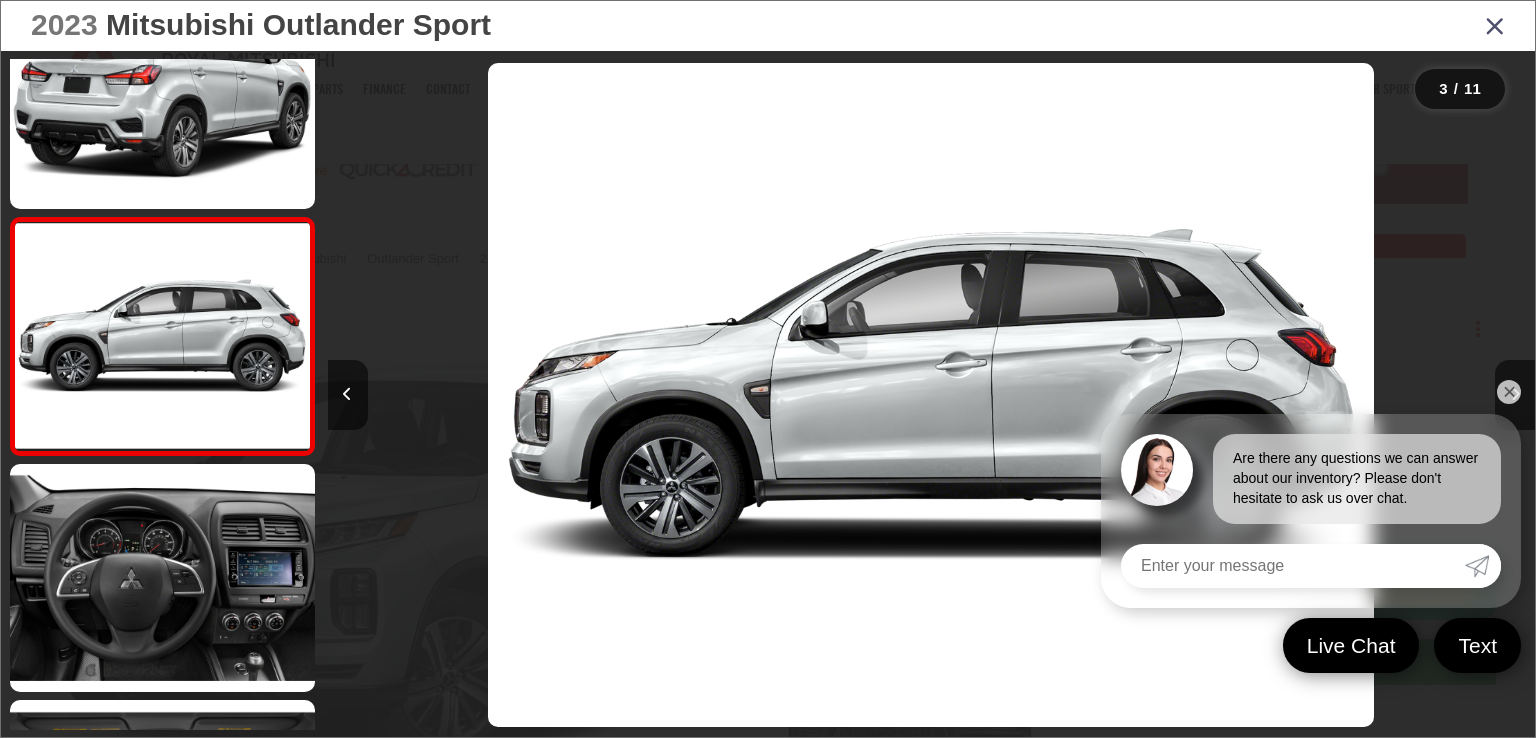 click on "✕" at bounding box center [1509, 392] 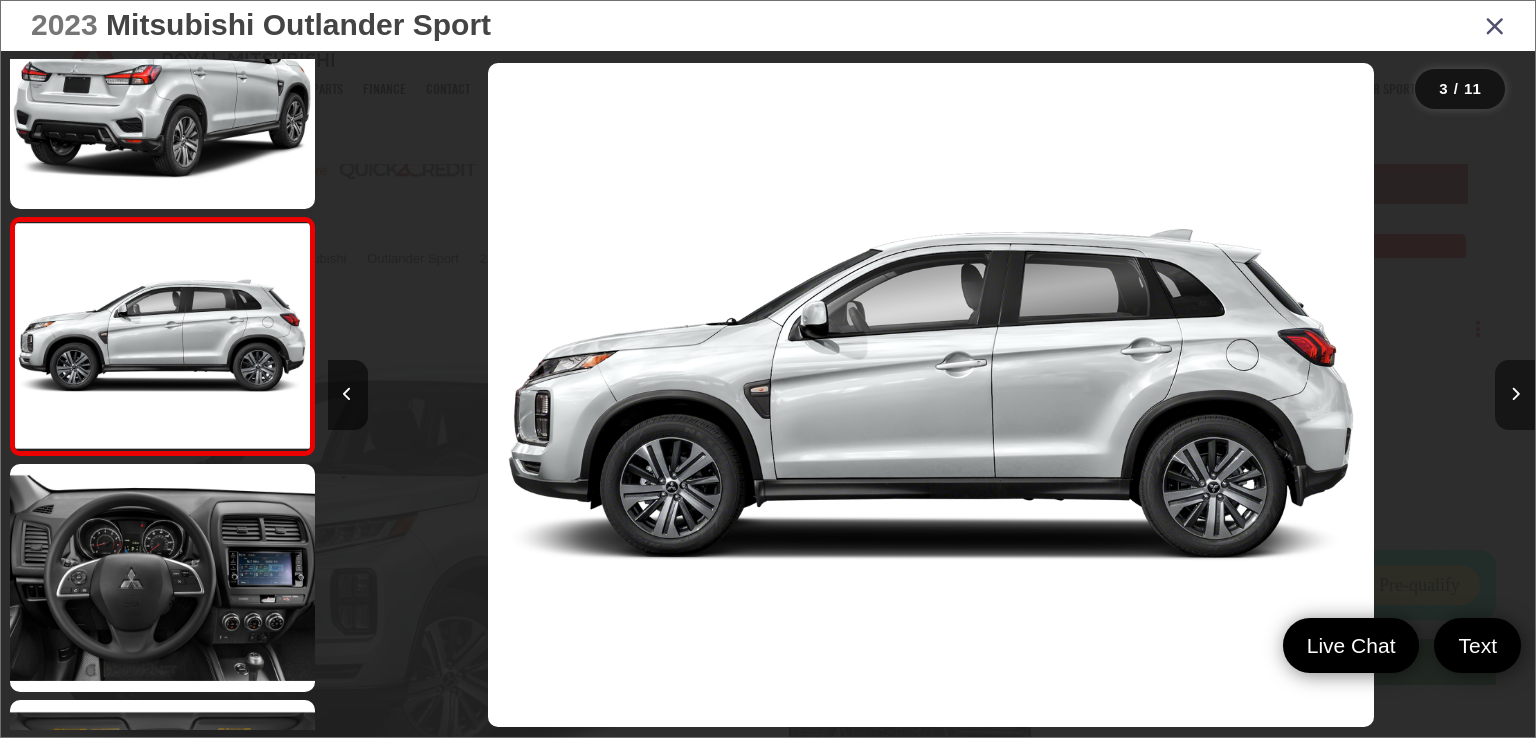 click at bounding box center [1515, 394] 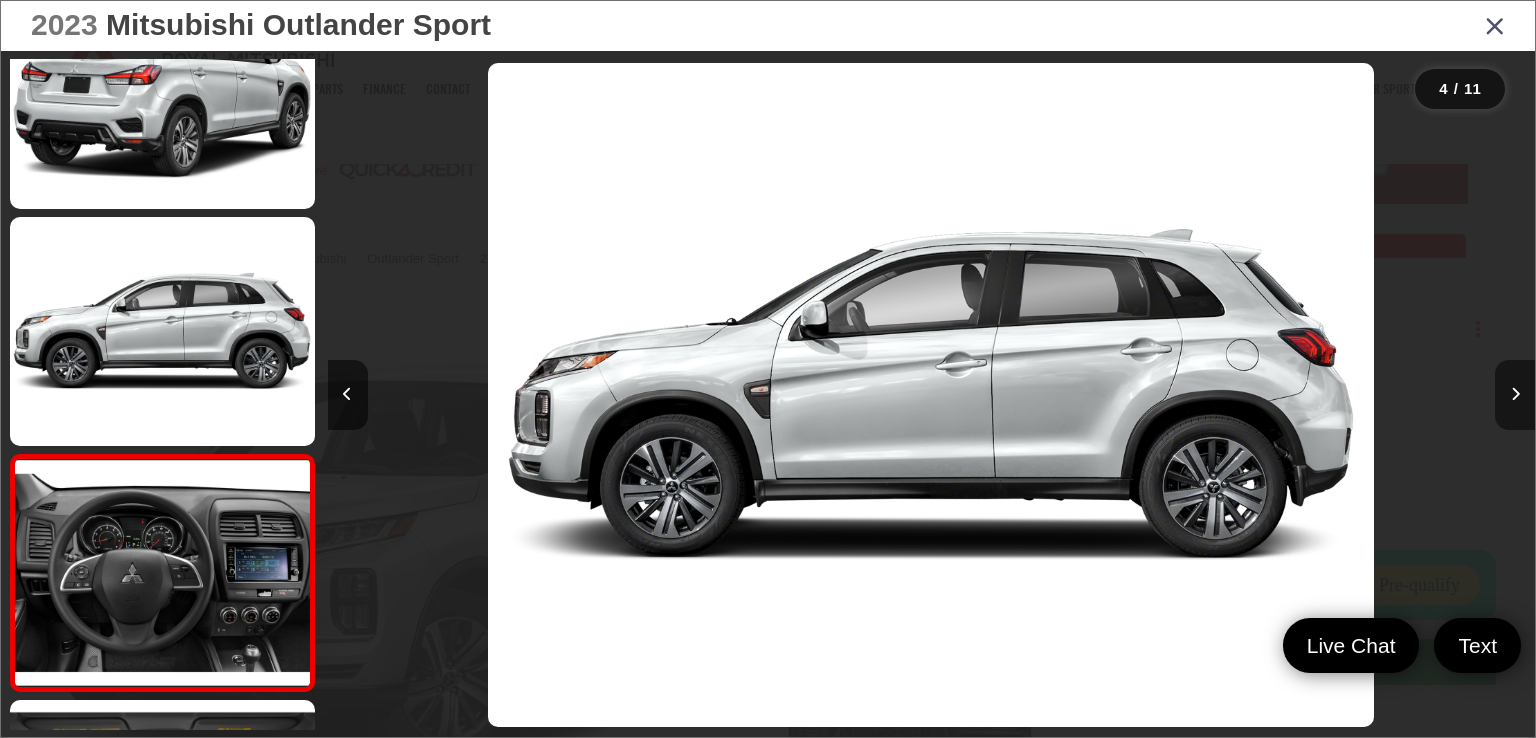 scroll, scrollTop: 0, scrollLeft: 2742, axis: horizontal 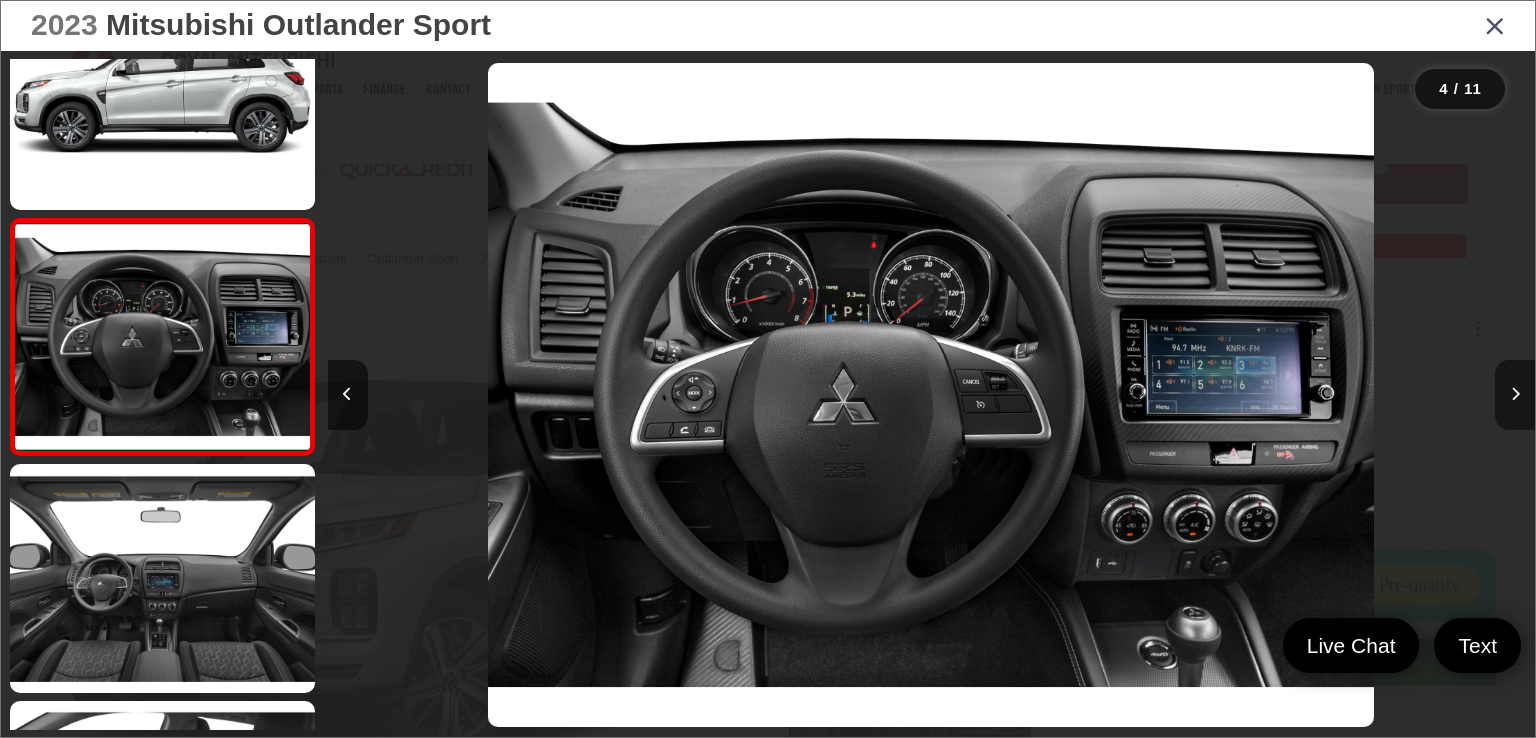 click at bounding box center [1515, 394] 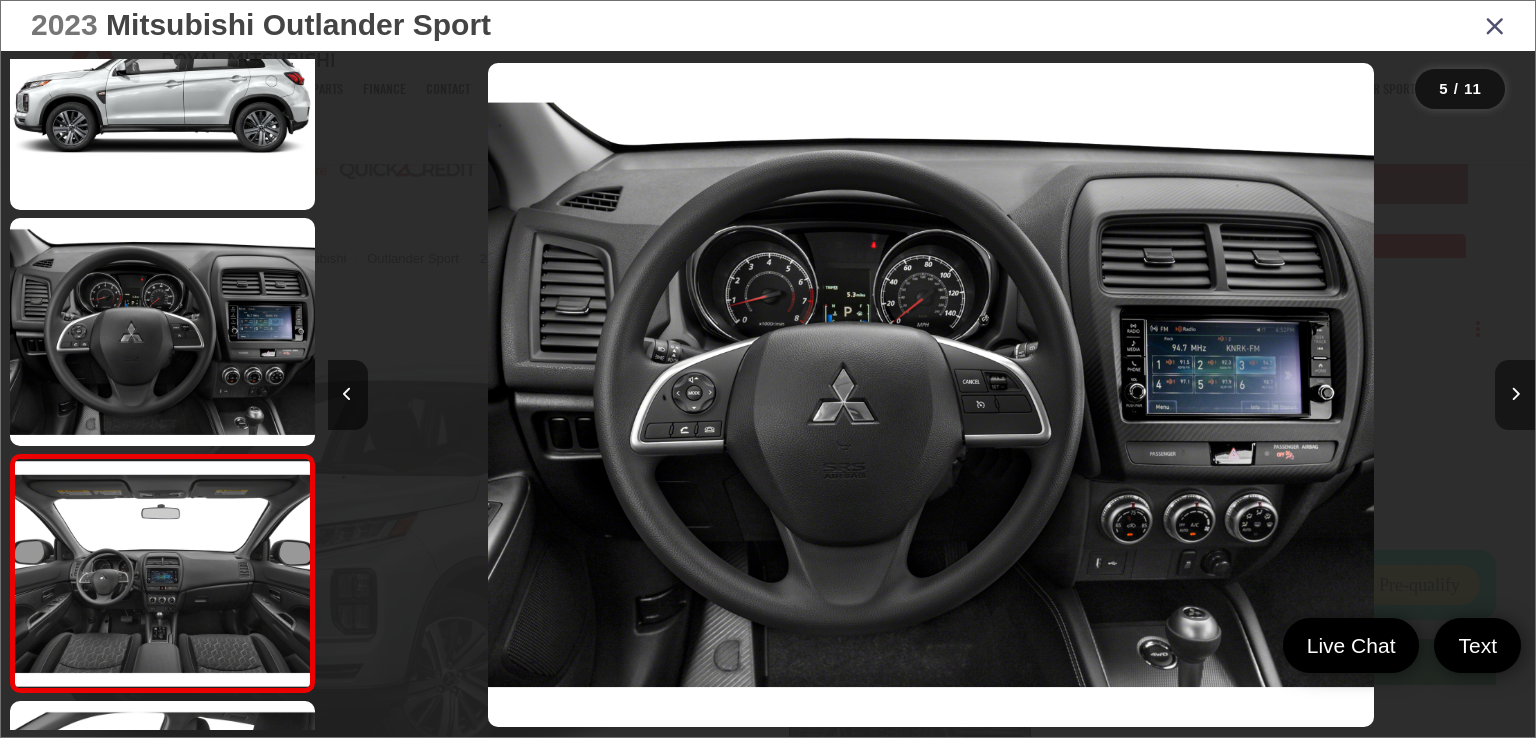 scroll, scrollTop: 0, scrollLeft: 3949, axis: horizontal 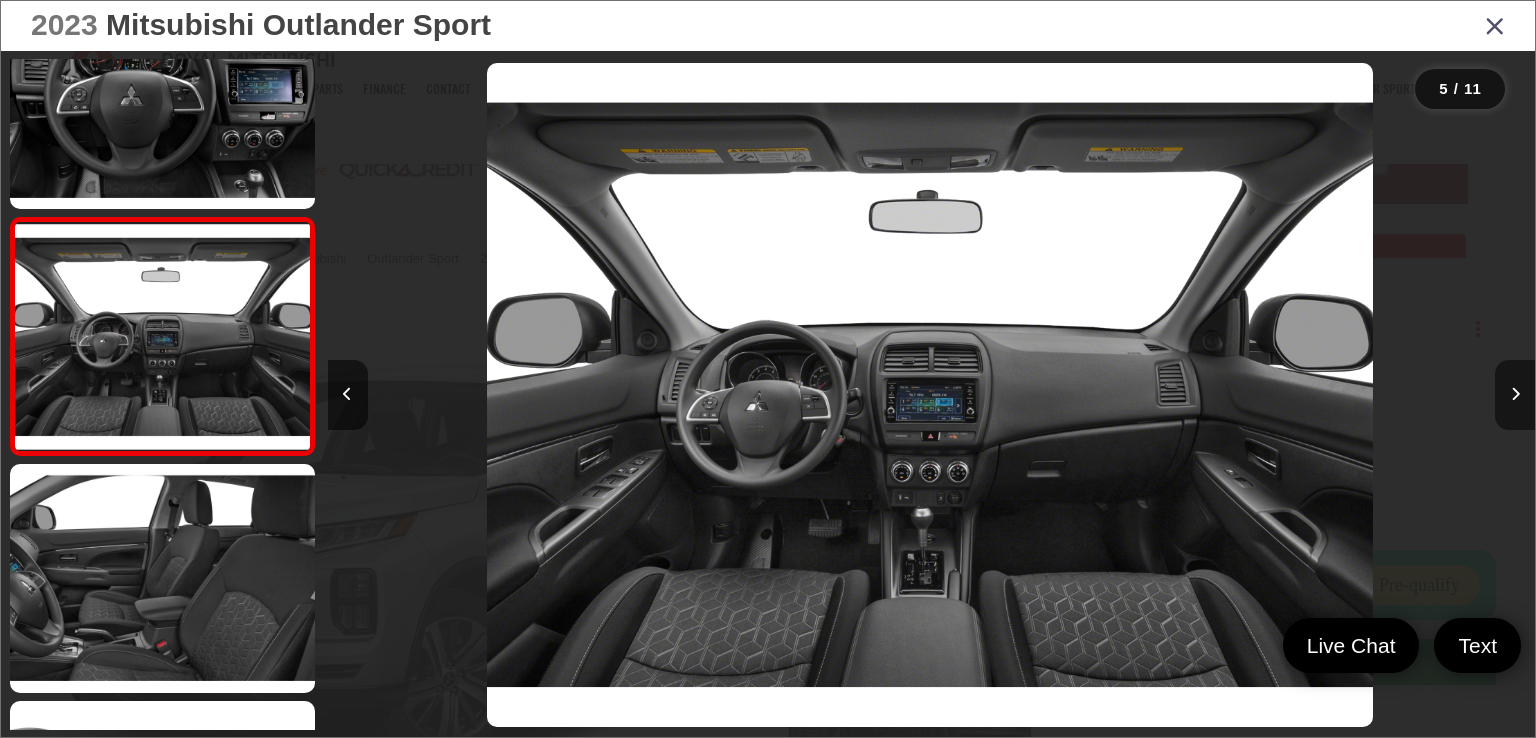 click at bounding box center [1515, 394] 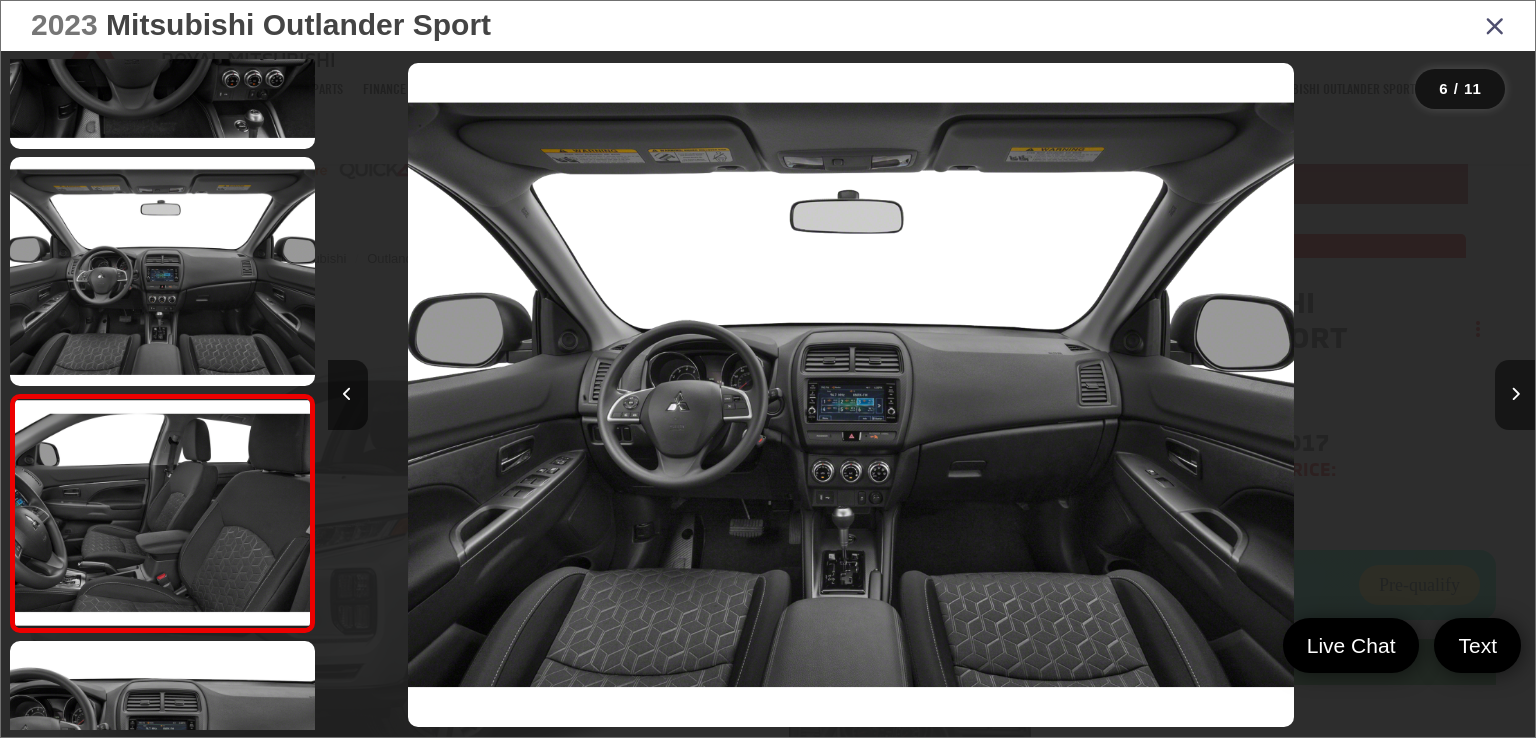 scroll, scrollTop: 980, scrollLeft: 0, axis: vertical 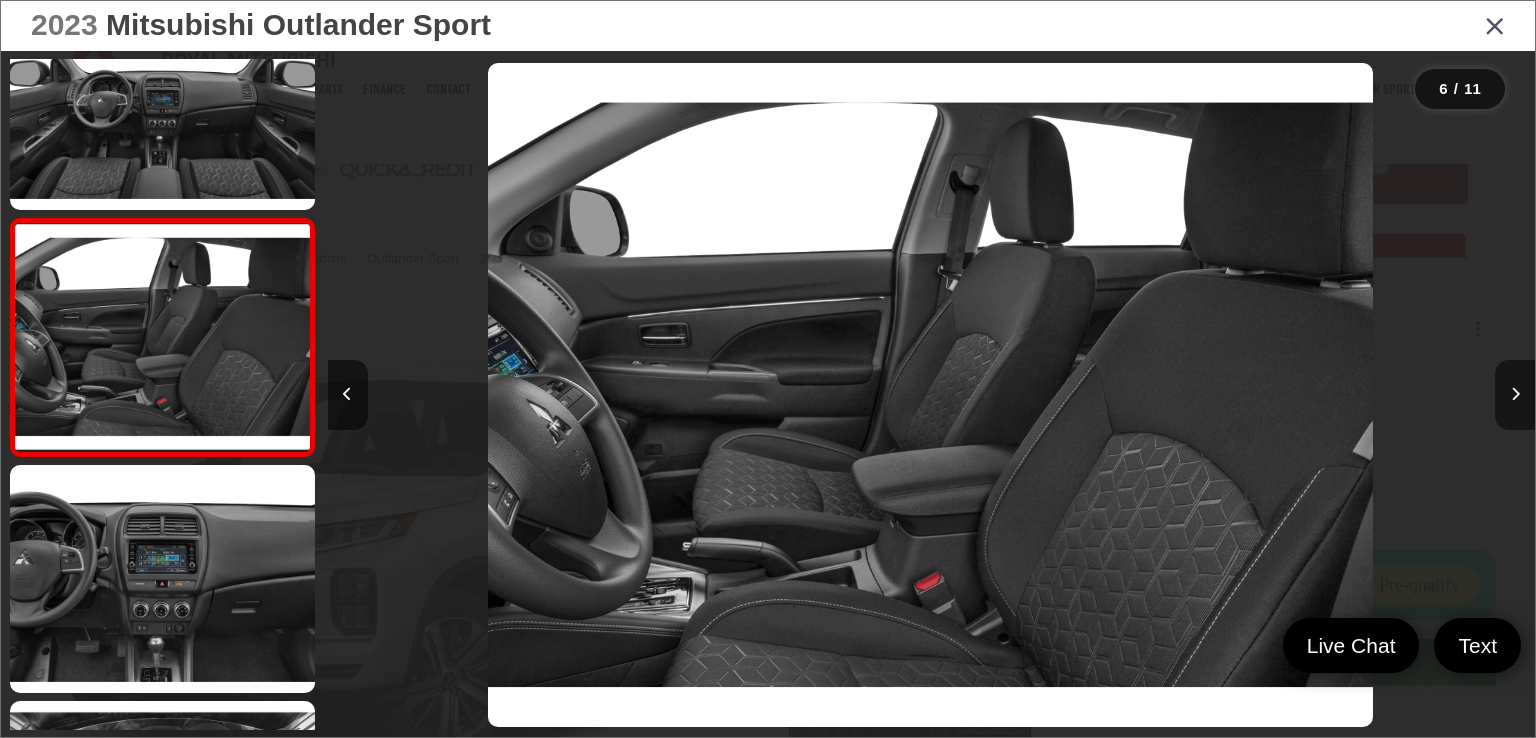 click at bounding box center [1515, 394] 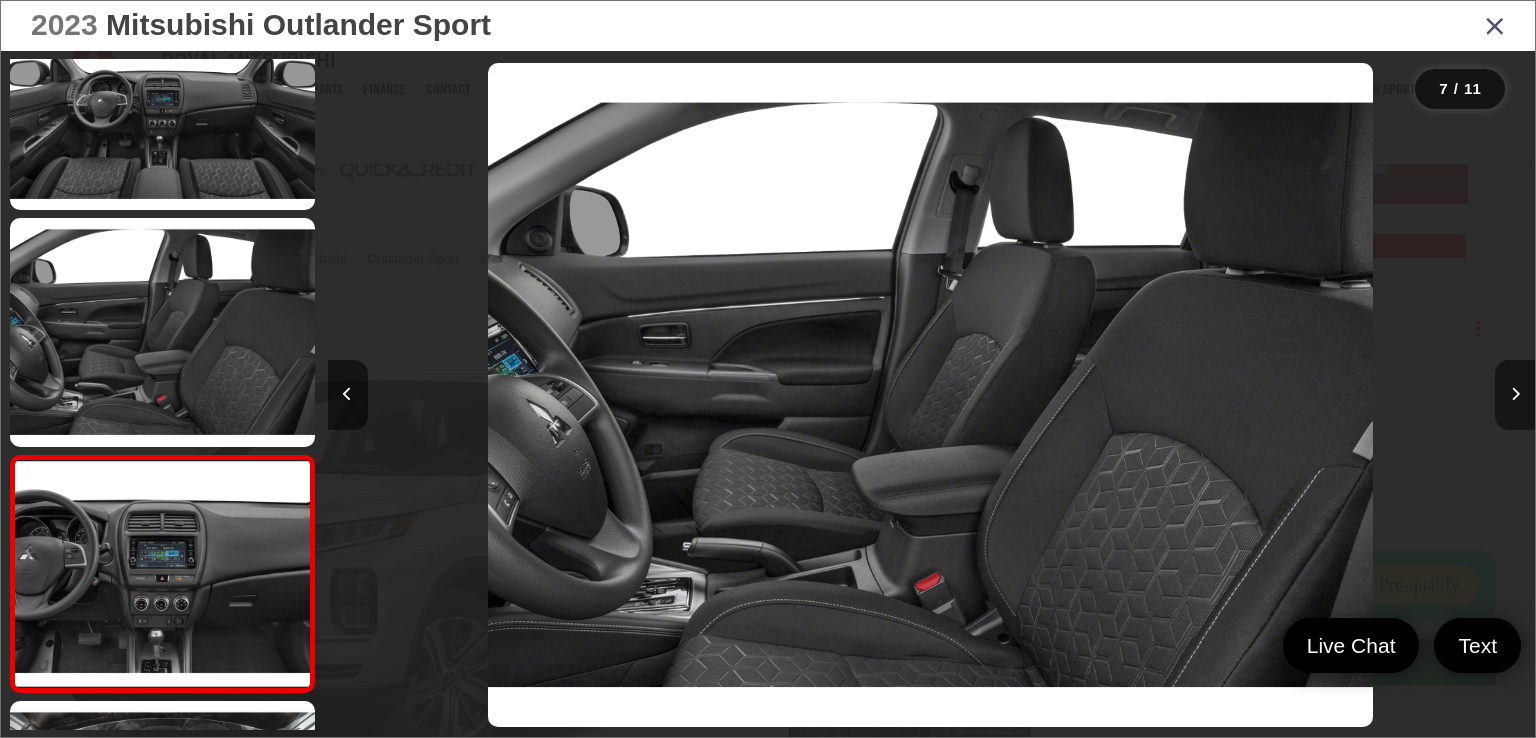 scroll, scrollTop: 0, scrollLeft: 6364, axis: horizontal 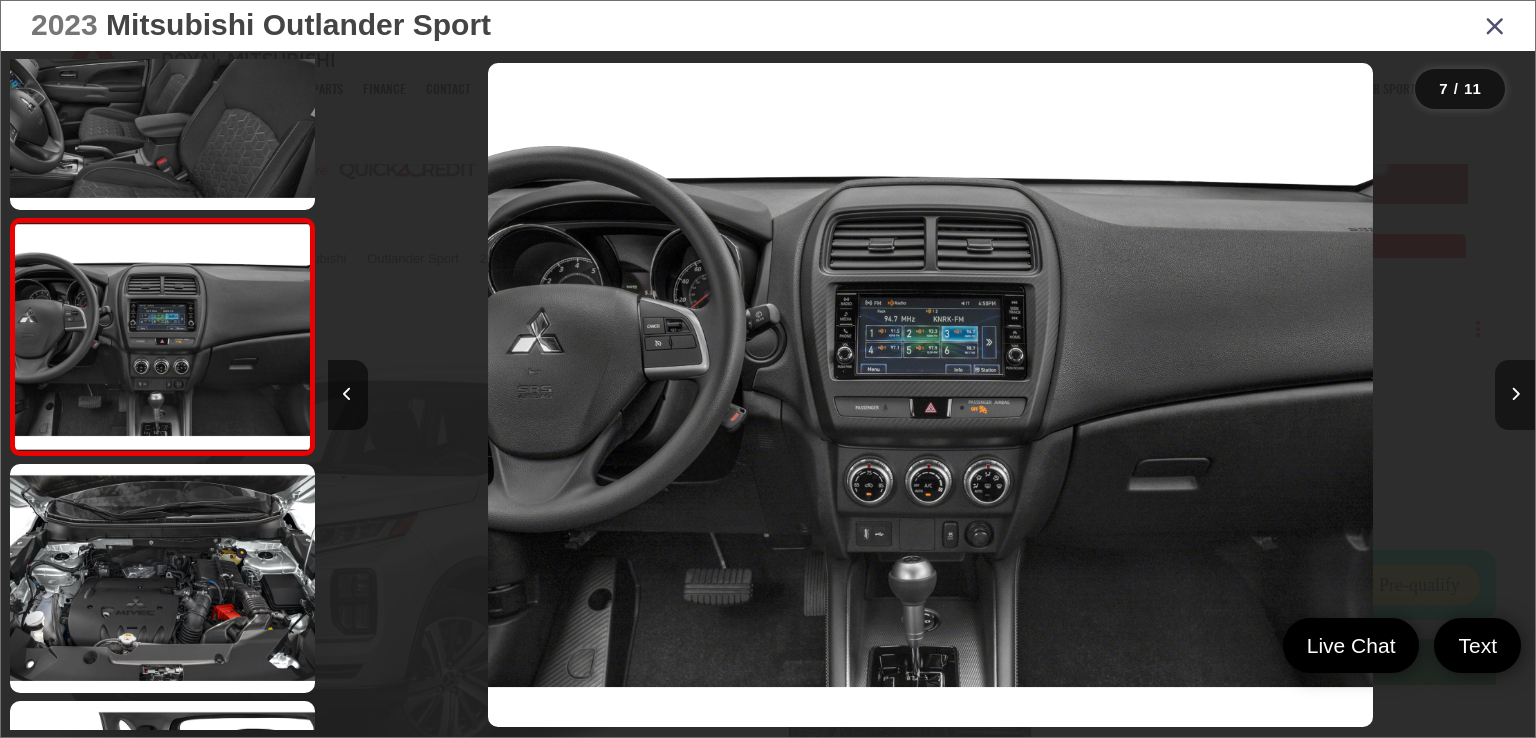 click at bounding box center [1515, 394] 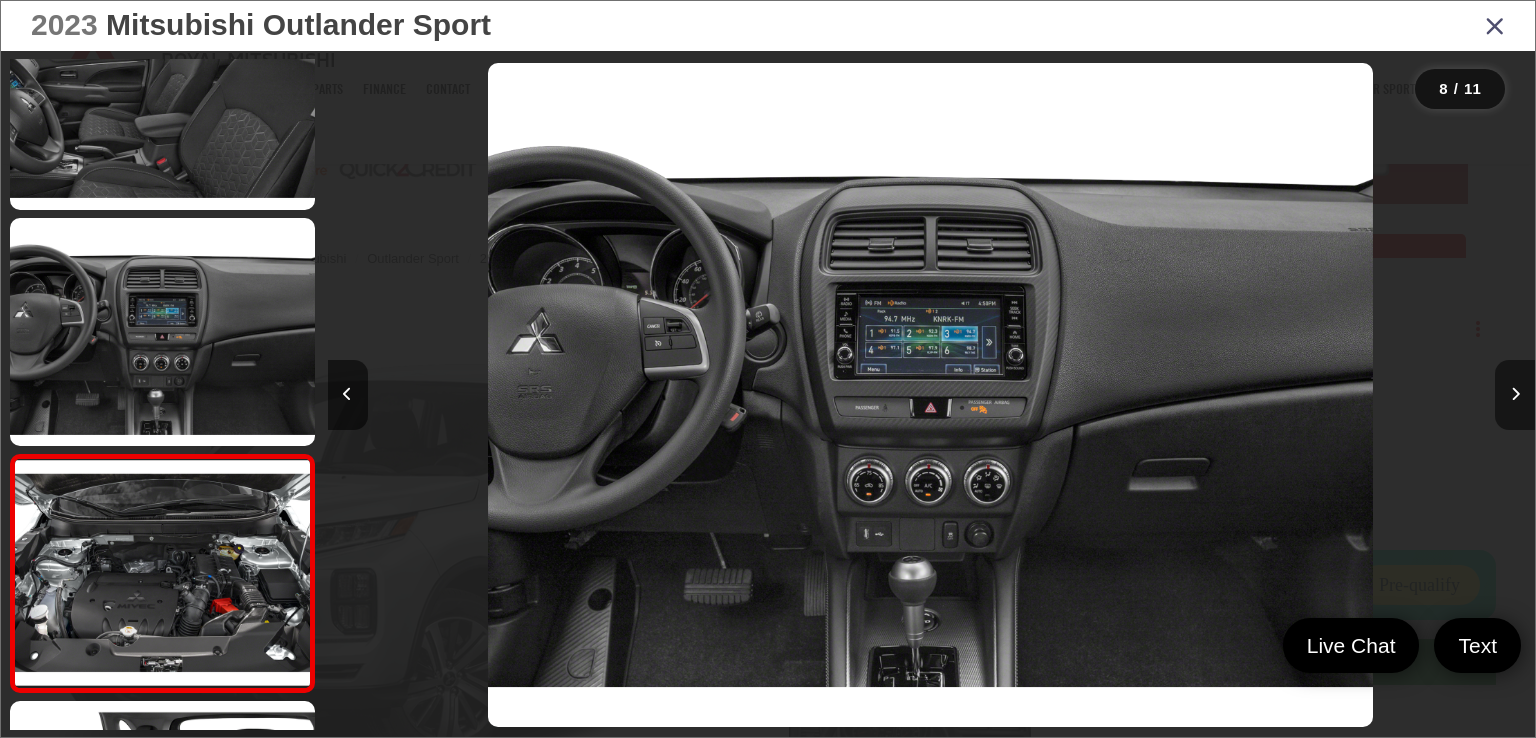 scroll, scrollTop: 0, scrollLeft: 7572, axis: horizontal 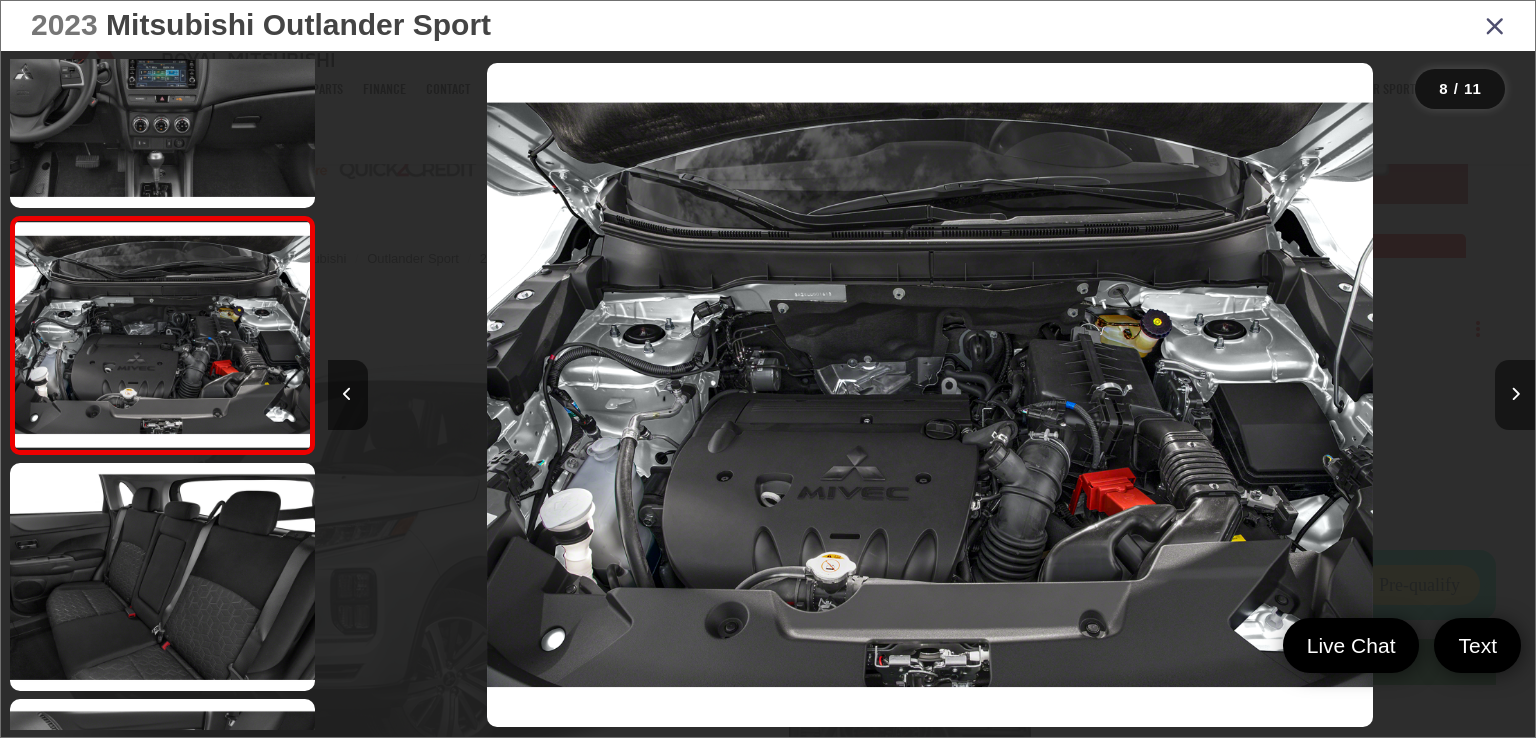 click at bounding box center [1515, 394] 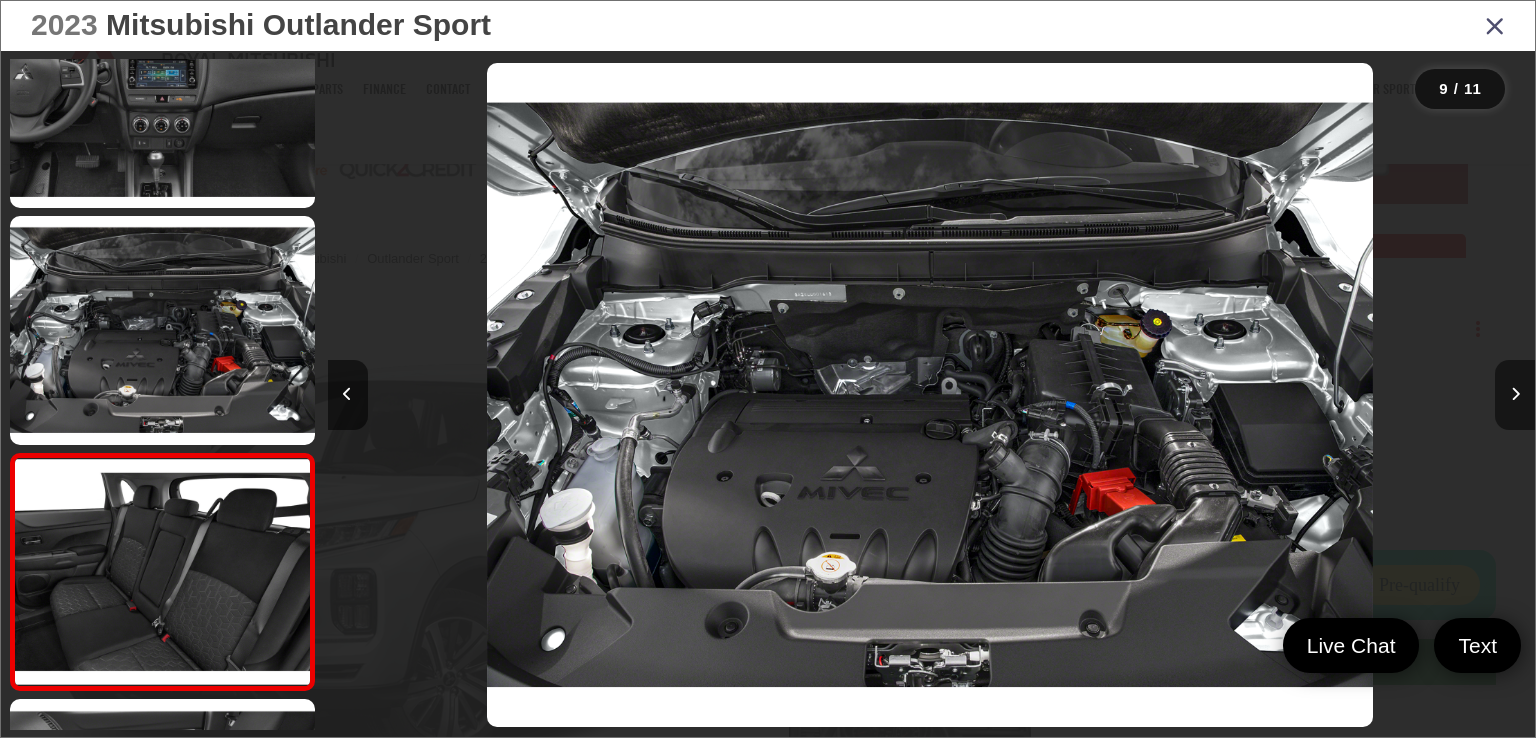 scroll, scrollTop: 0, scrollLeft: 8692, axis: horizontal 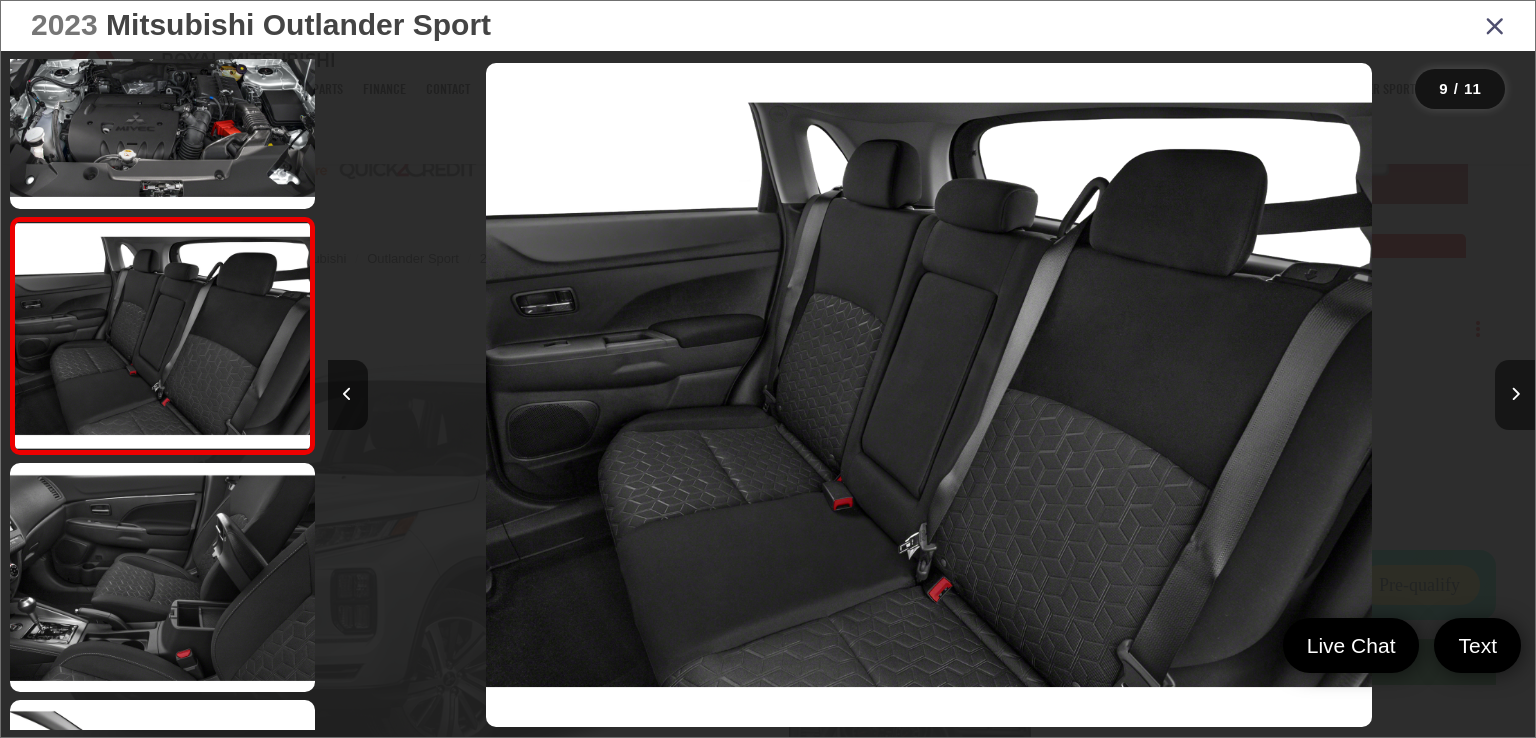 click at bounding box center (1515, 394) 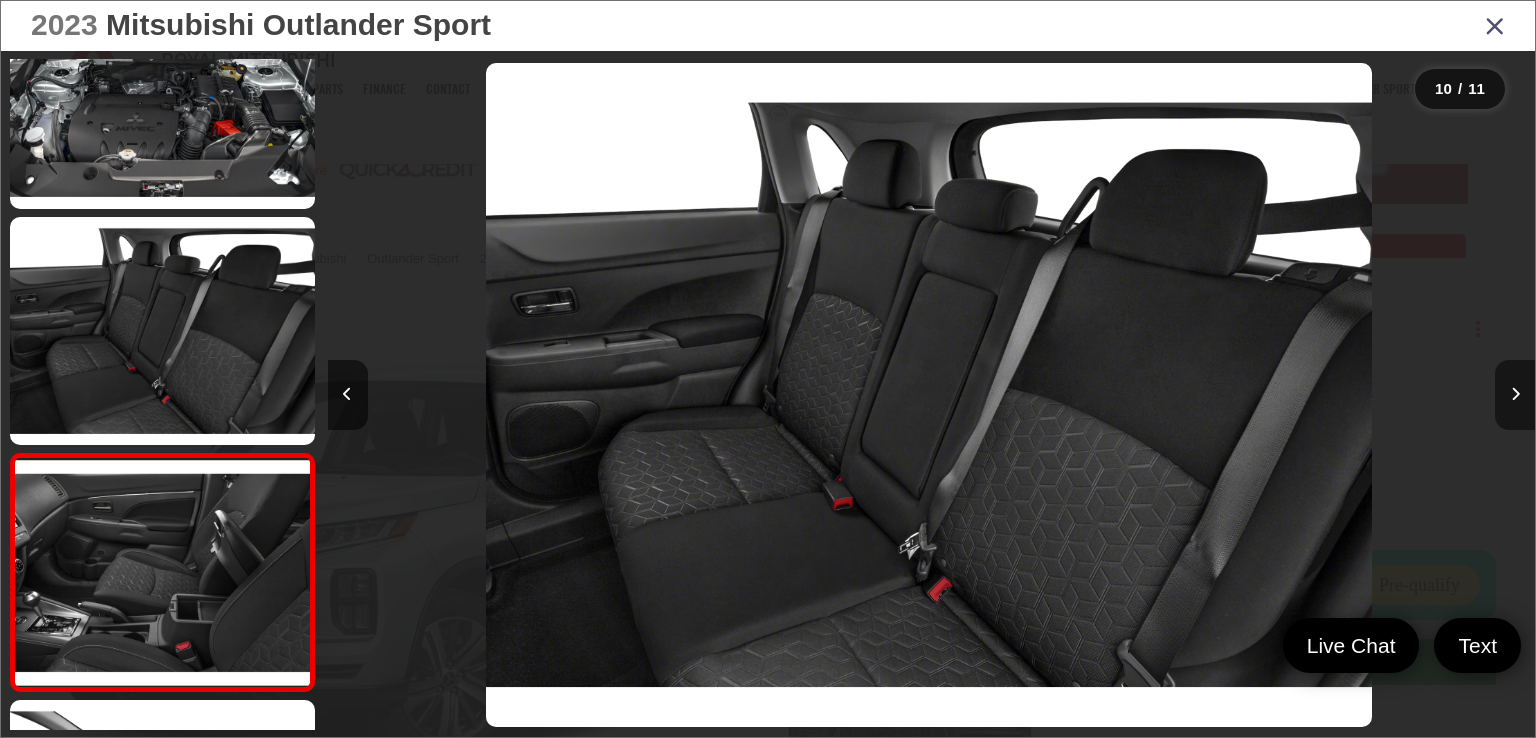 scroll 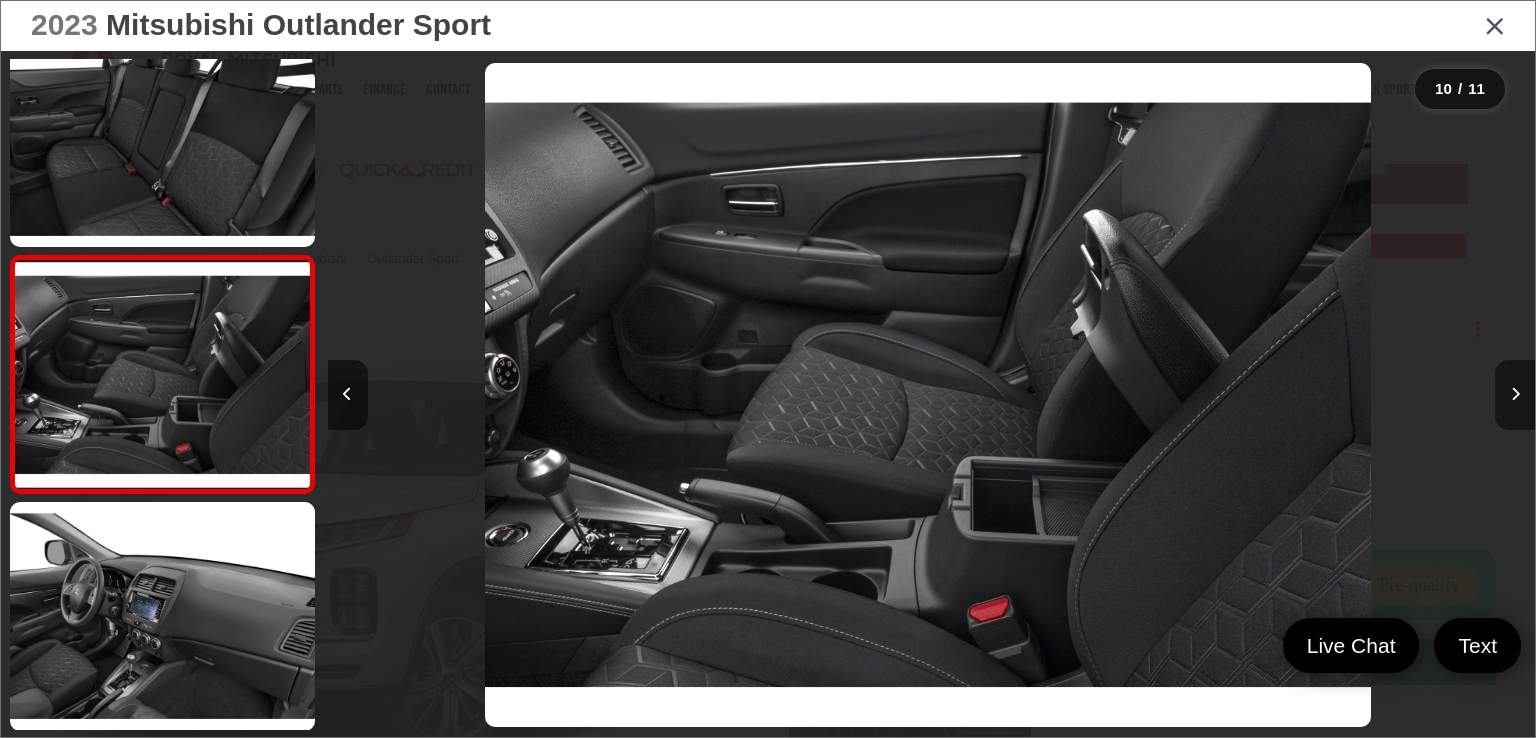 click at bounding box center (1515, 394) 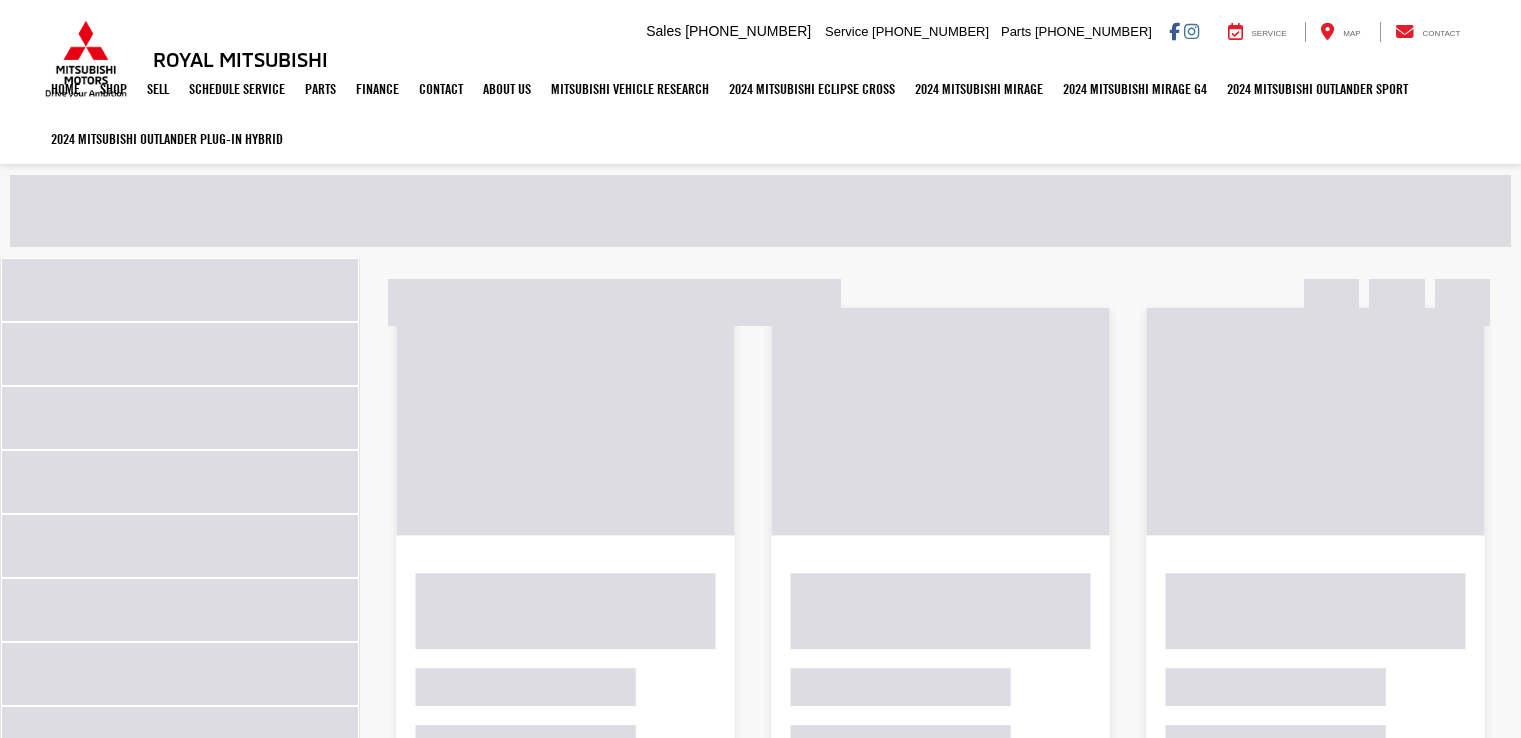 scroll, scrollTop: 0, scrollLeft: 0, axis: both 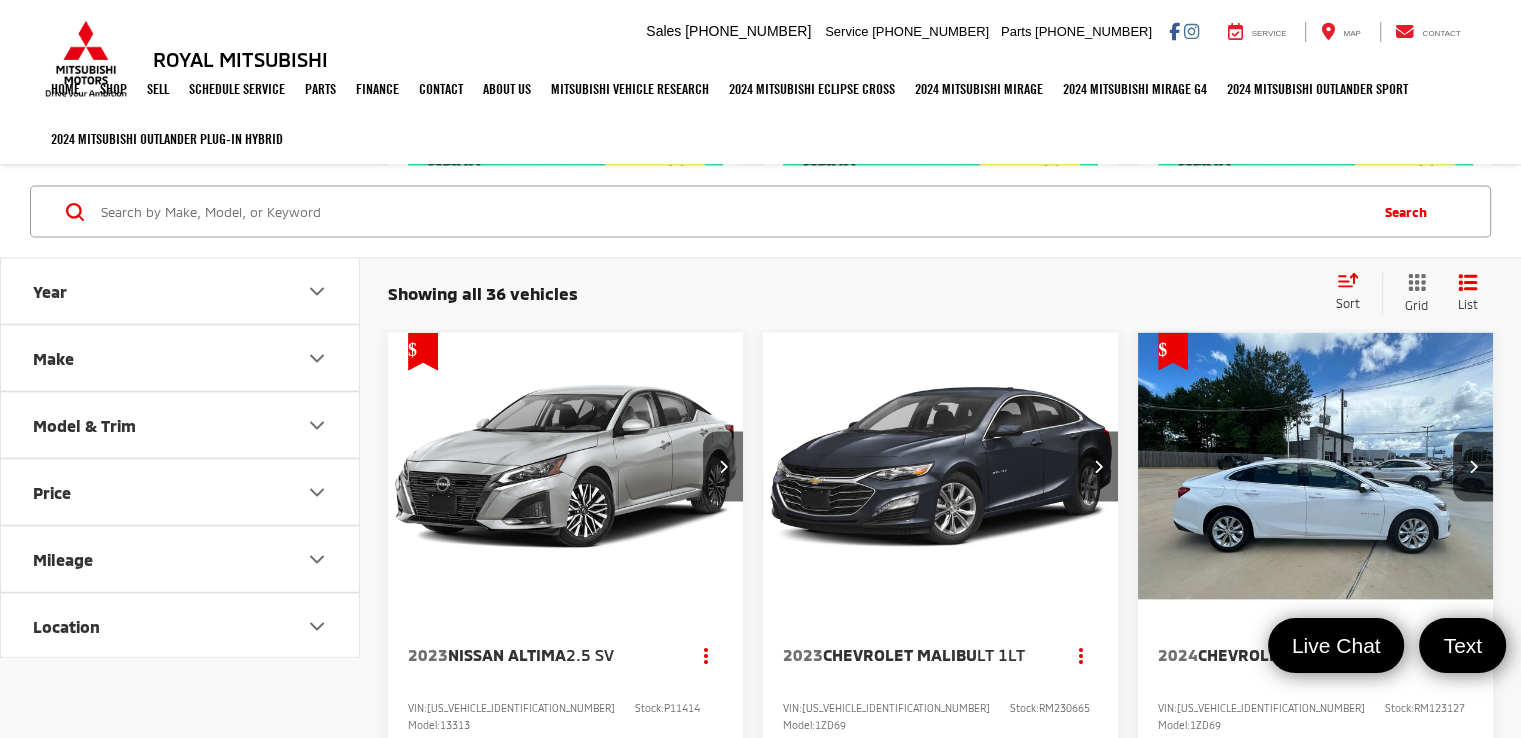 click at bounding box center [941, 466] 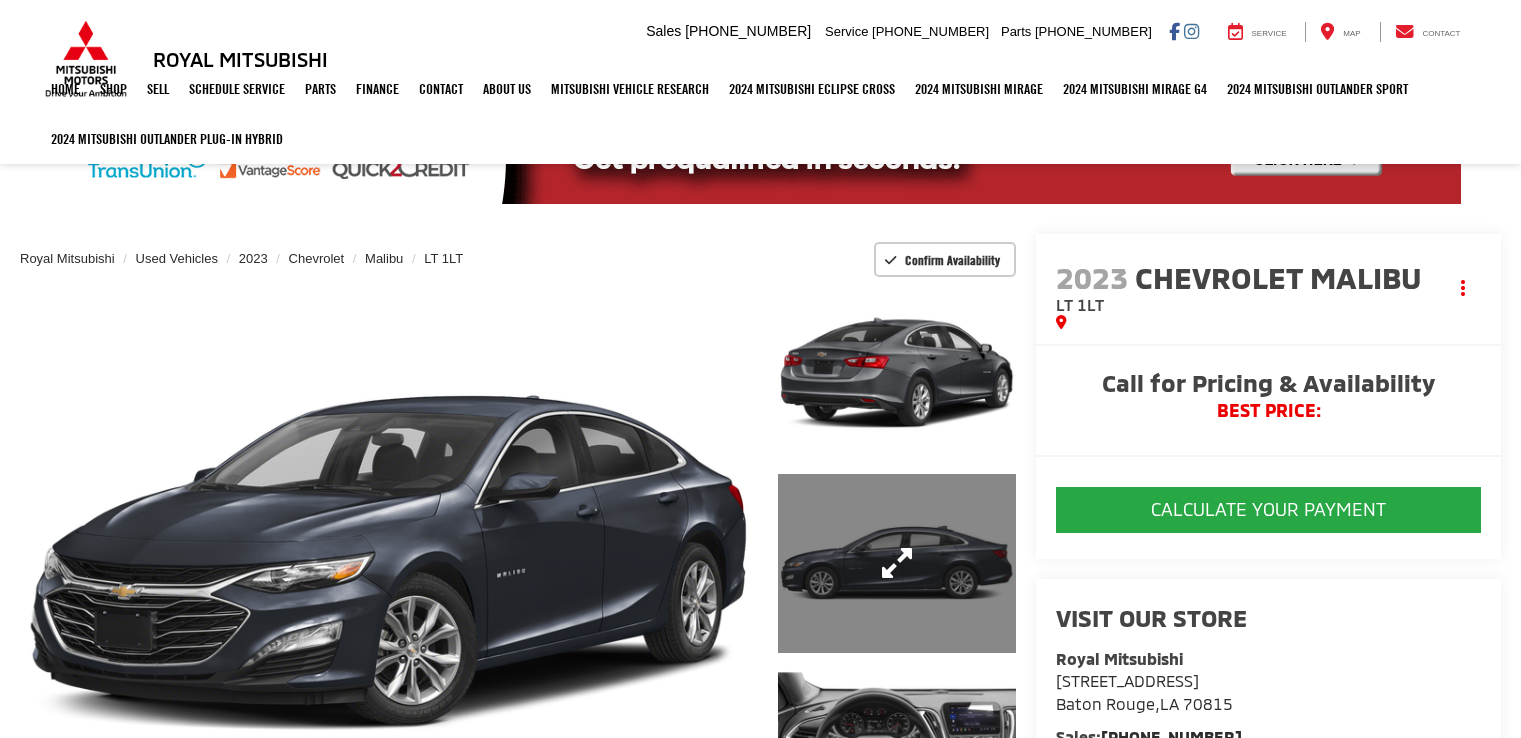 scroll, scrollTop: 0, scrollLeft: 0, axis: both 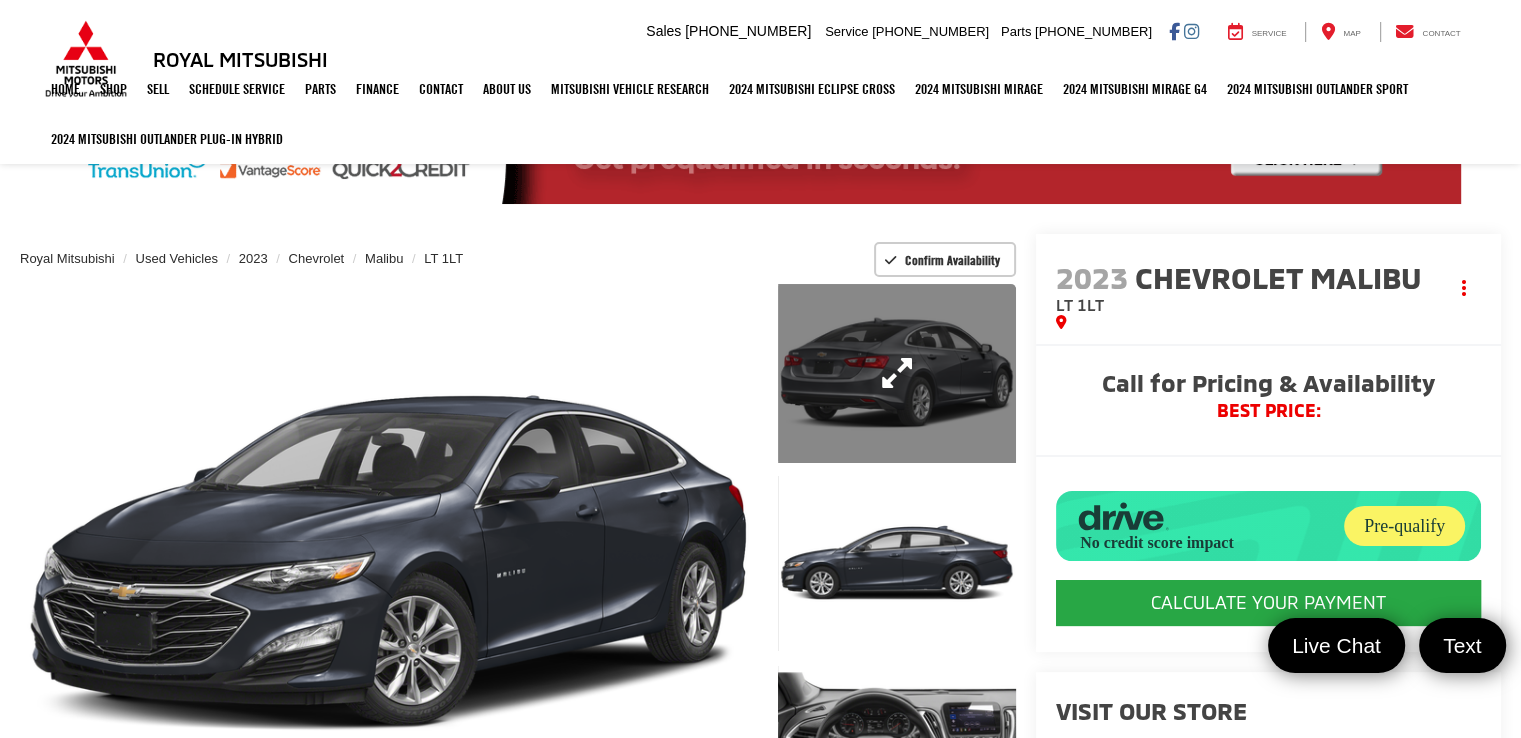 click at bounding box center [897, 373] 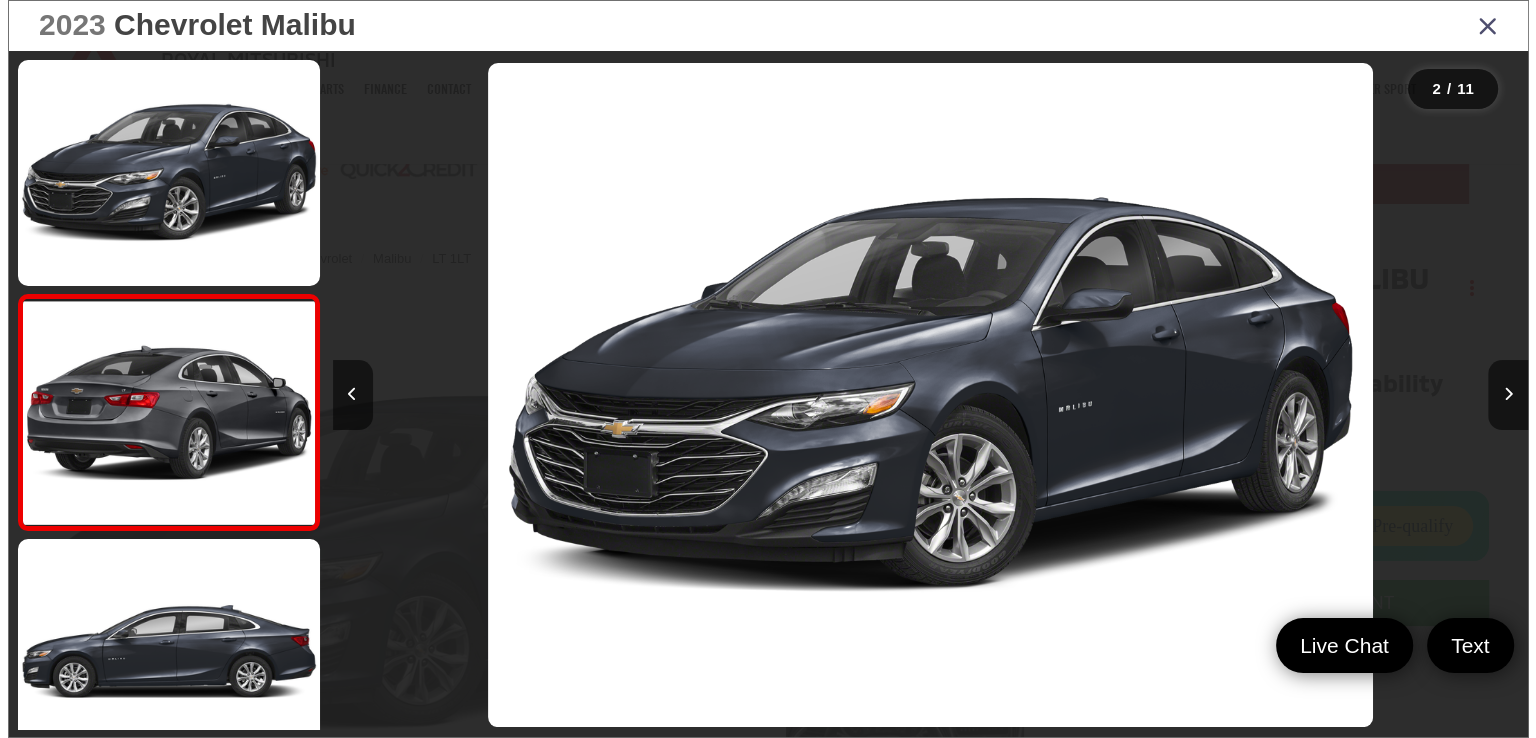 scroll, scrollTop: 0, scrollLeft: 327, axis: horizontal 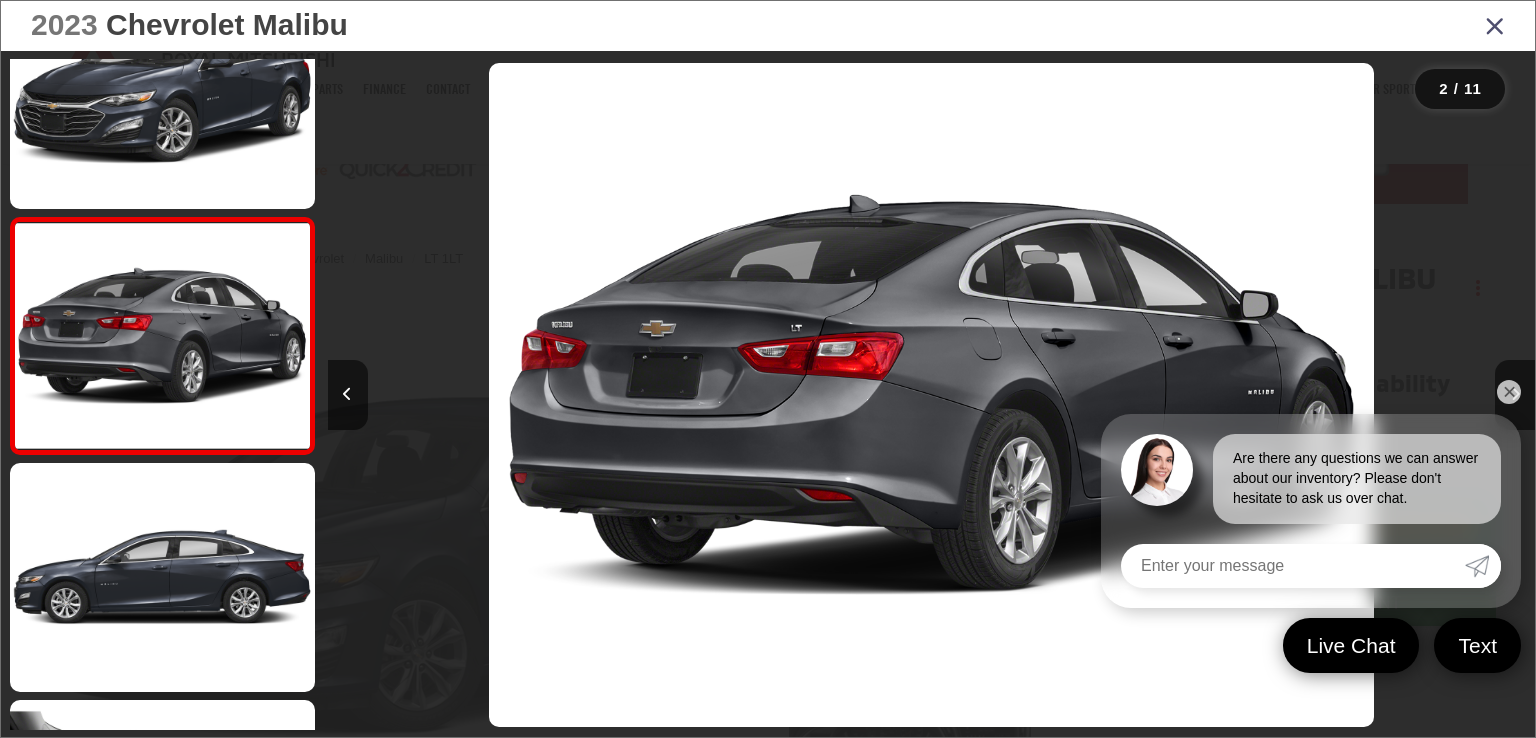click on "✕" at bounding box center [1509, 392] 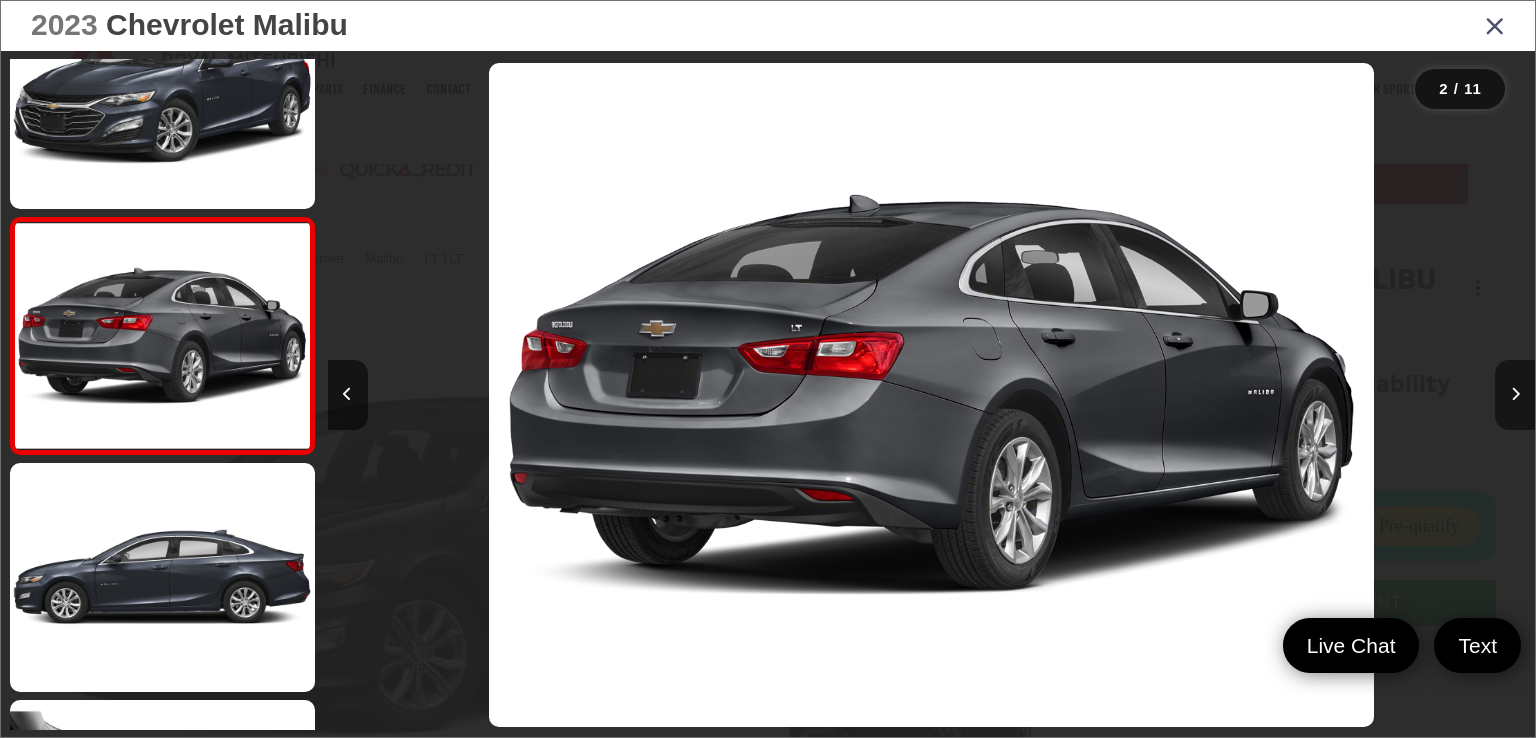 click at bounding box center [1515, 394] 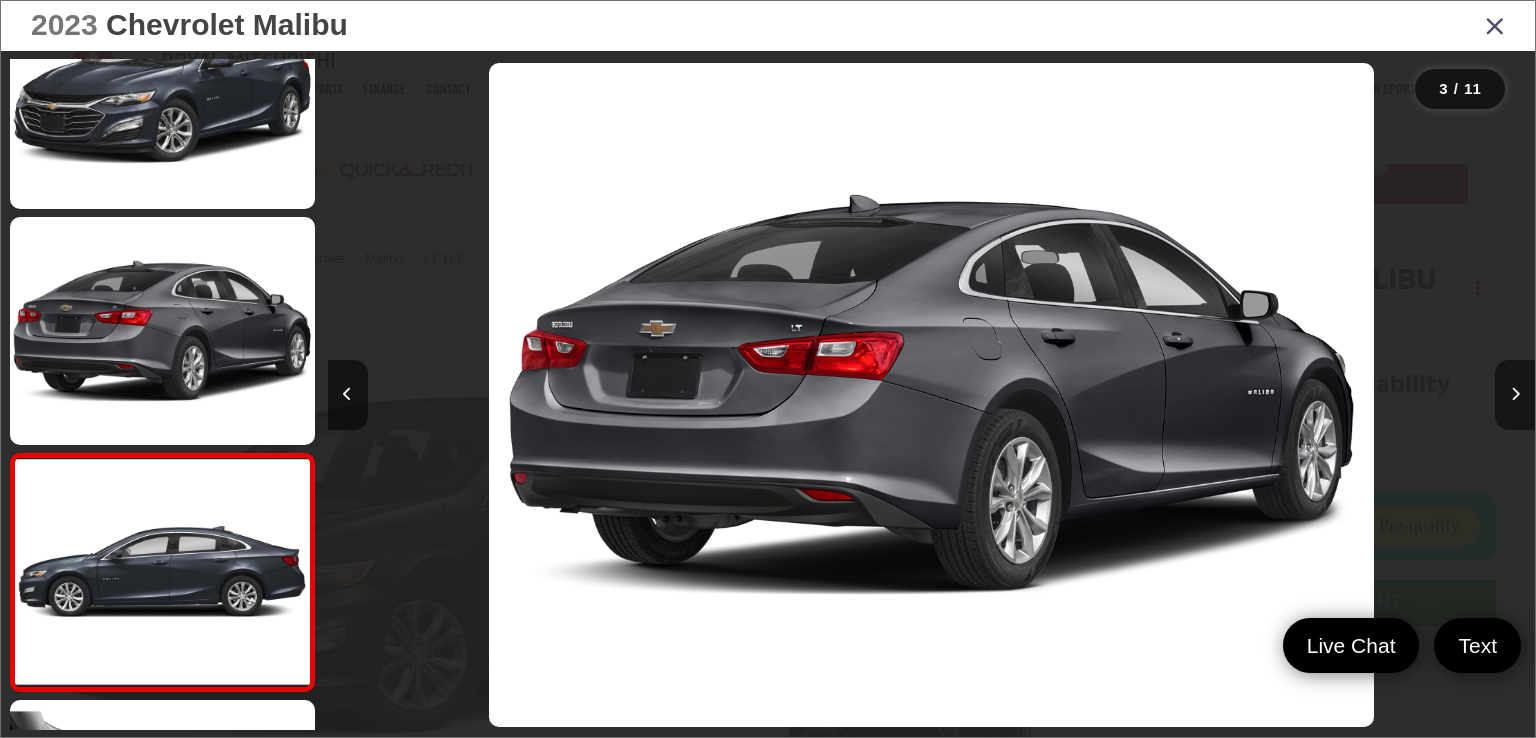 scroll, scrollTop: 0, scrollLeft: 1581, axis: horizontal 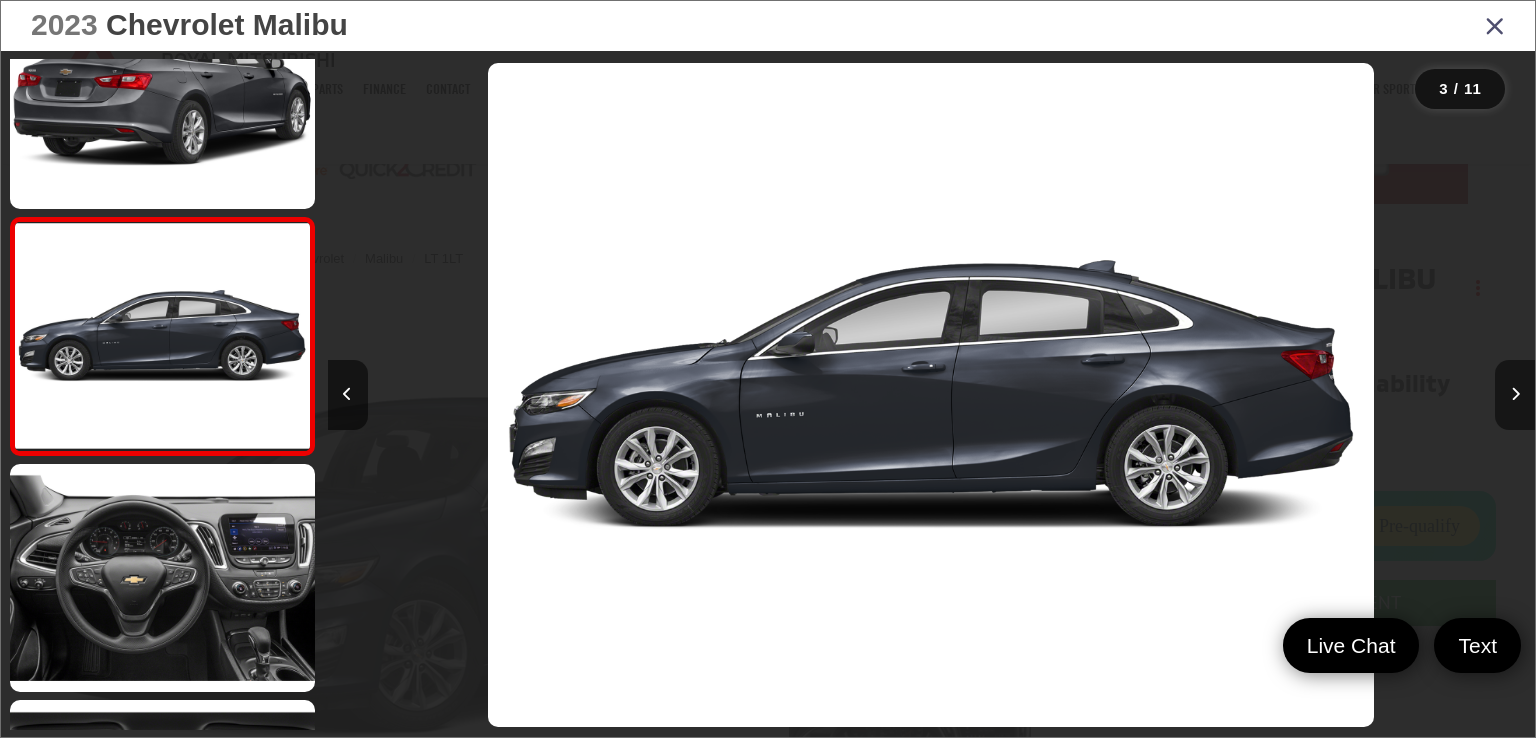 click at bounding box center (1515, 395) 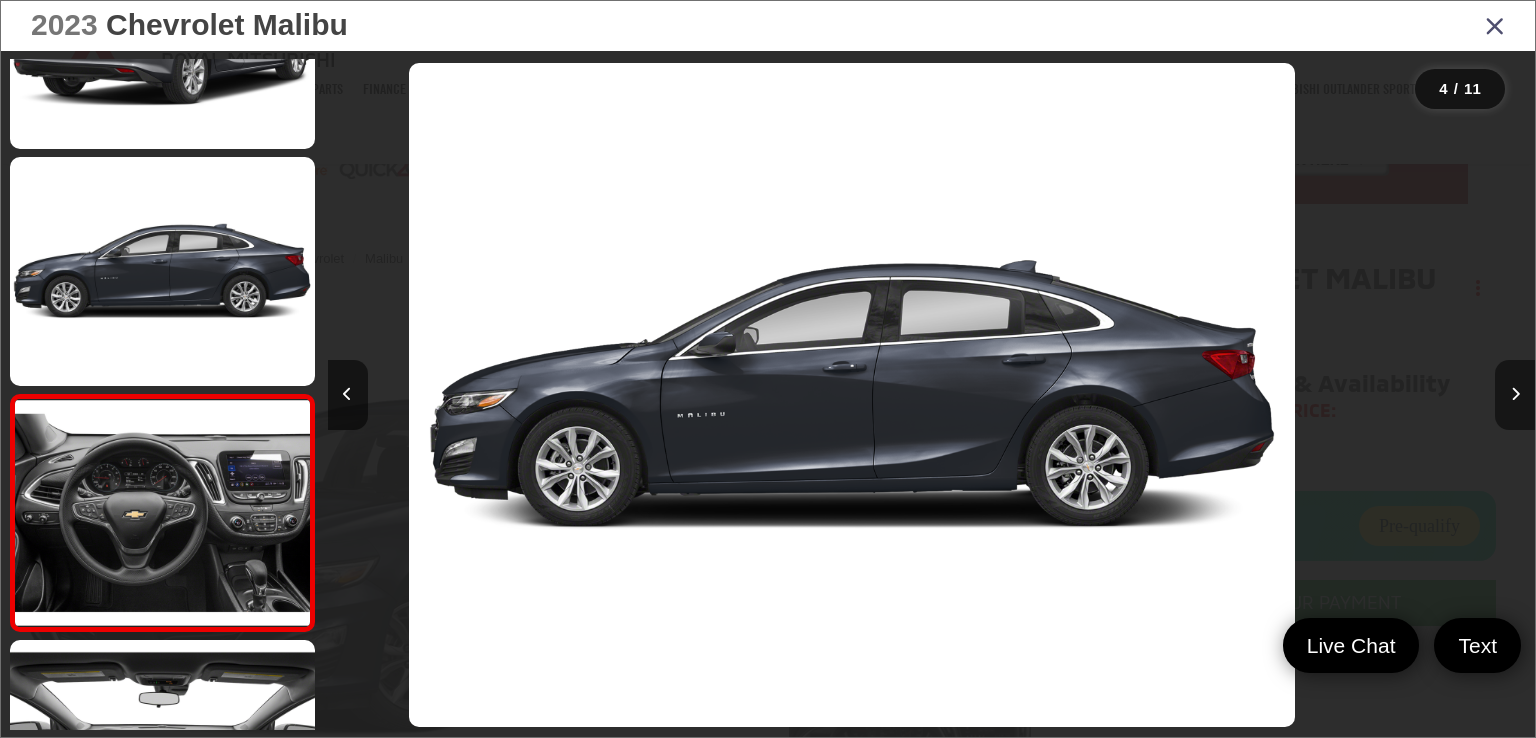 scroll, scrollTop: 508, scrollLeft: 0, axis: vertical 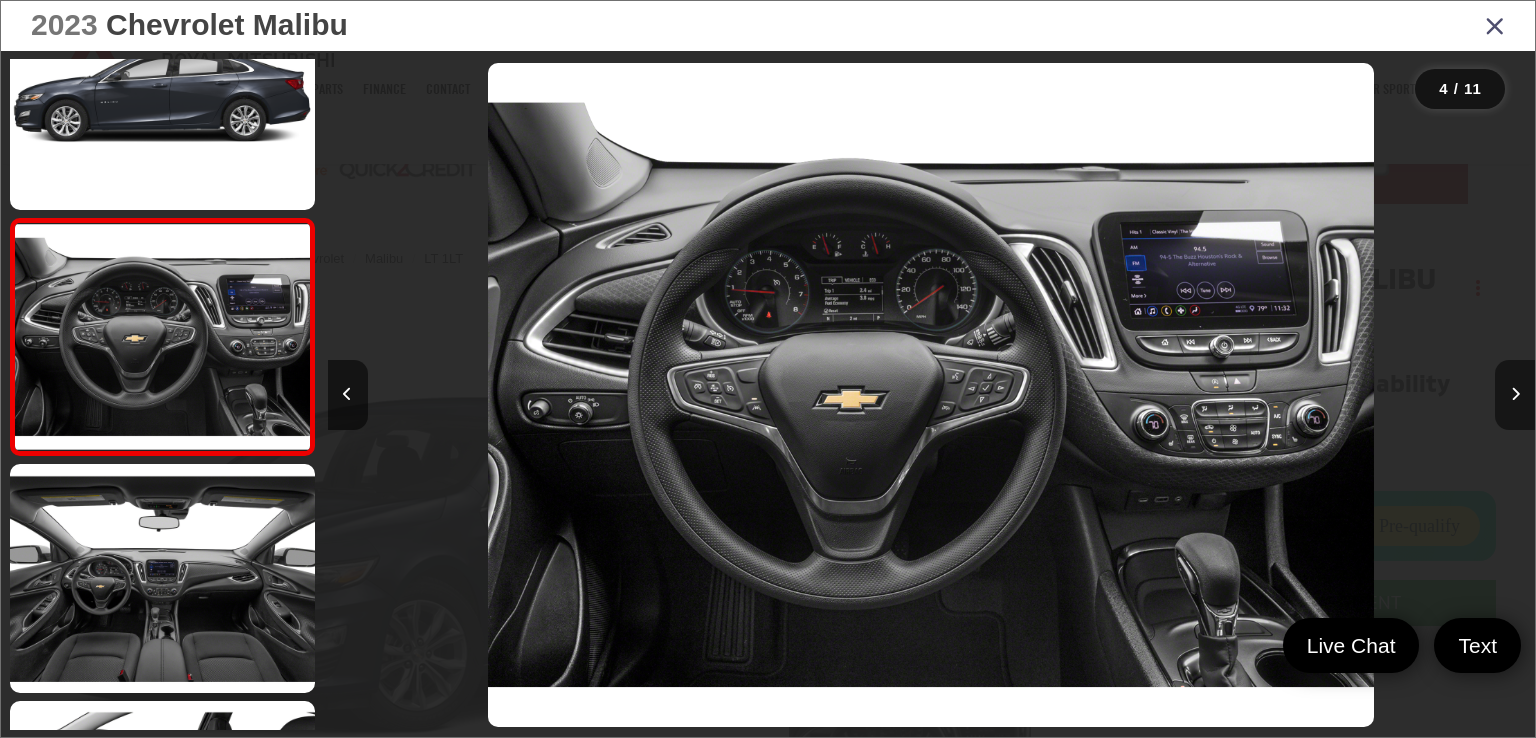 click at bounding box center [1515, 395] 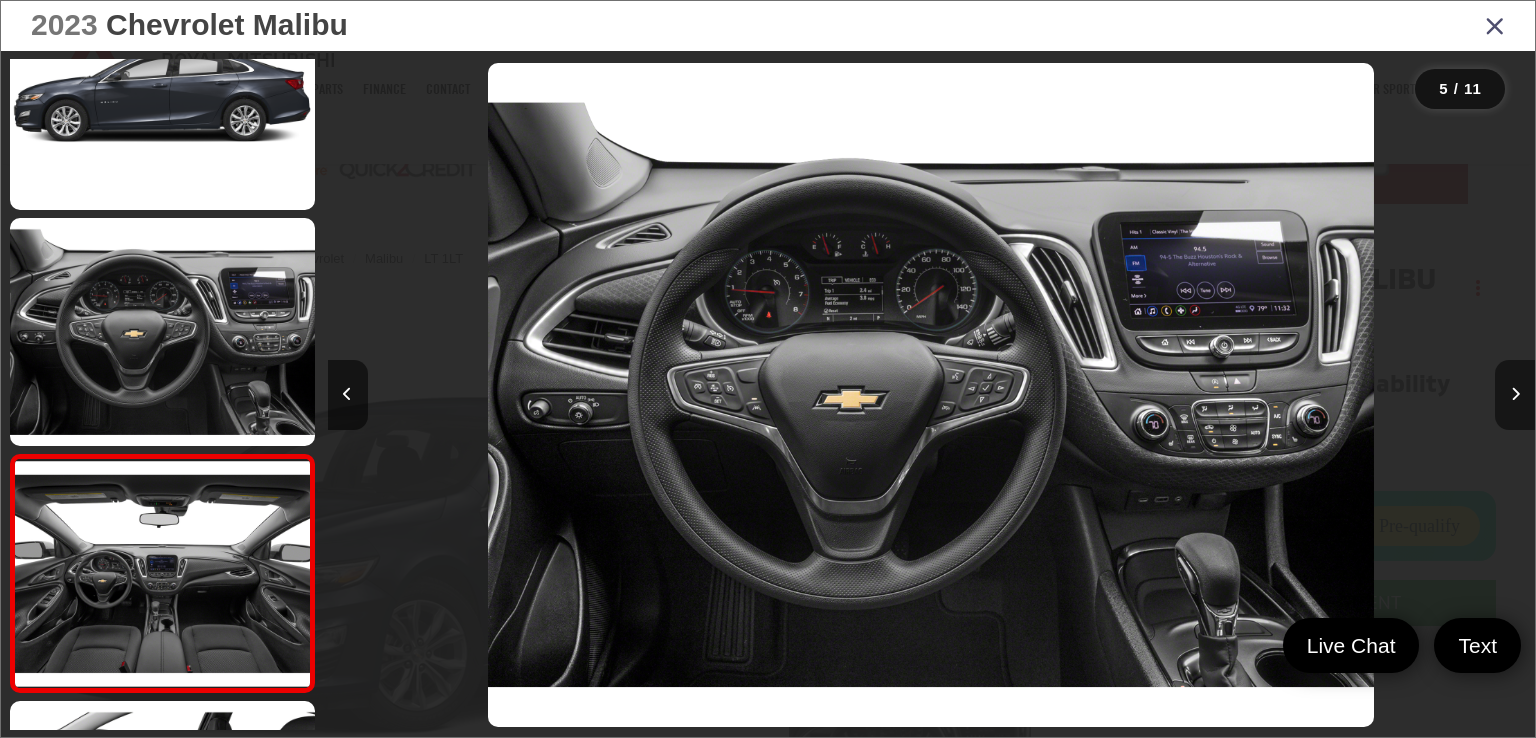 scroll, scrollTop: 0, scrollLeft: 3701, axis: horizontal 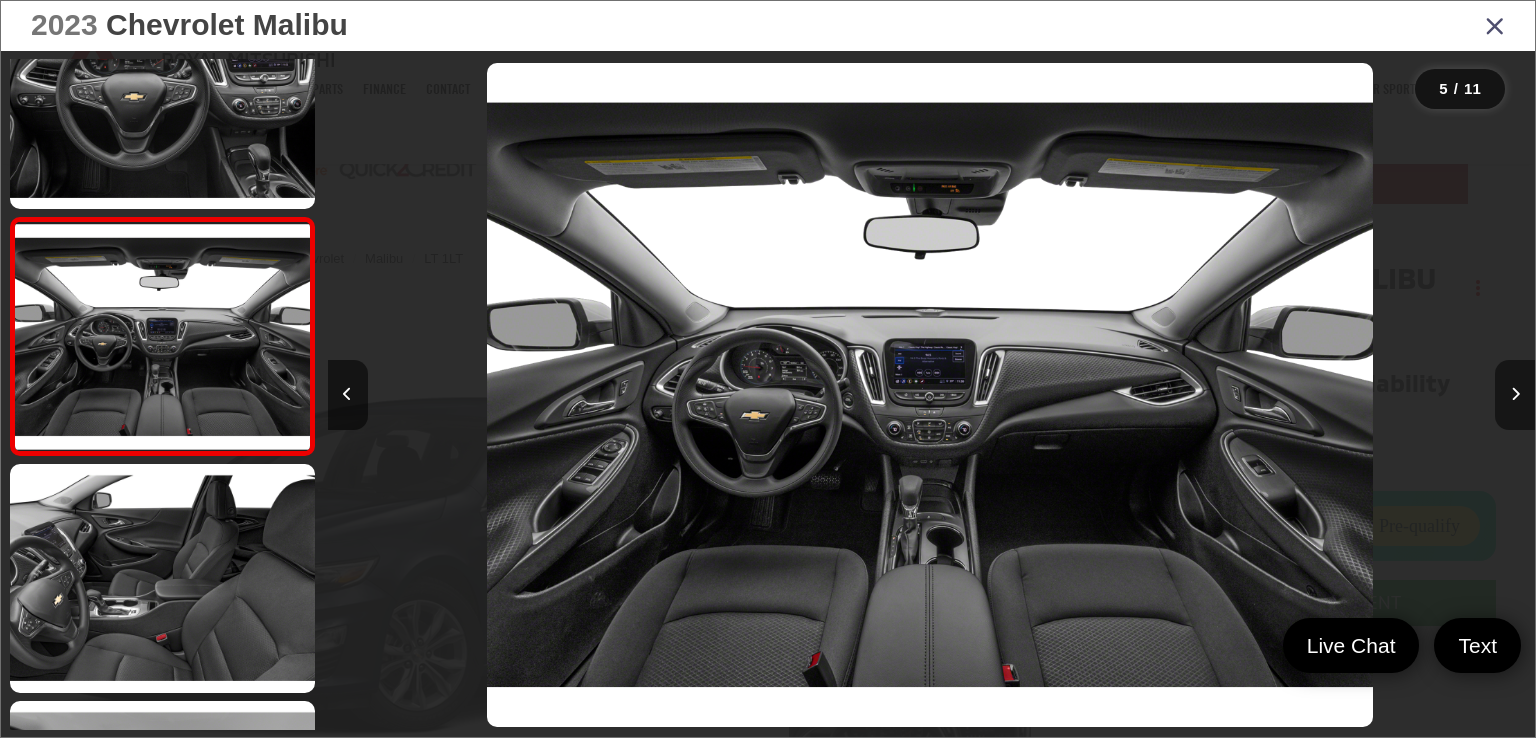 click at bounding box center (1515, 395) 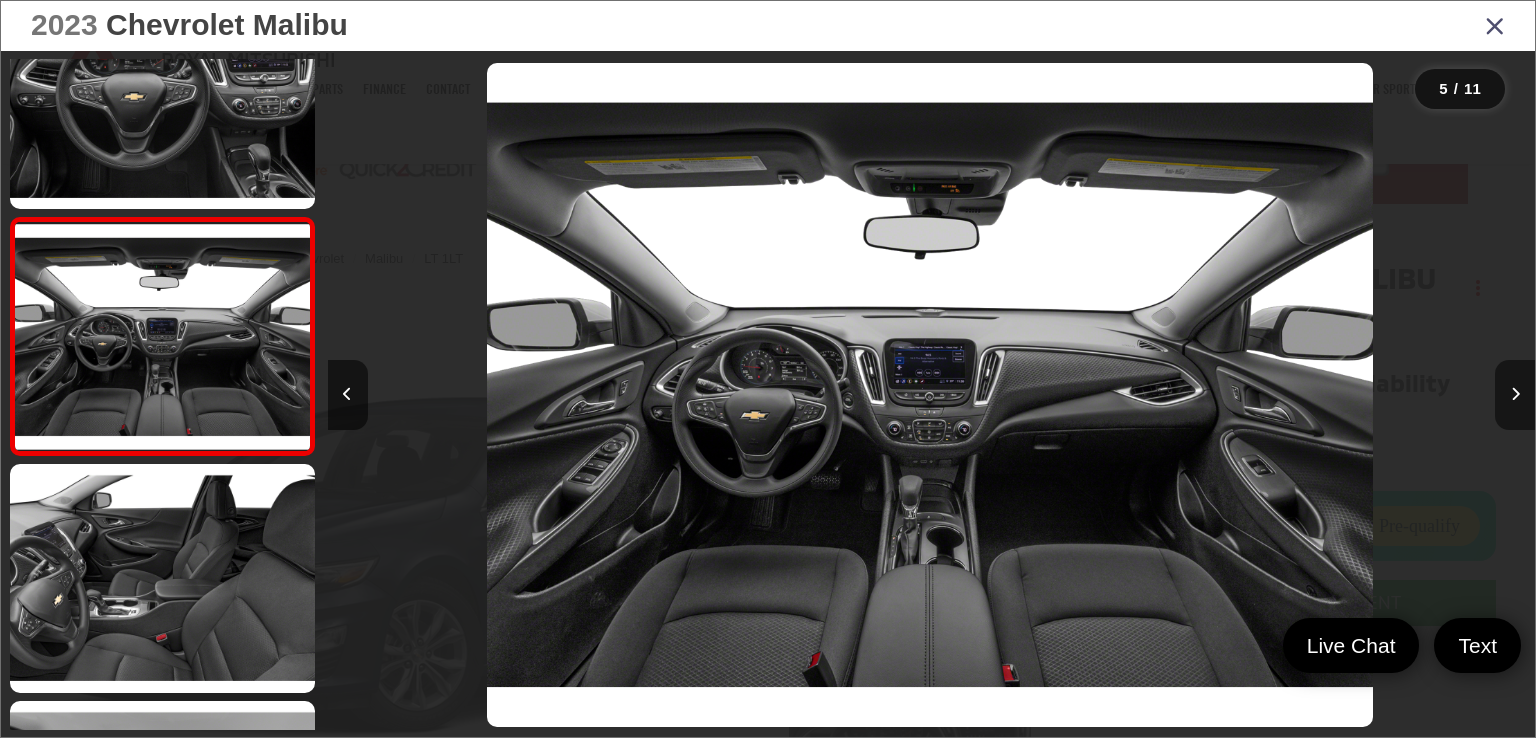 scroll, scrollTop: 0, scrollLeft: 4910, axis: horizontal 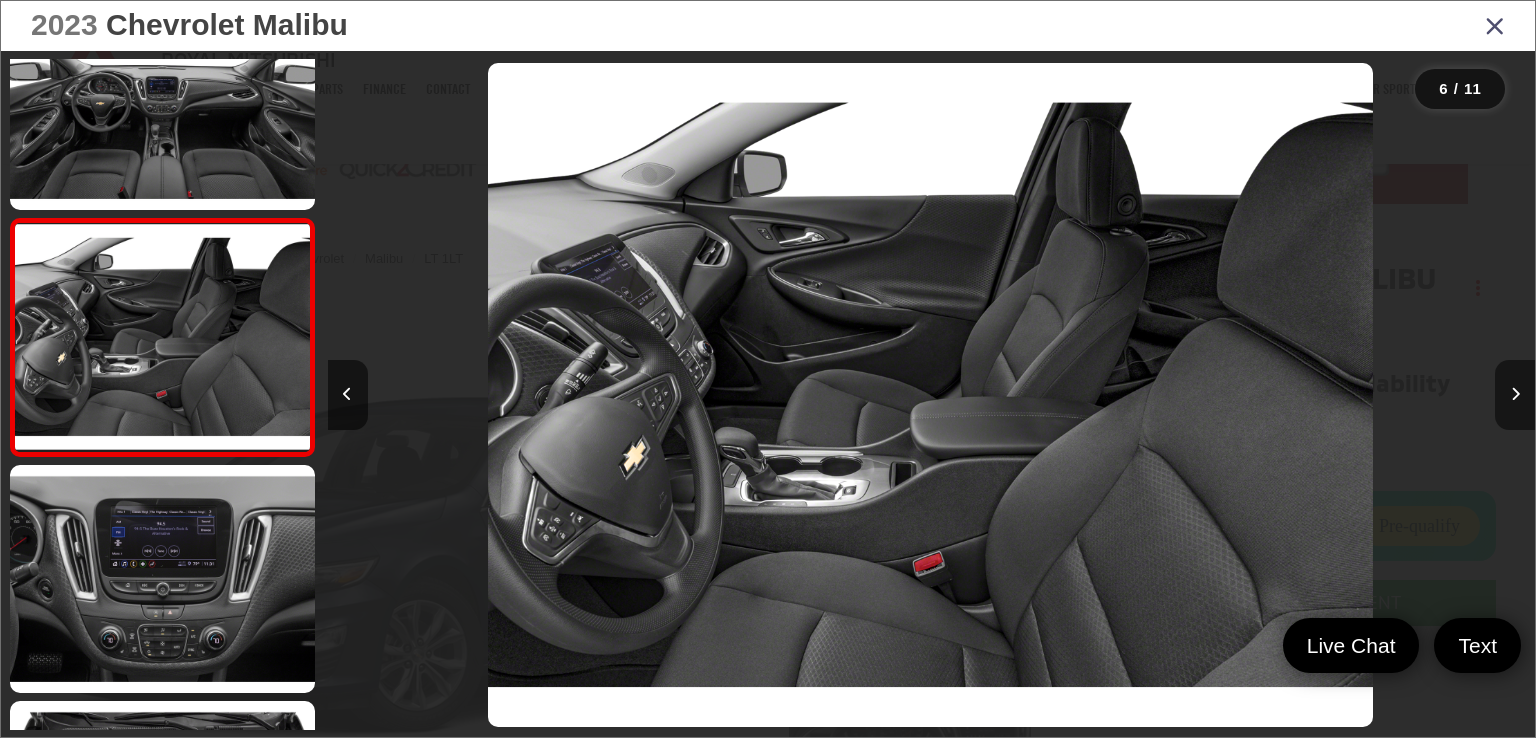 click at bounding box center (1515, 395) 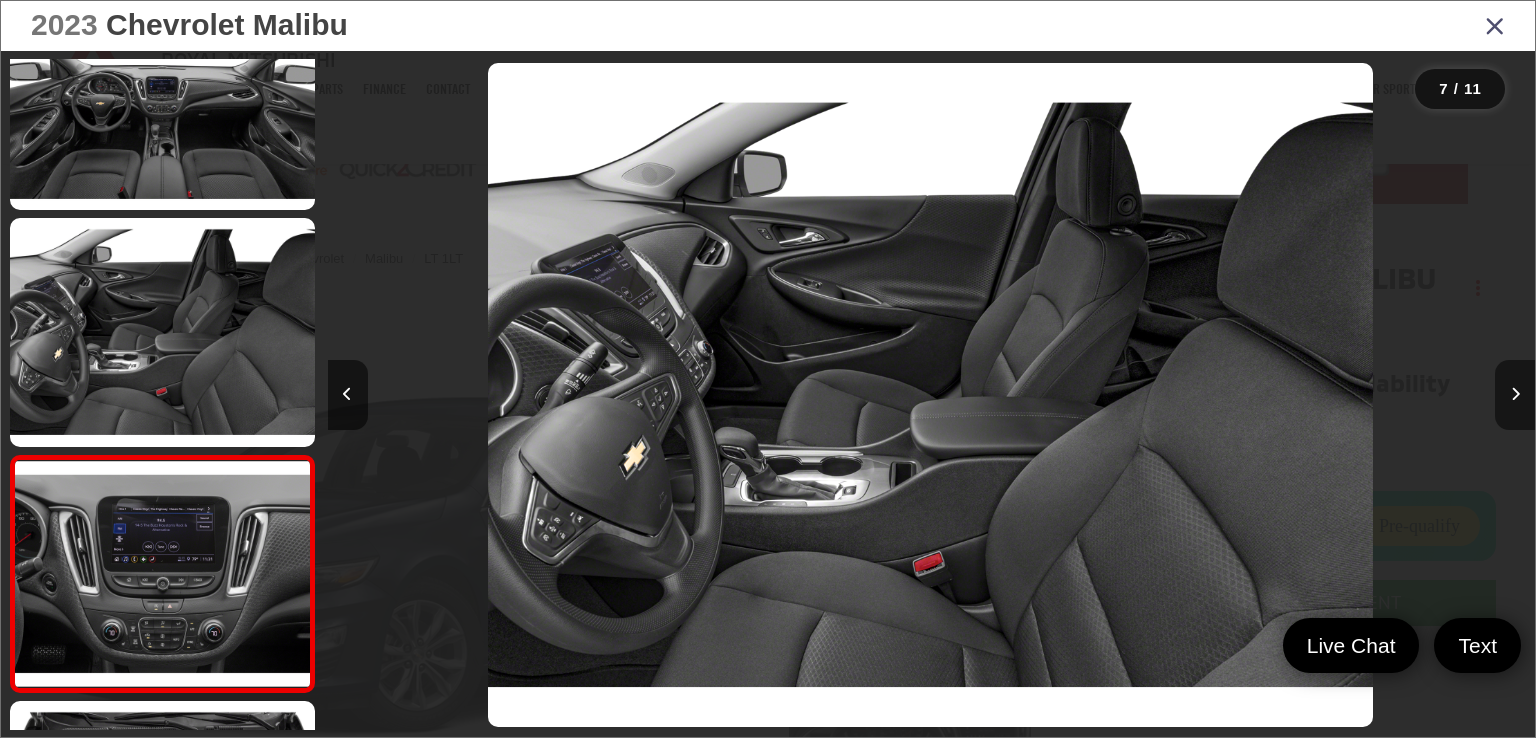 scroll, scrollTop: 0, scrollLeft: 6364, axis: horizontal 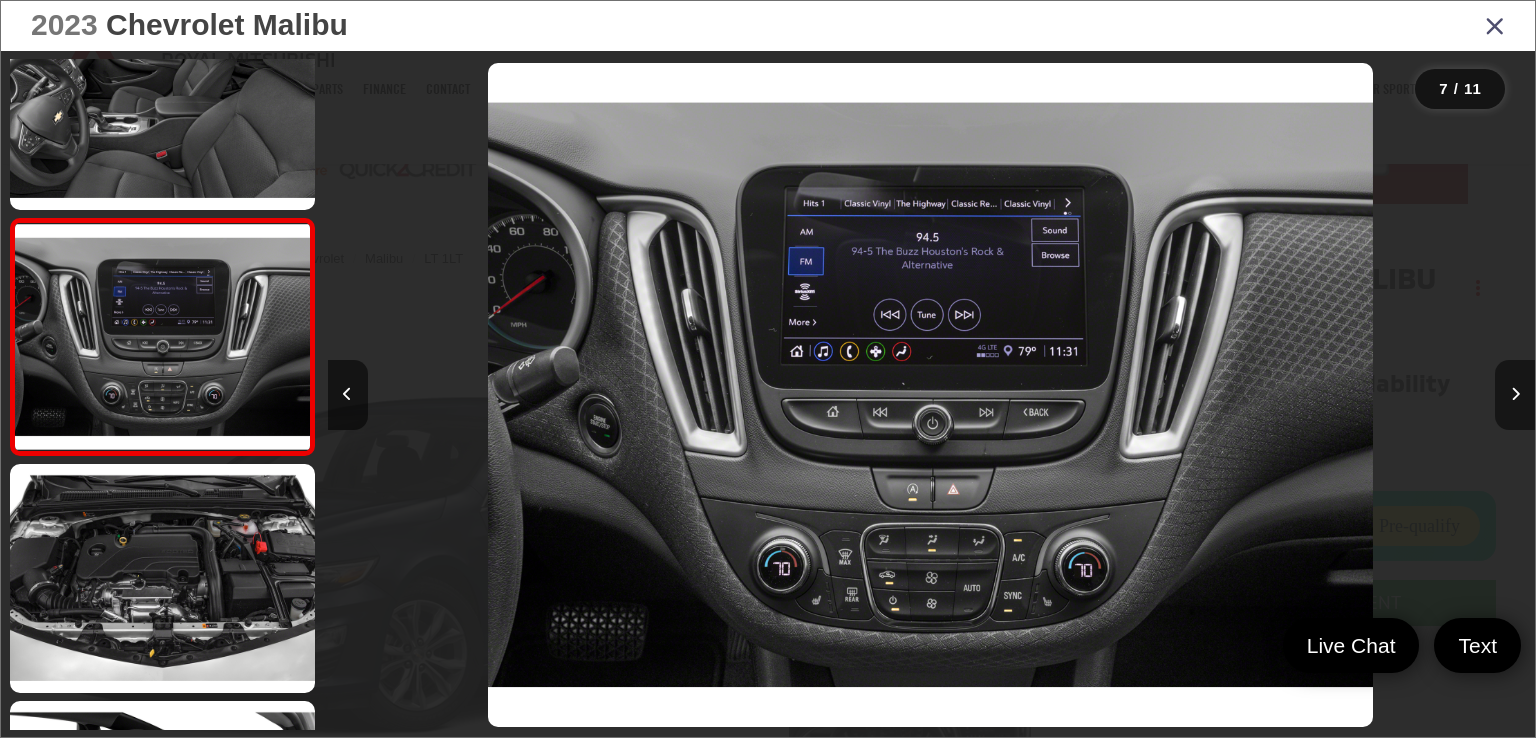 click at bounding box center [1515, 395] 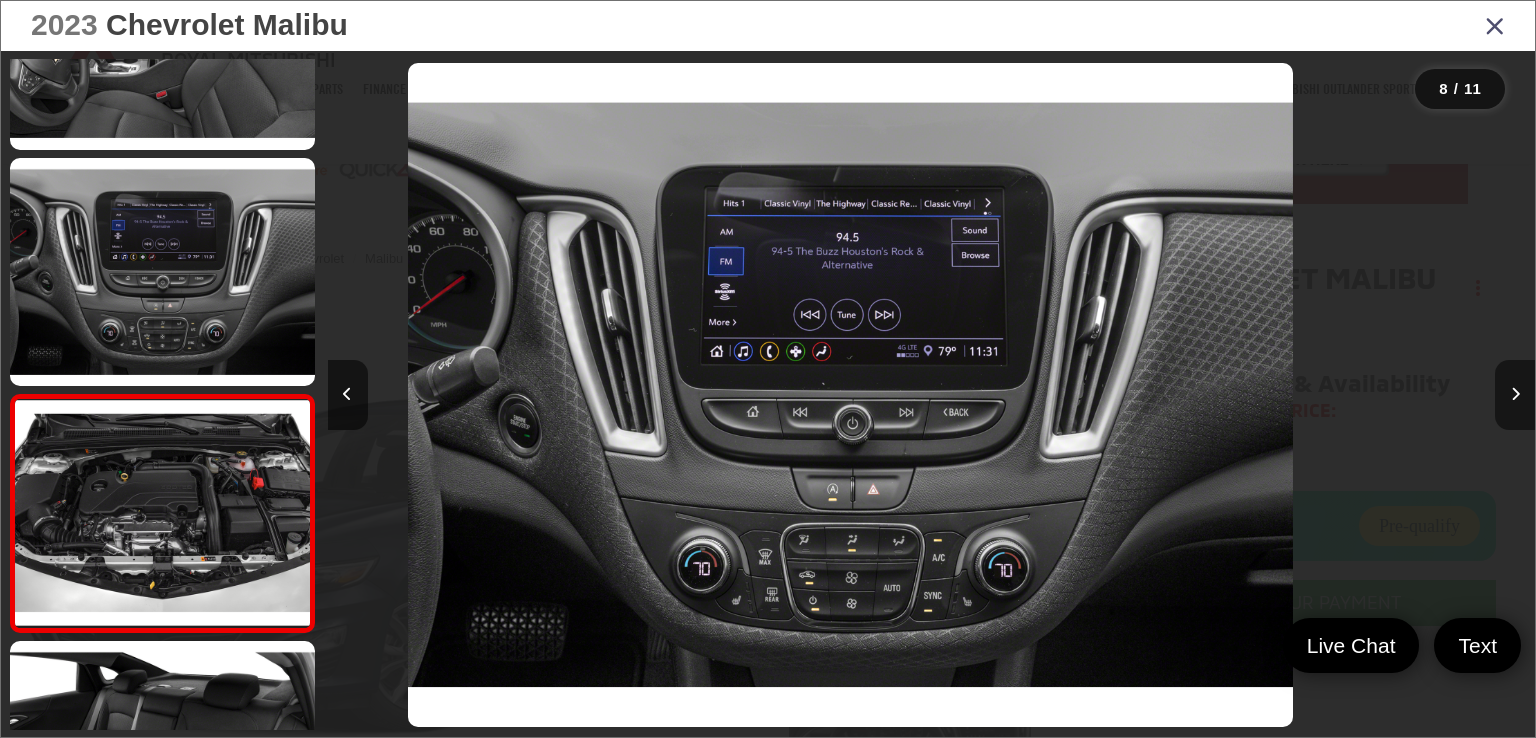 scroll, scrollTop: 1470, scrollLeft: 0, axis: vertical 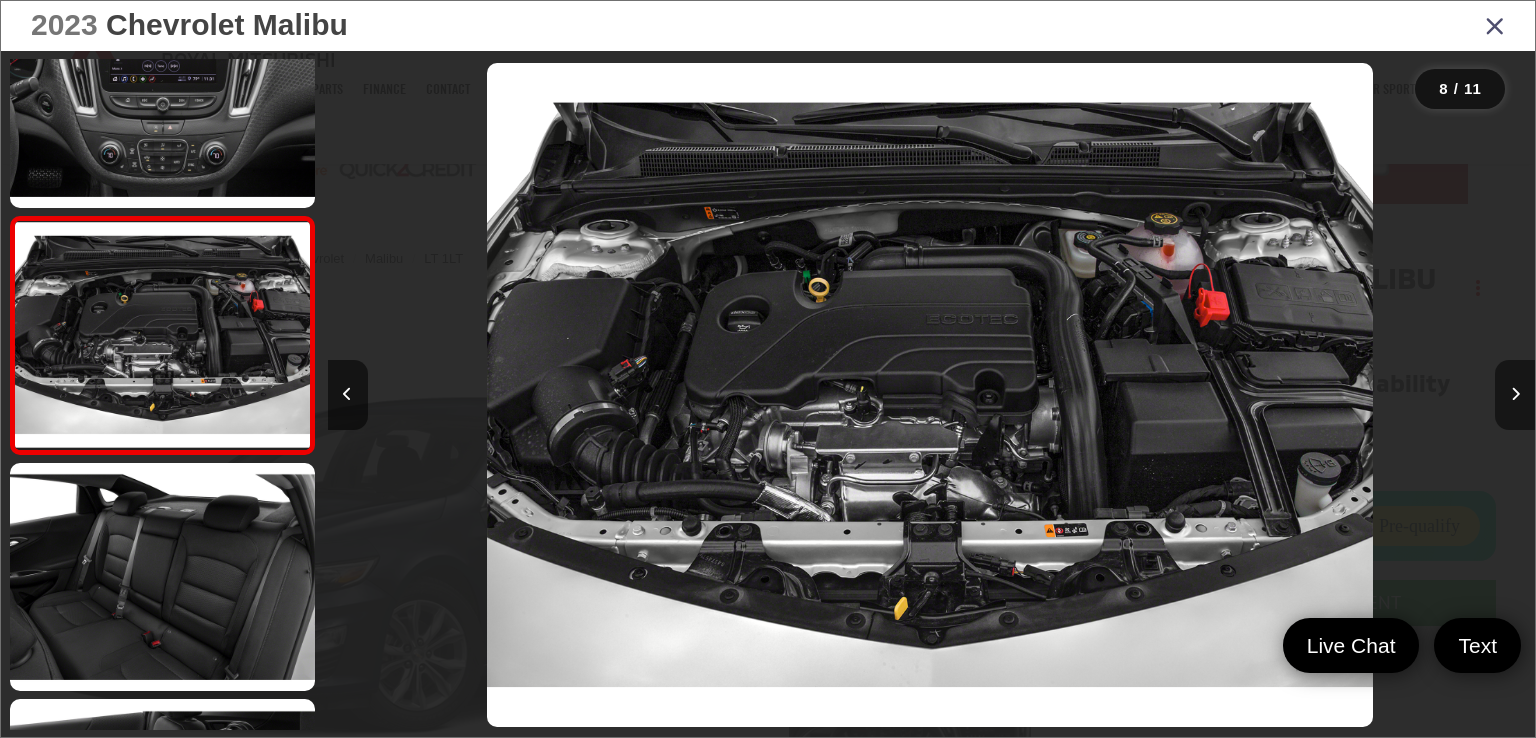 click at bounding box center [1515, 395] 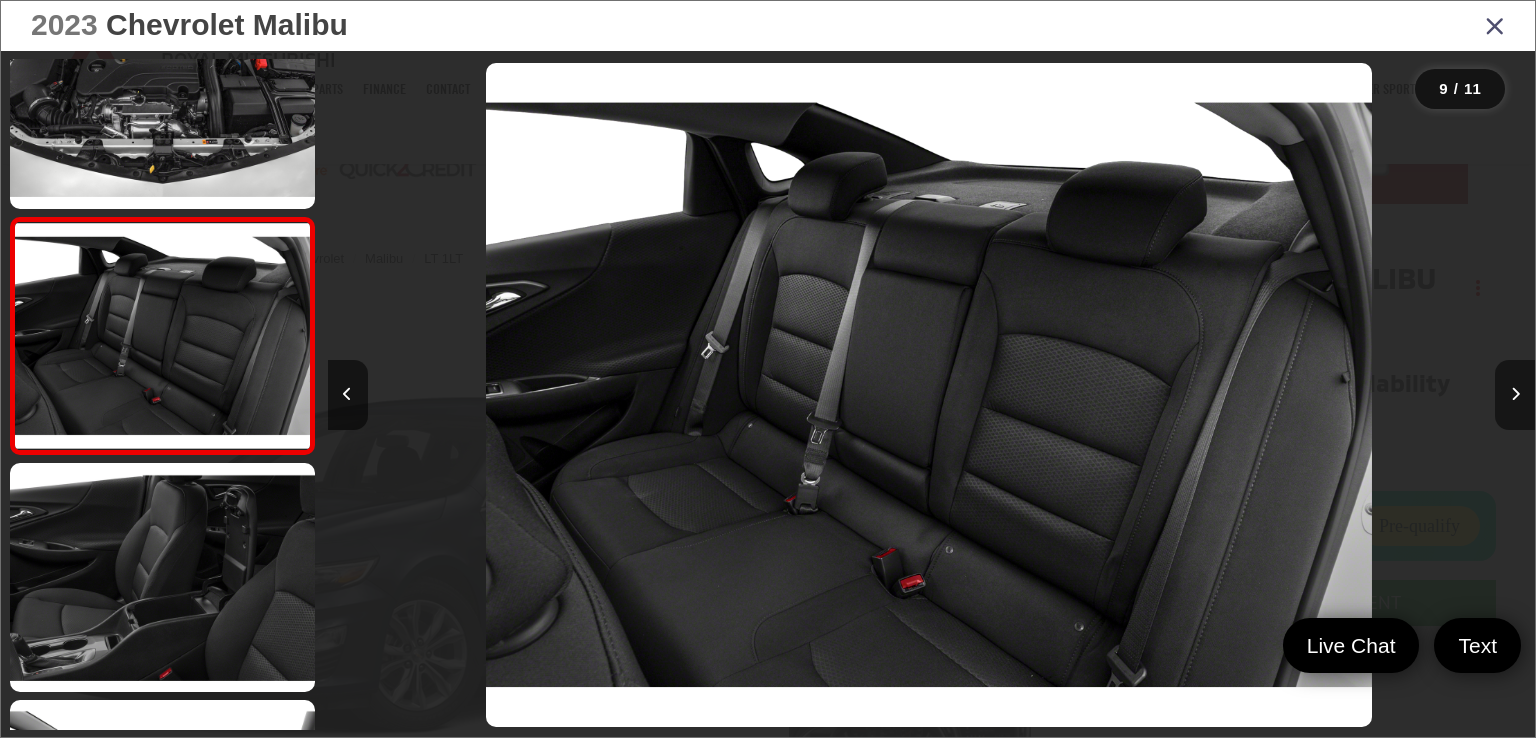 click at bounding box center [1515, 395] 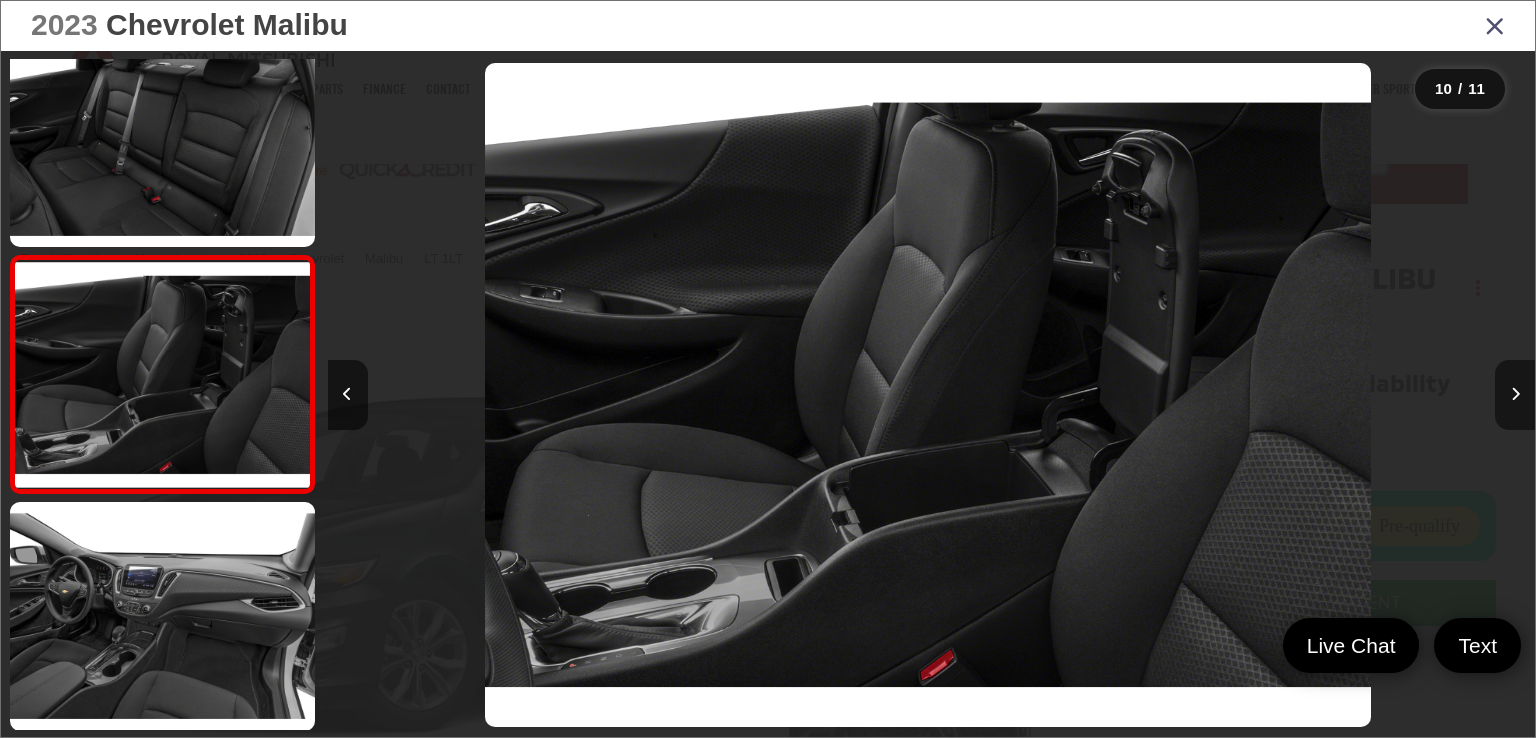 click at bounding box center [1515, 395] 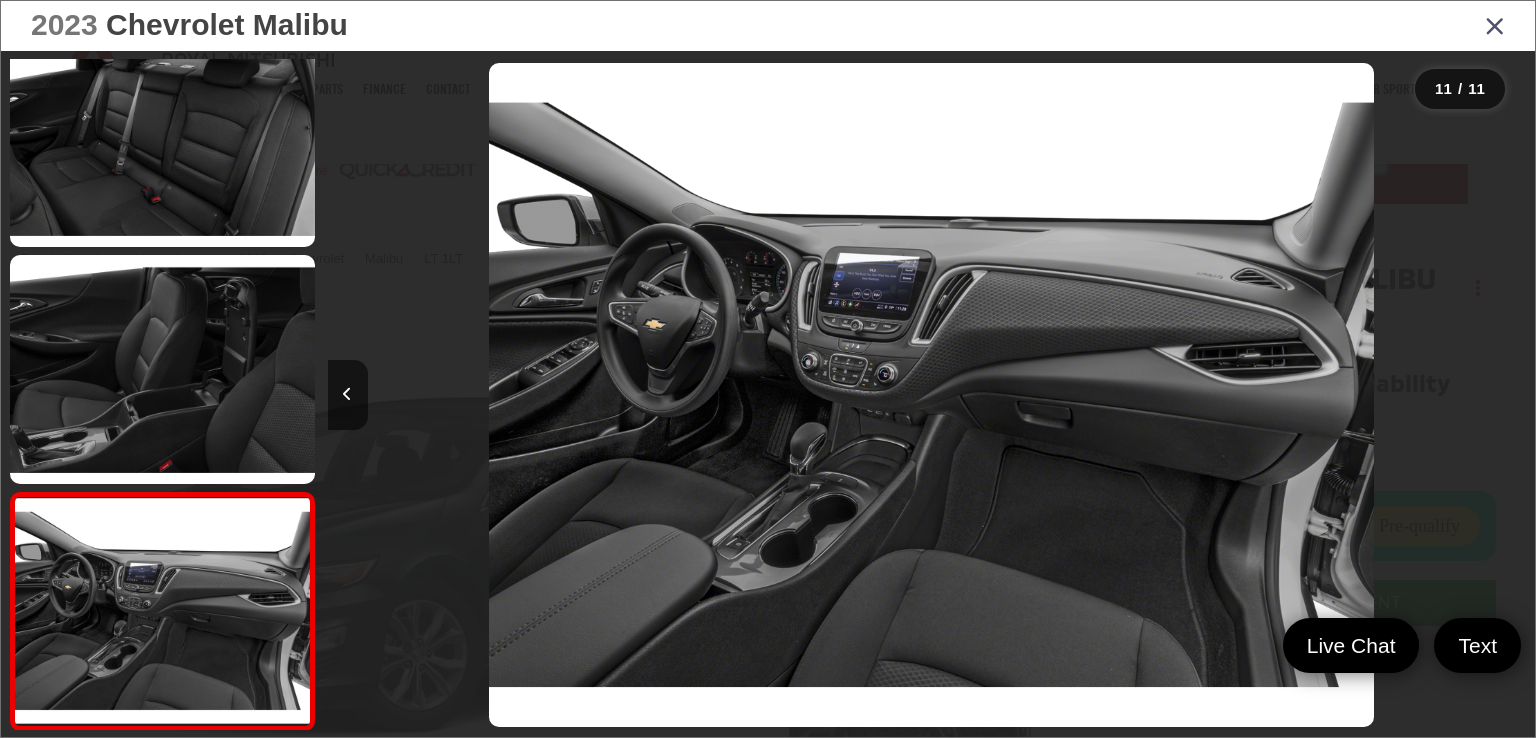 click at bounding box center (1384, 395) 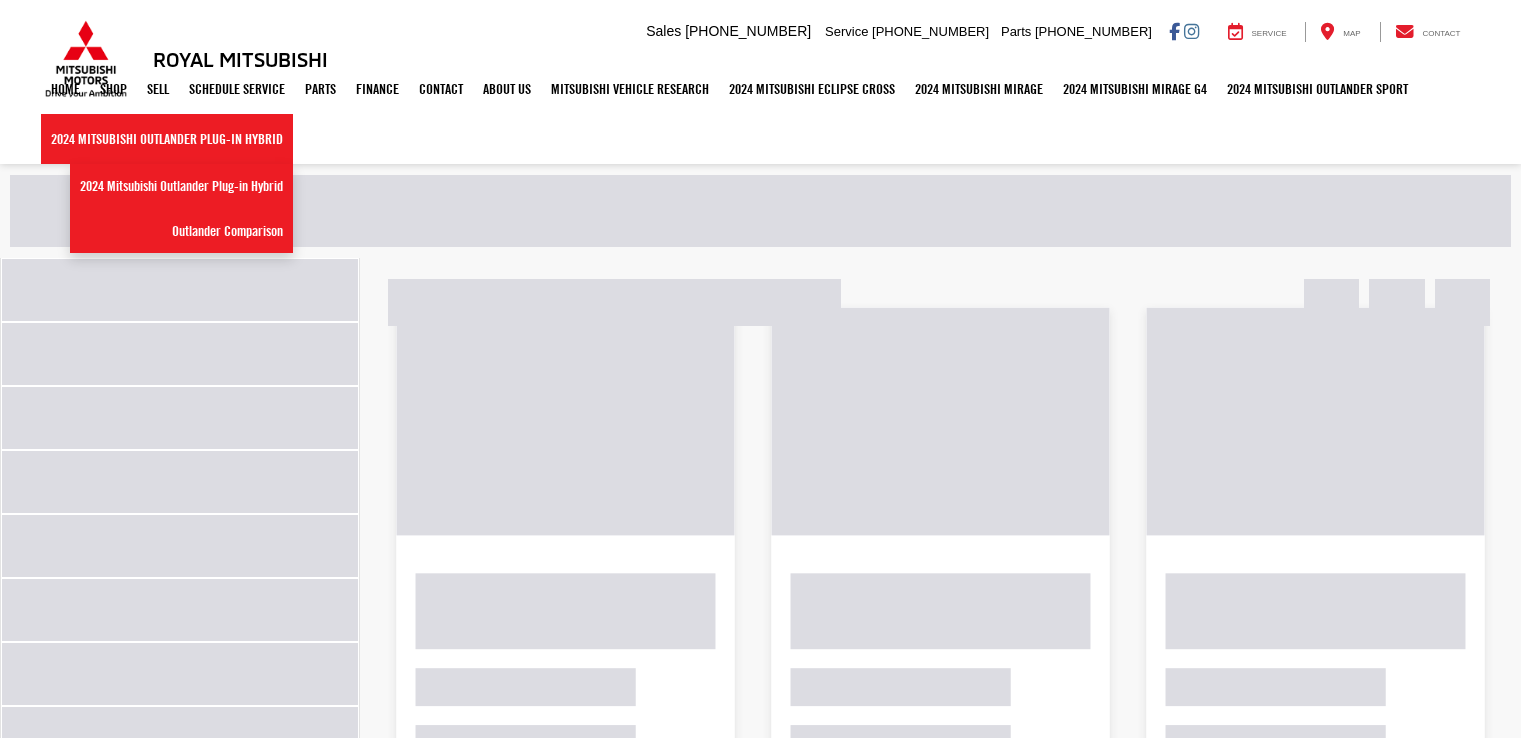 scroll, scrollTop: 0, scrollLeft: 0, axis: both 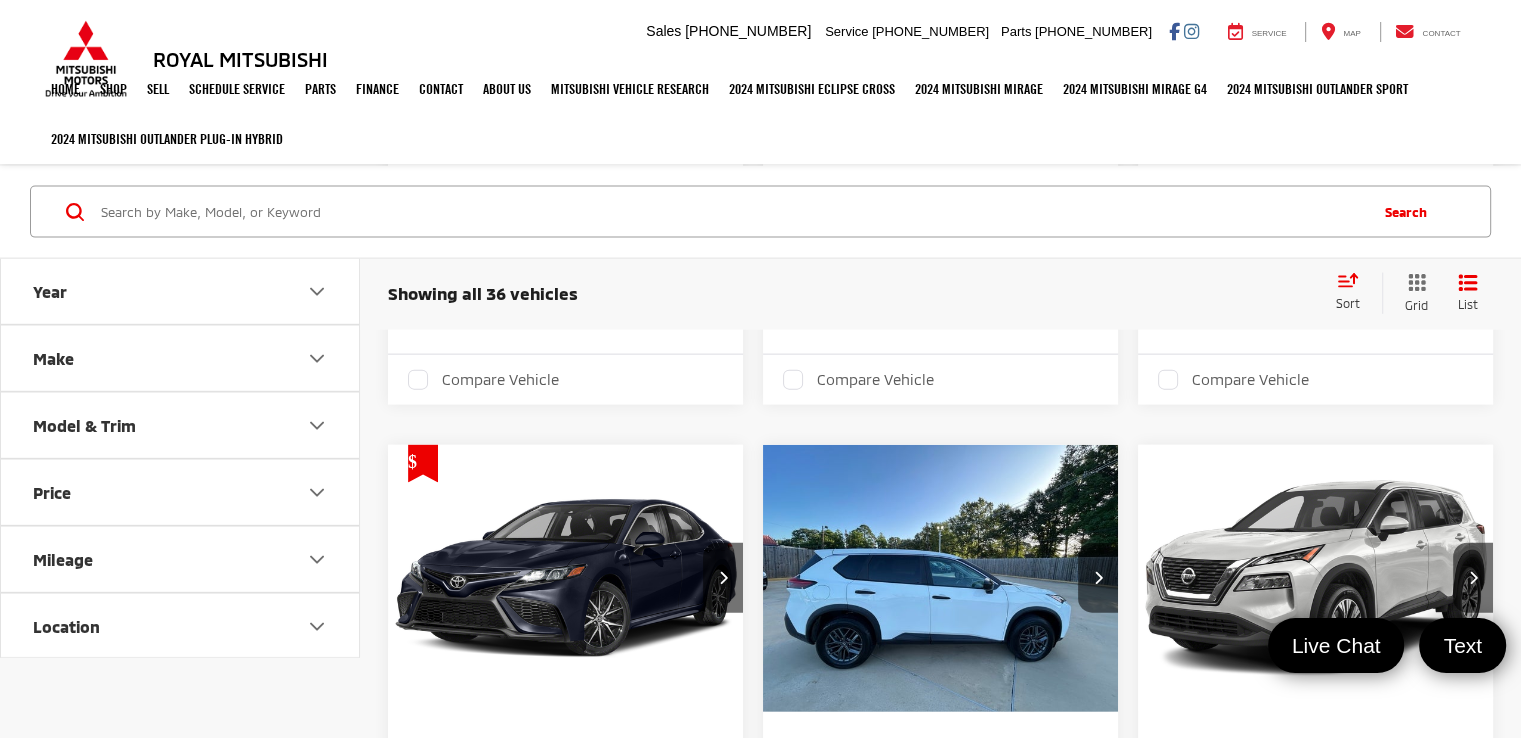 click at bounding box center [566, 579] 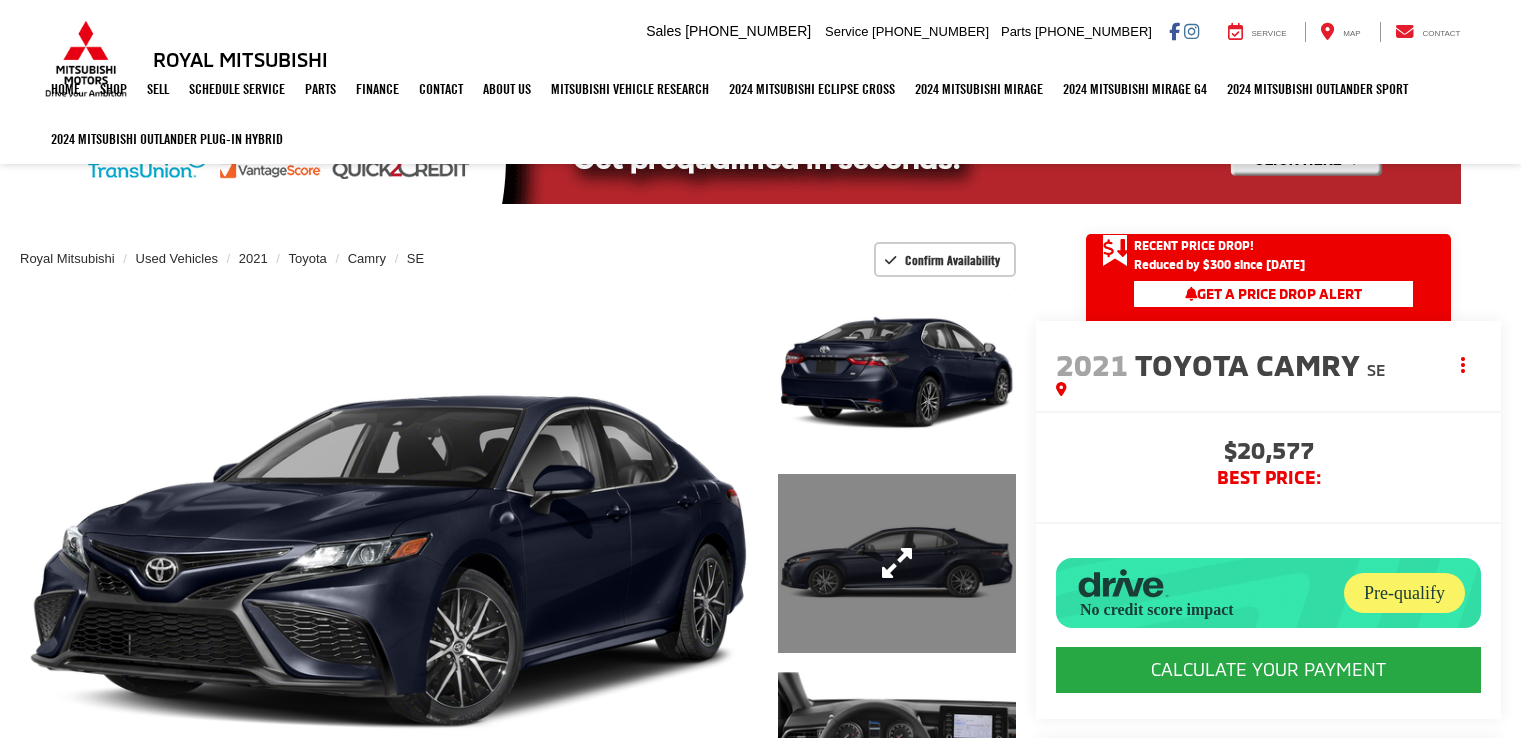 scroll, scrollTop: 0, scrollLeft: 0, axis: both 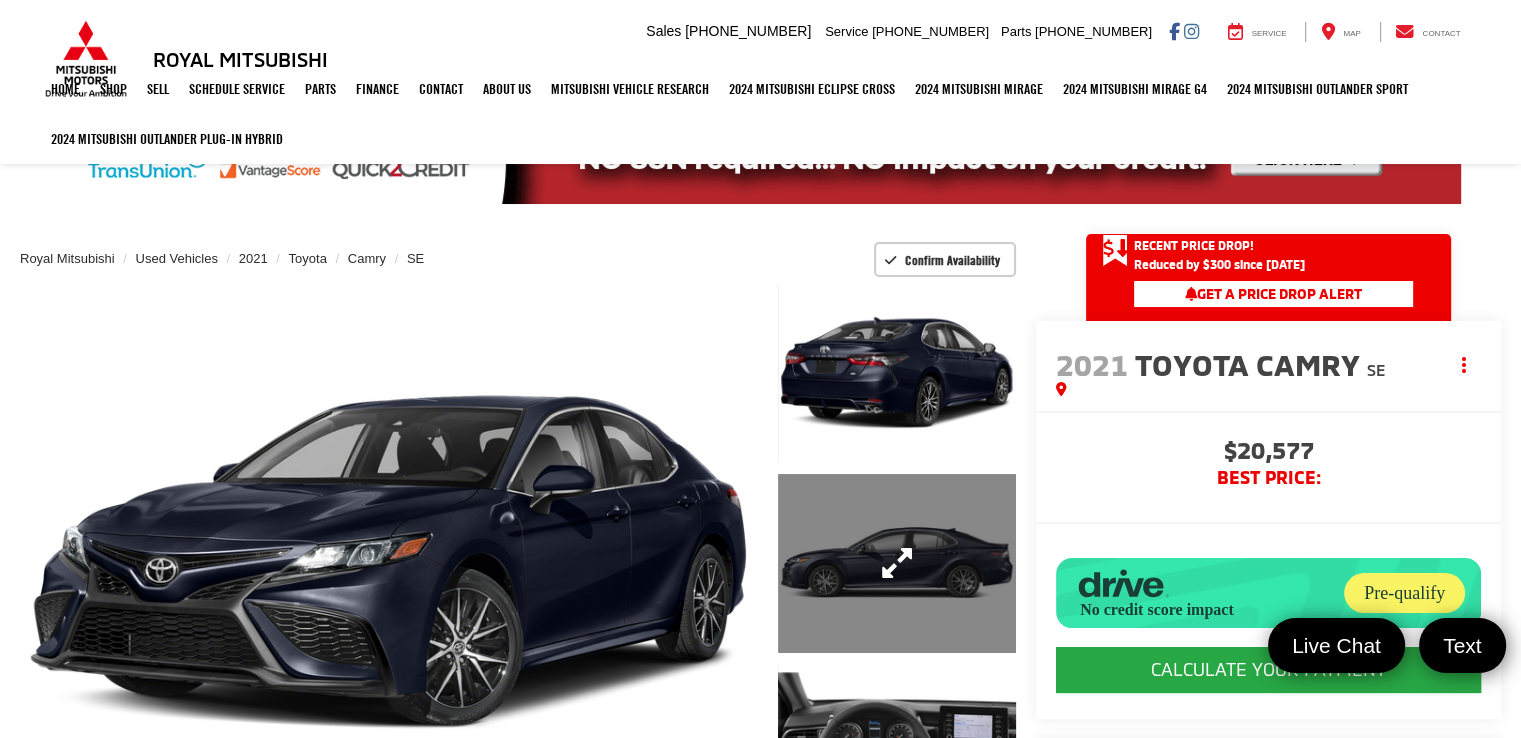 click at bounding box center [897, 563] 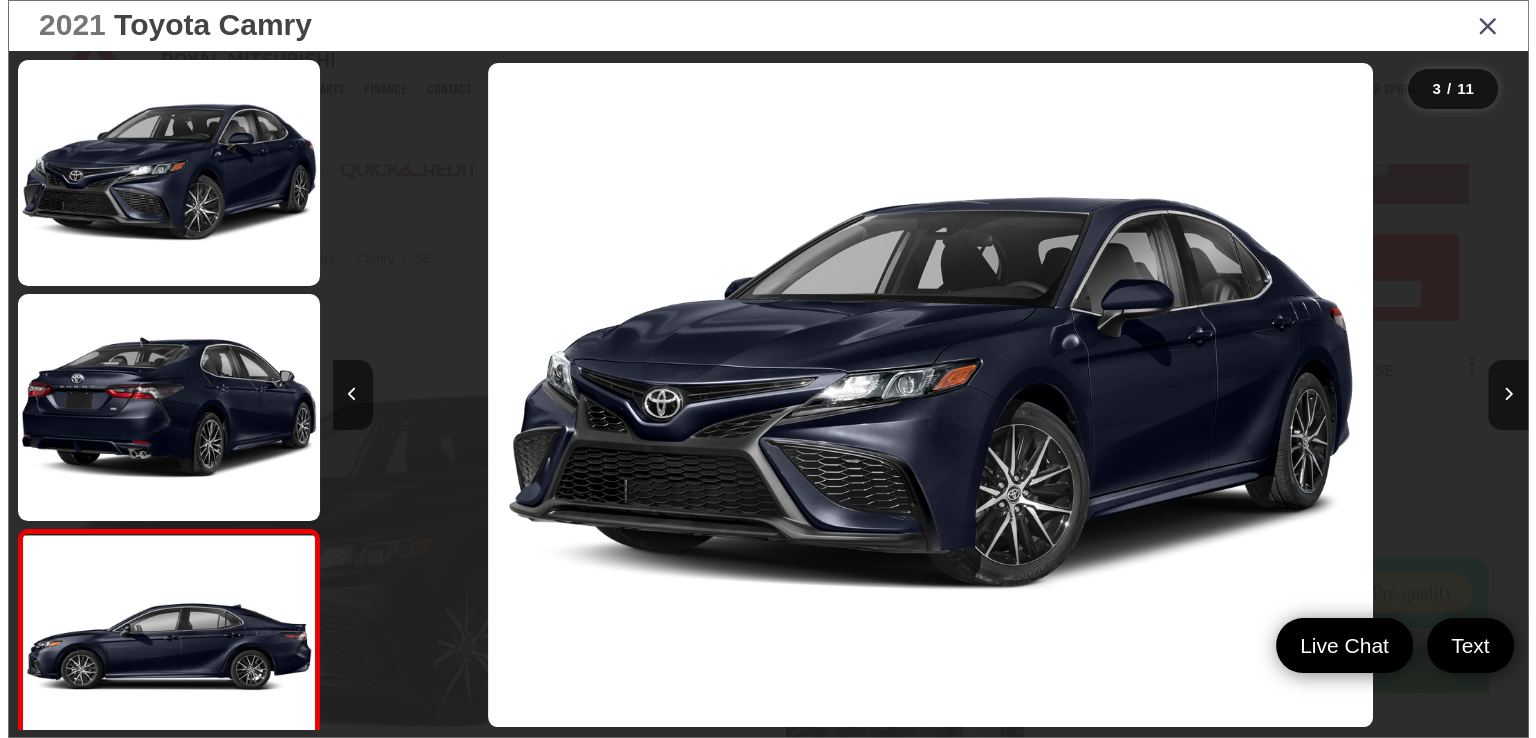 scroll, scrollTop: 188, scrollLeft: 0, axis: vertical 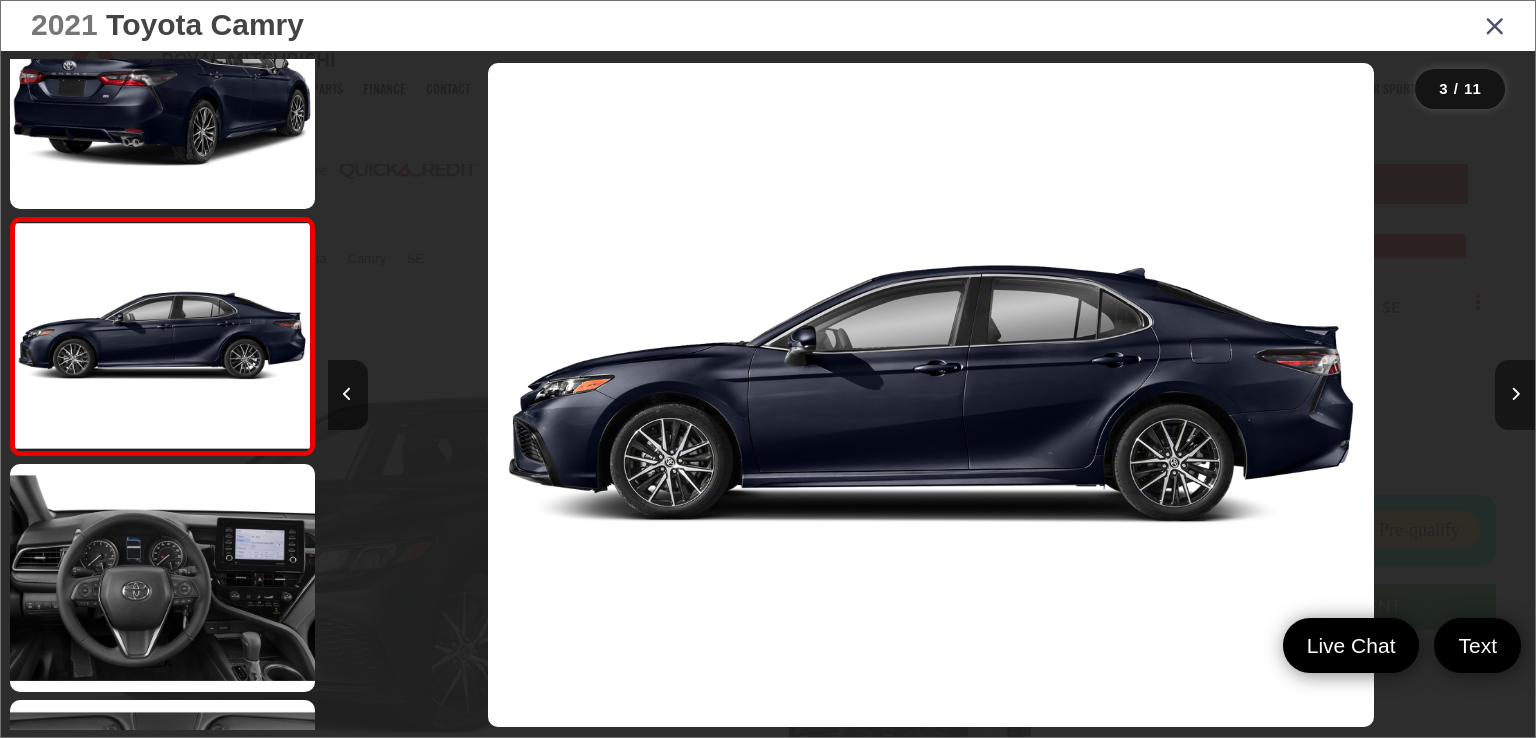 click at bounding box center (1515, 394) 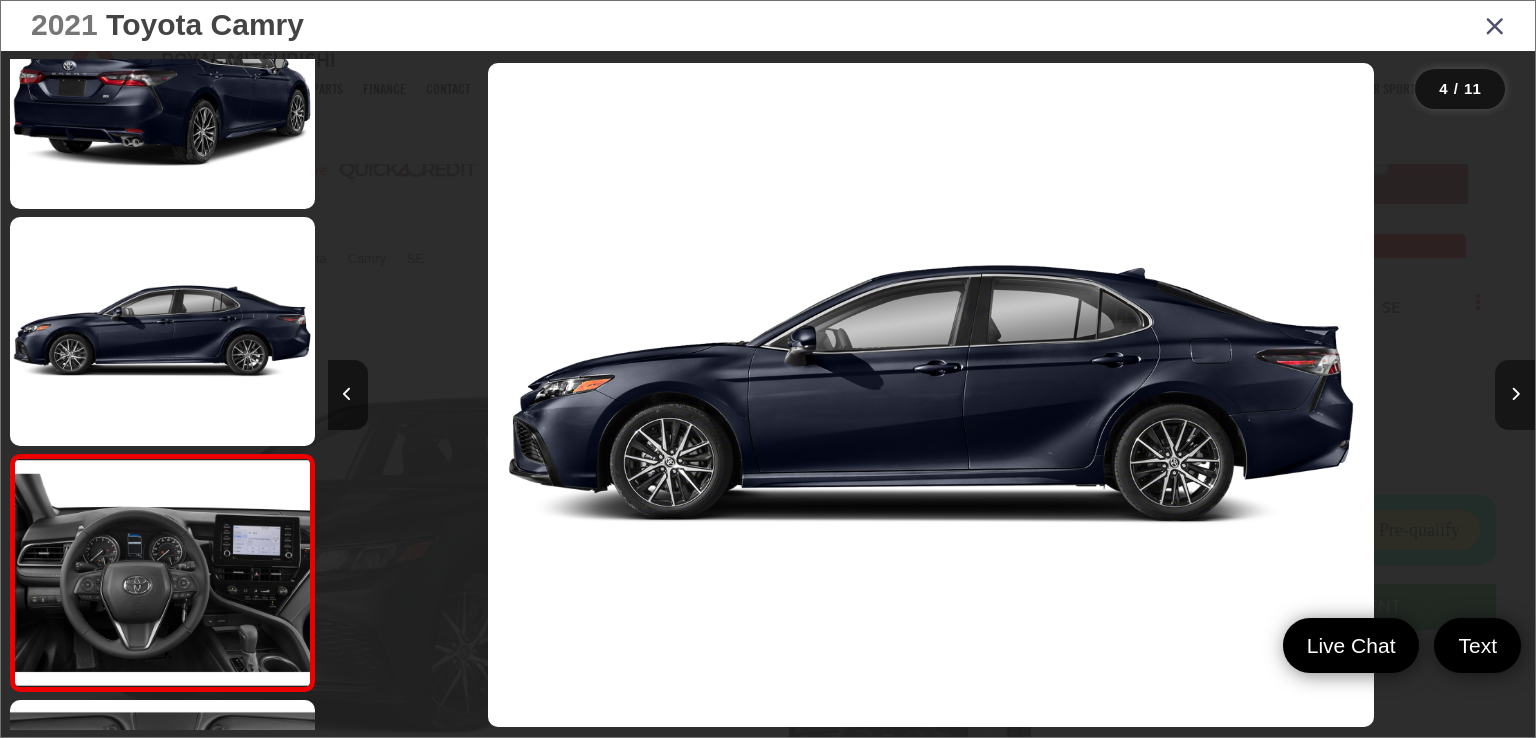scroll, scrollTop: 0, scrollLeft: 2742, axis: horizontal 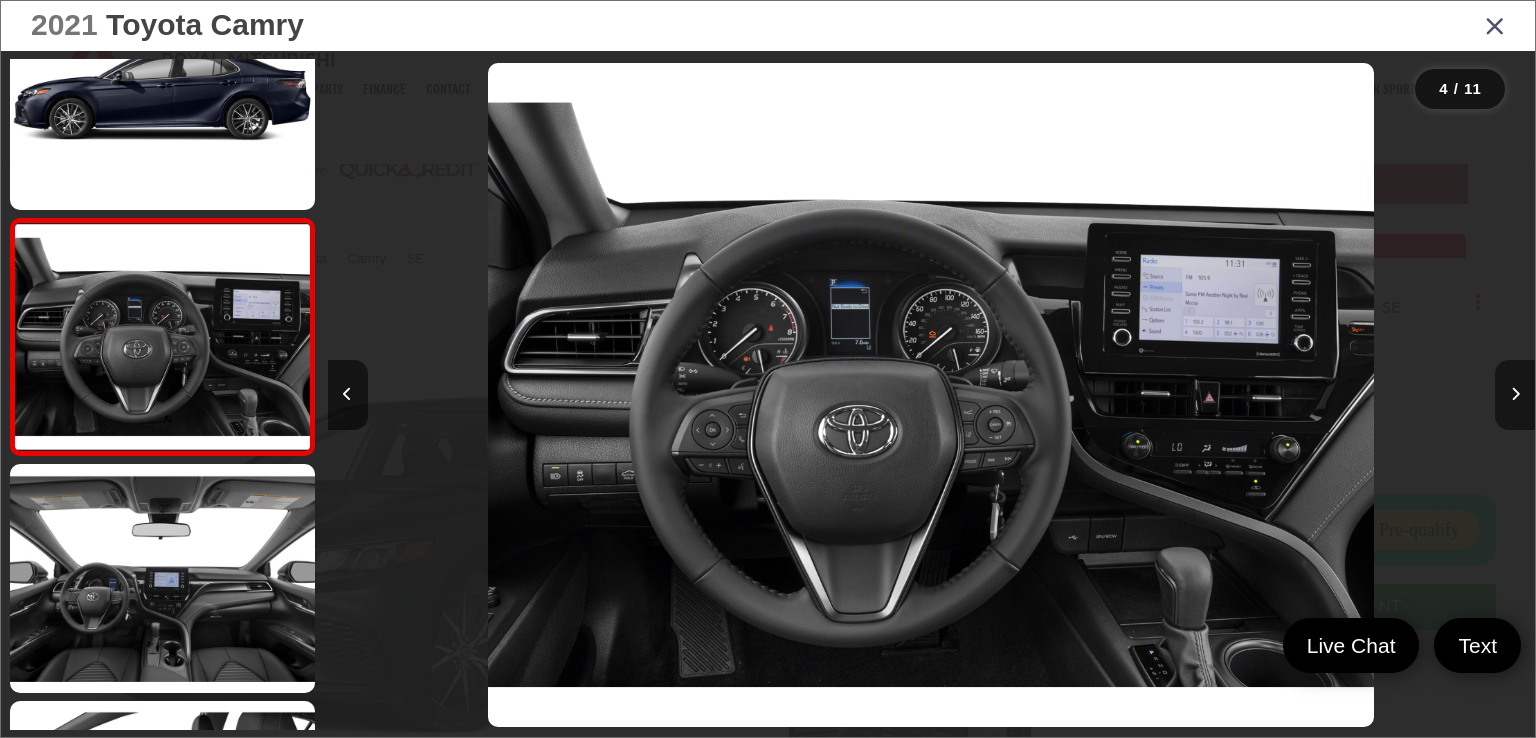 click at bounding box center (1515, 395) 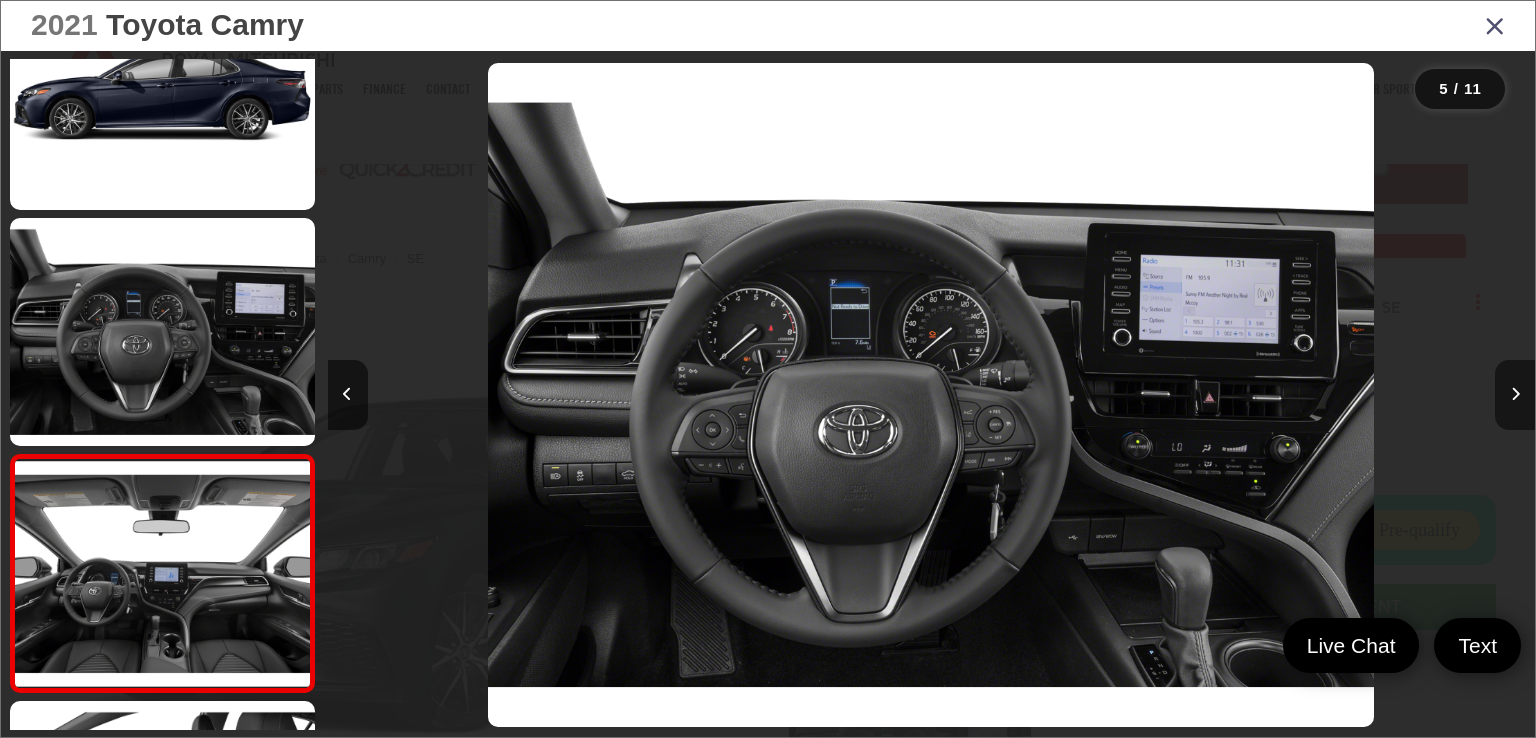 scroll, scrollTop: 0, scrollLeft: 3949, axis: horizontal 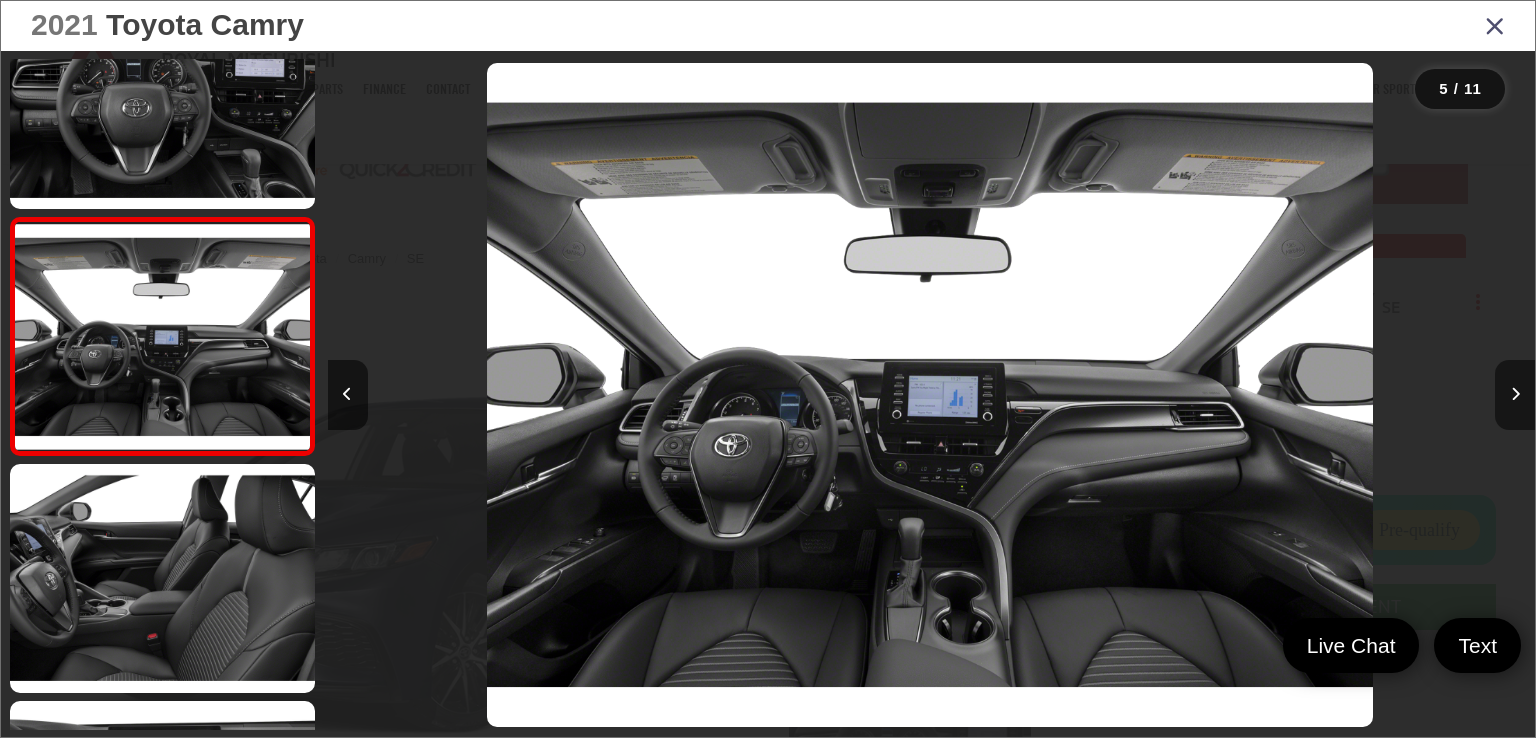 click at bounding box center [1515, 395] 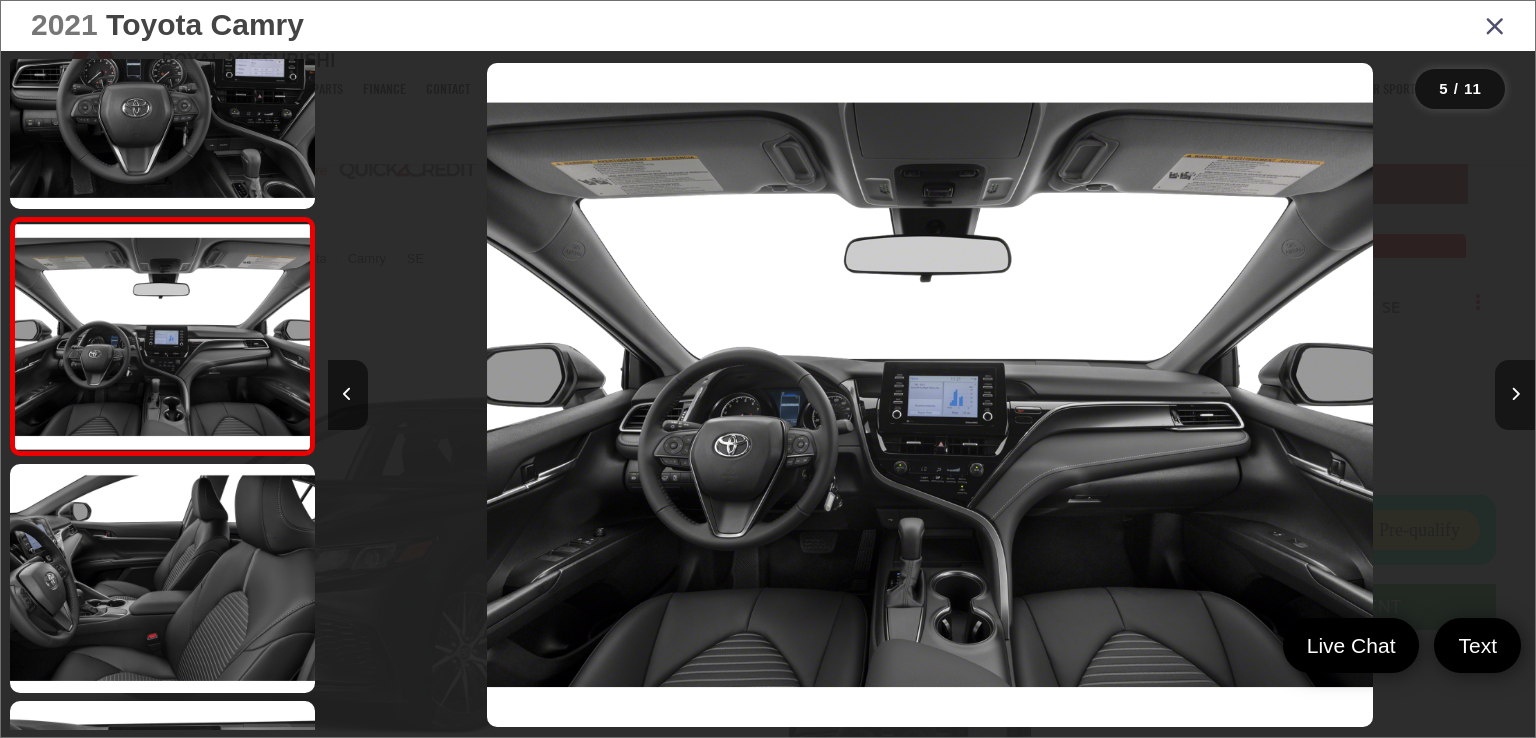 scroll, scrollTop: 0, scrollLeft: 4910, axis: horizontal 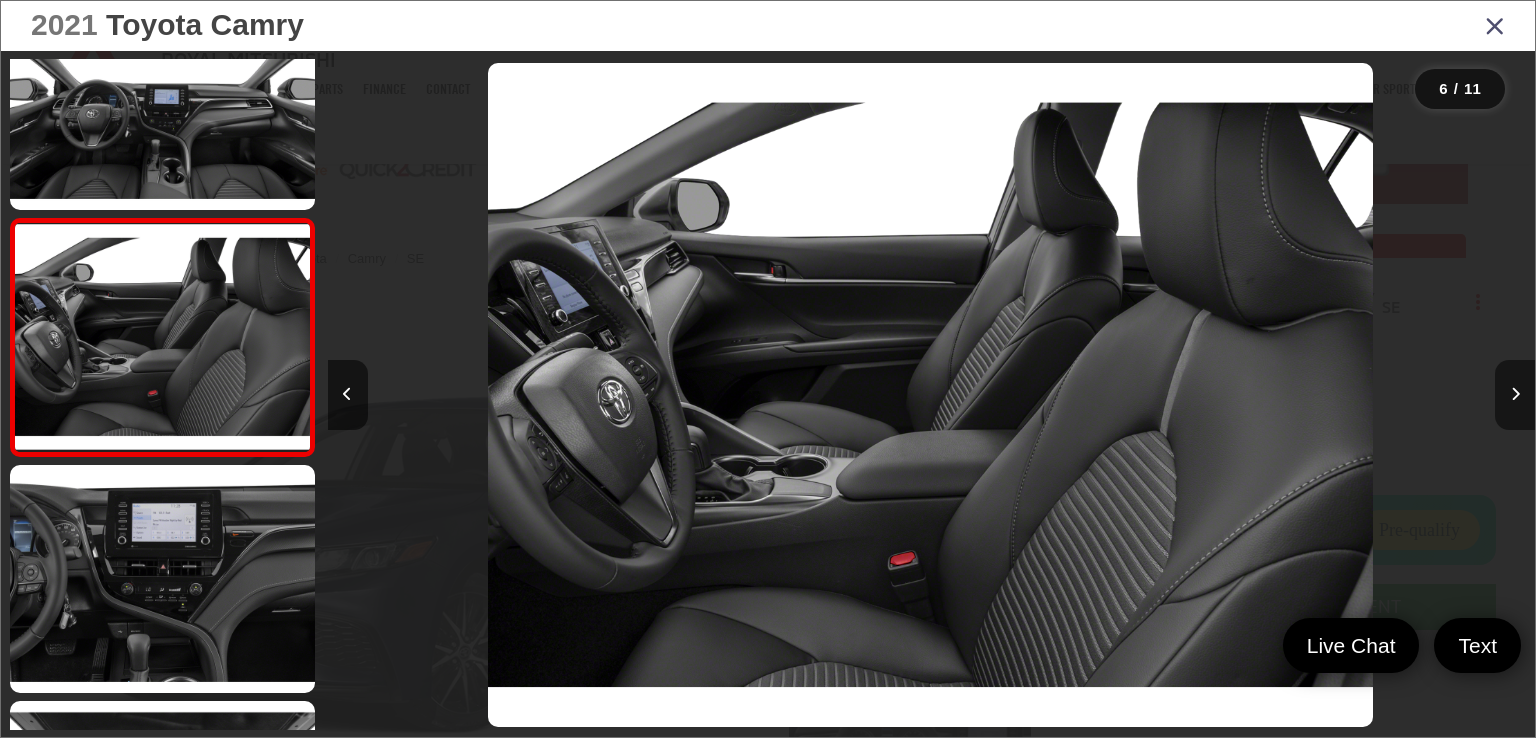 click at bounding box center (1515, 395) 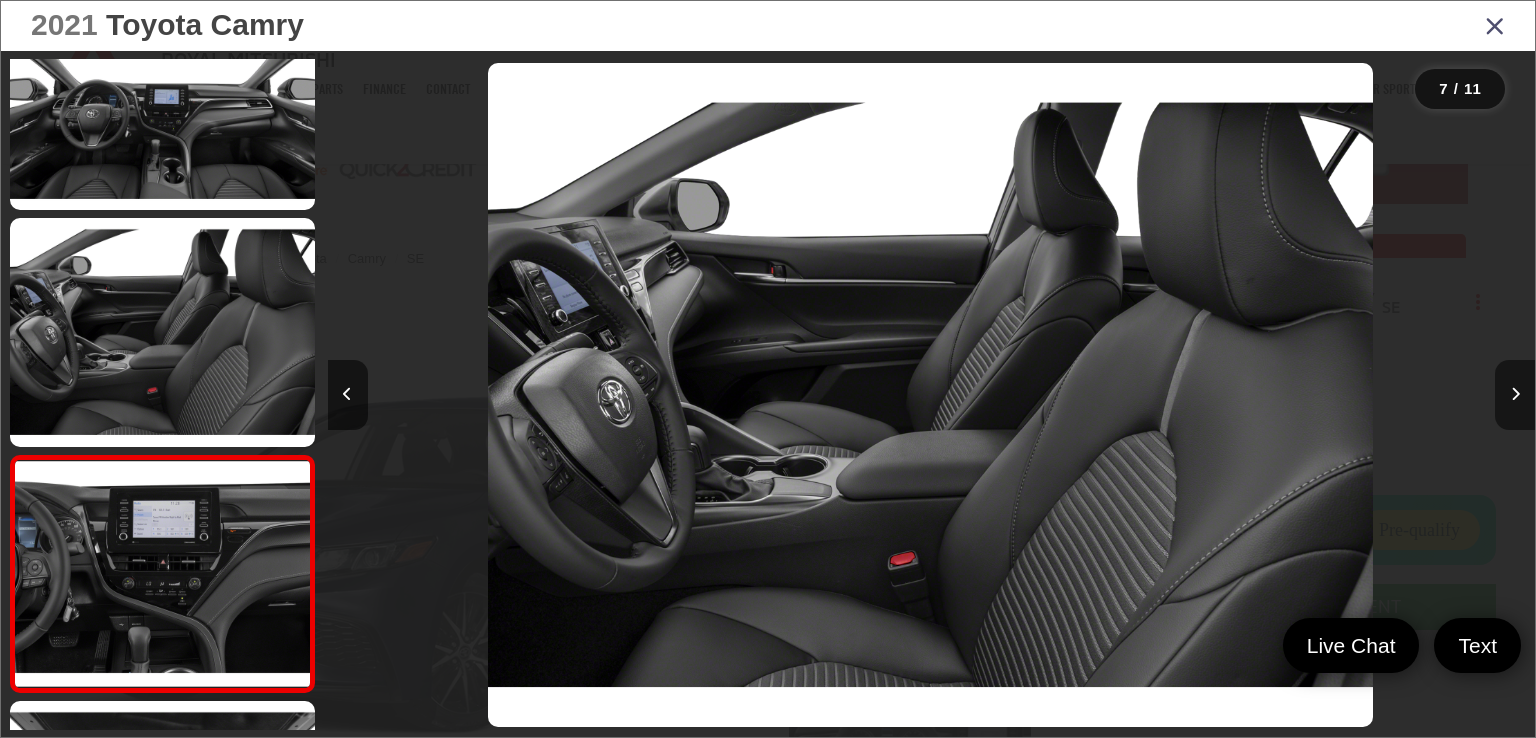 scroll, scrollTop: 0, scrollLeft: 6117, axis: horizontal 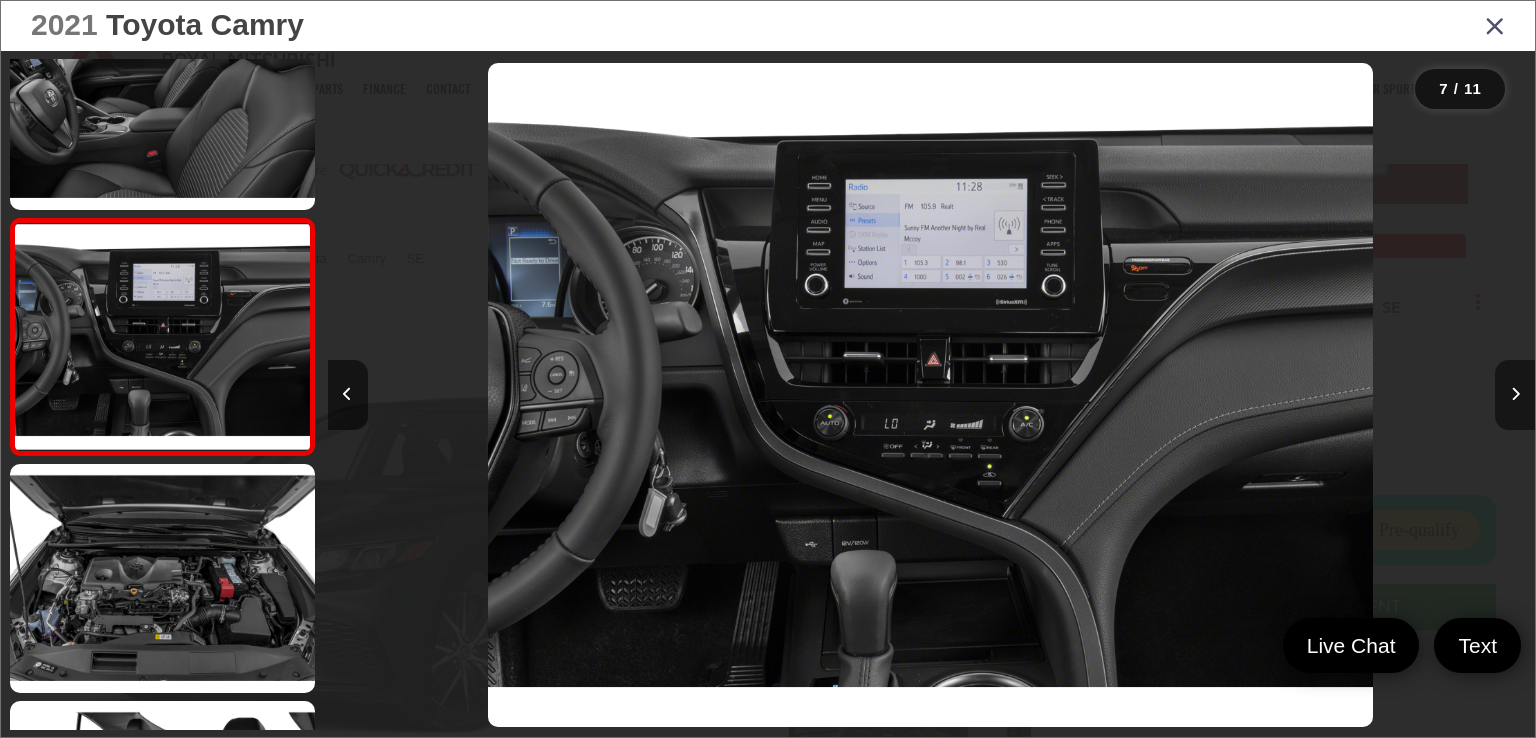 click at bounding box center (1515, 395) 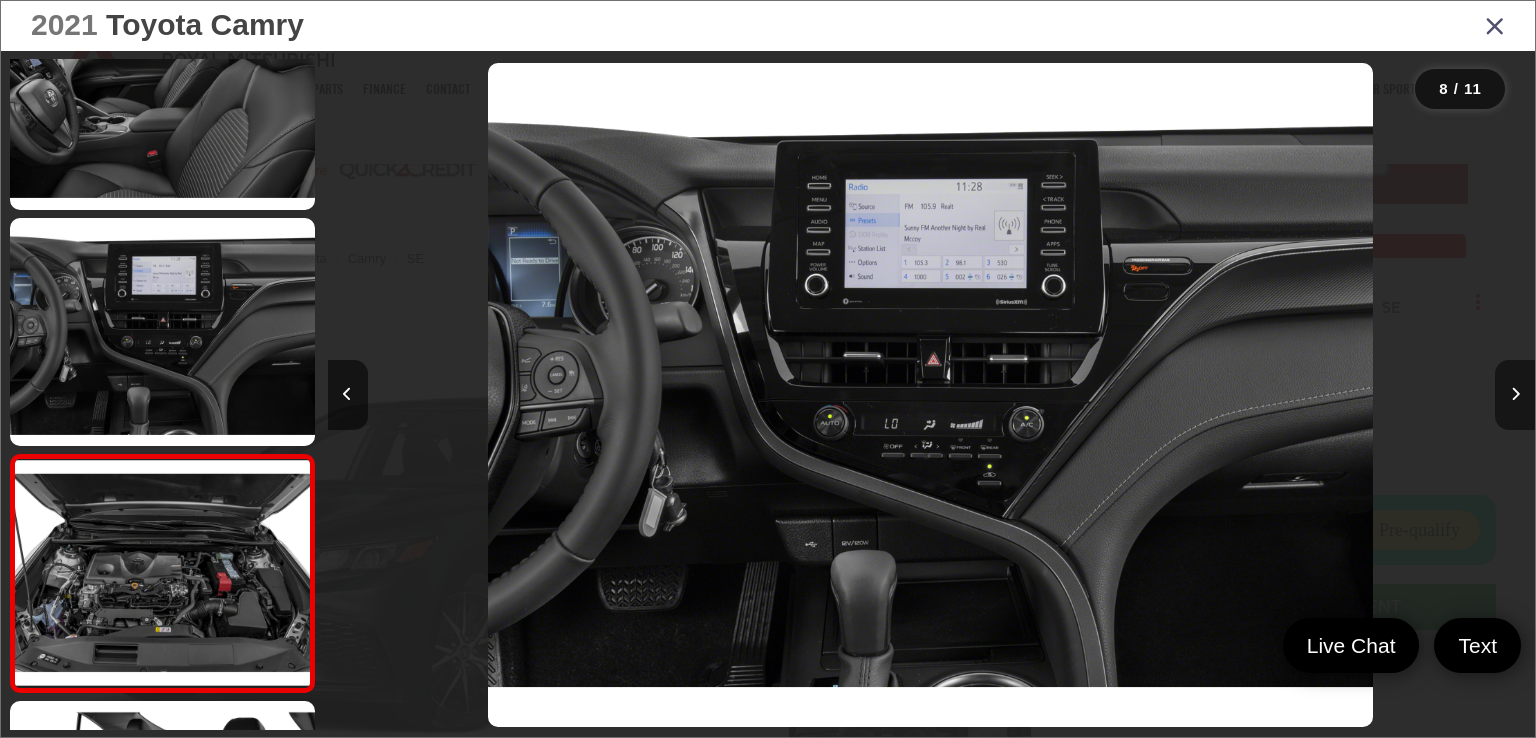 scroll, scrollTop: 0, scrollLeft: 7572, axis: horizontal 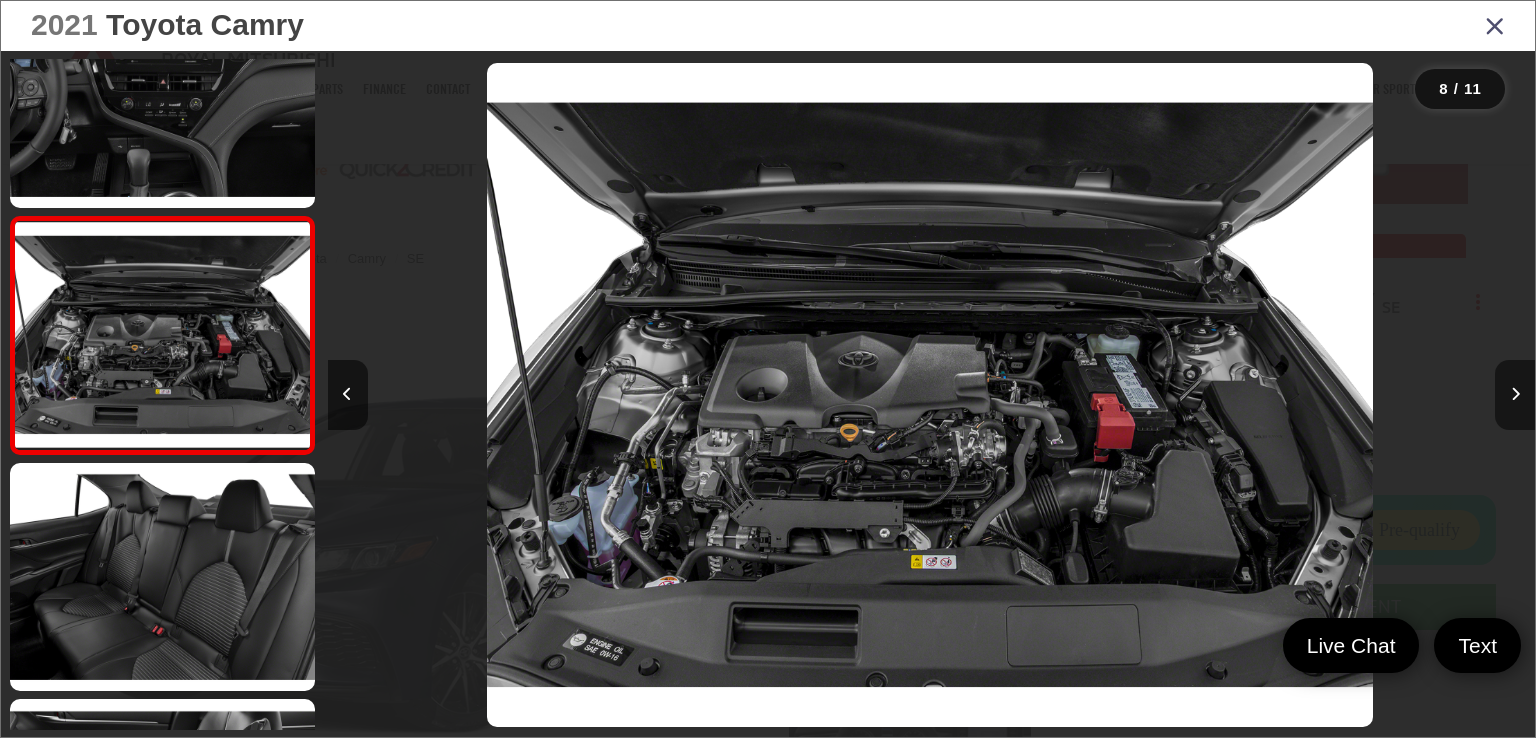click at bounding box center [1515, 395] 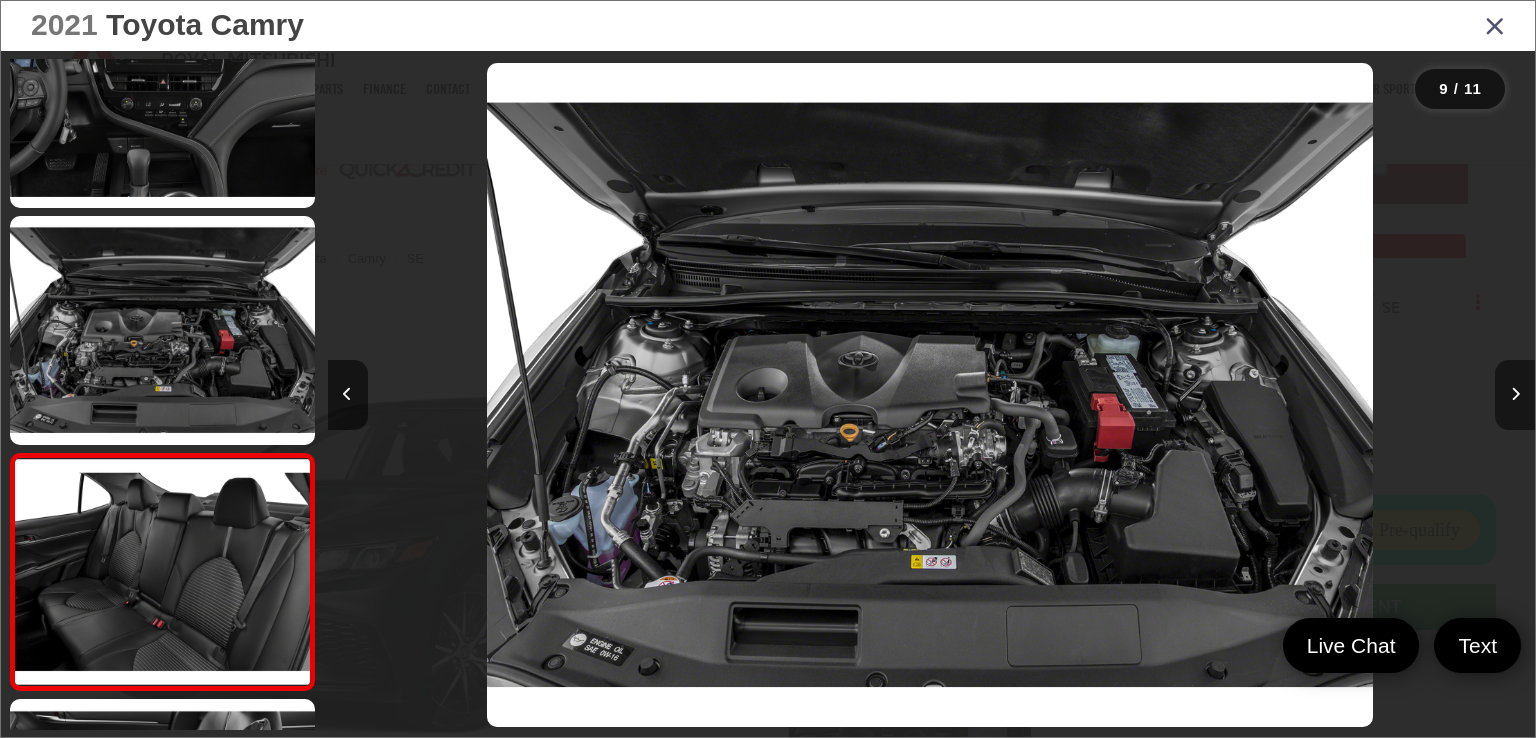 scroll, scrollTop: 0, scrollLeft: 8780, axis: horizontal 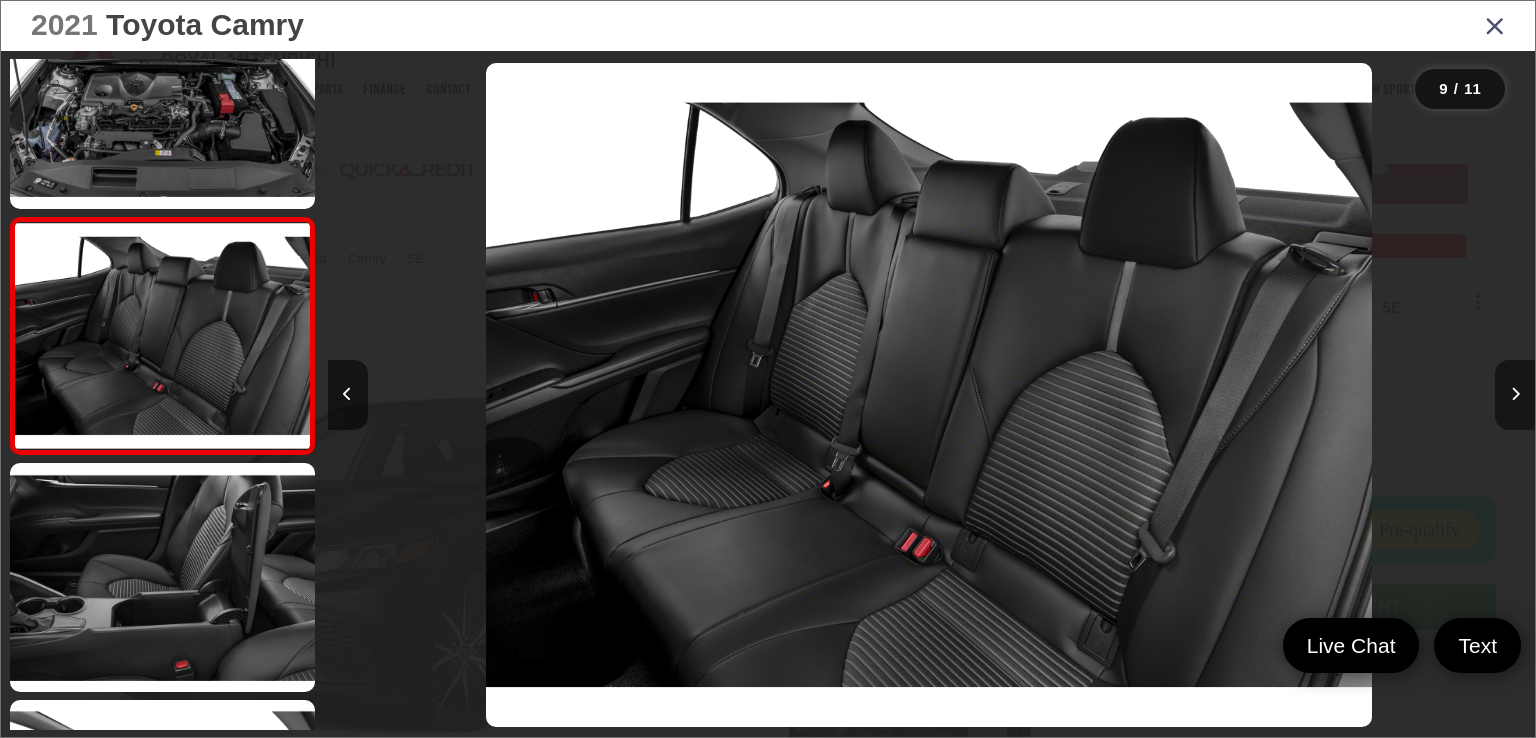 click at bounding box center [1515, 395] 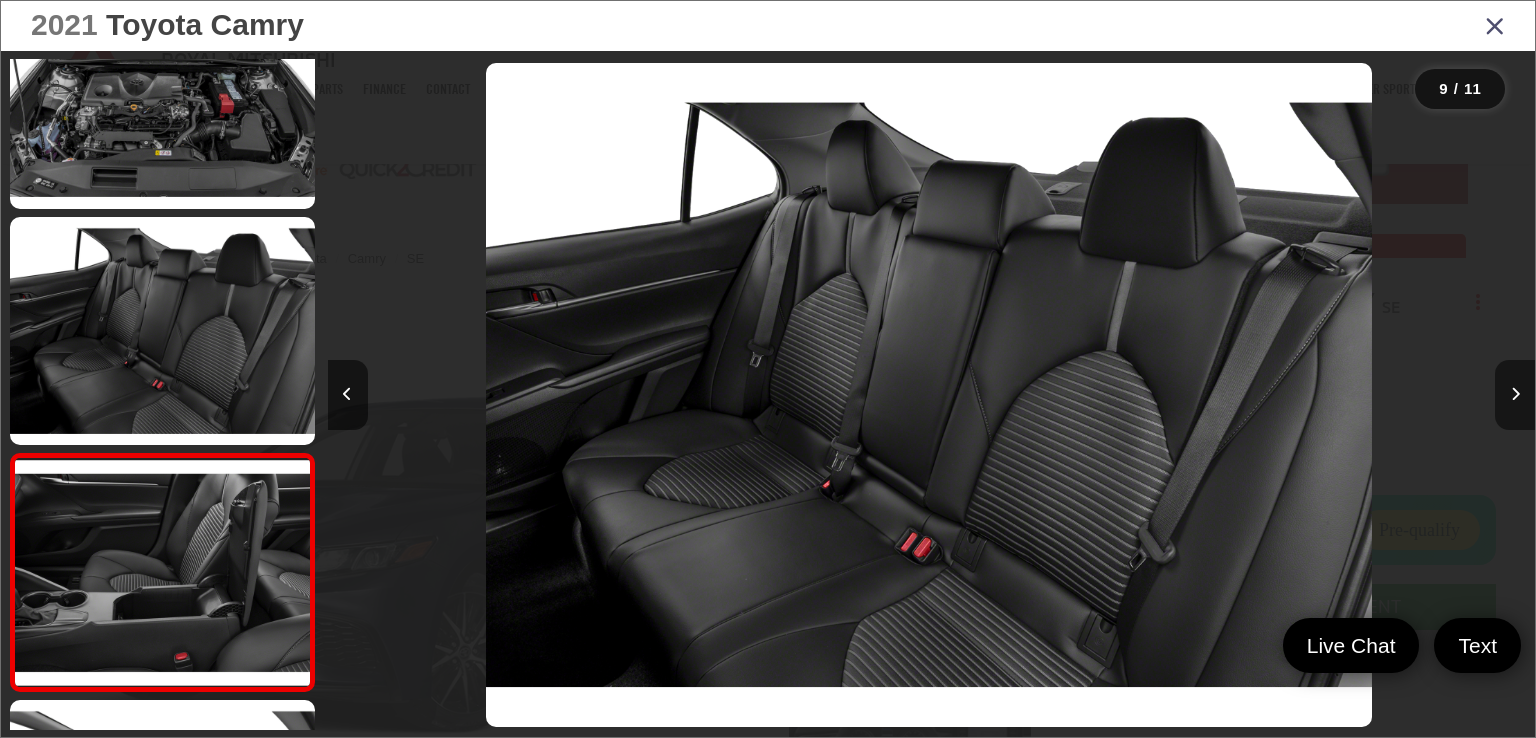 scroll, scrollTop: 0, scrollLeft: 9740, axis: horizontal 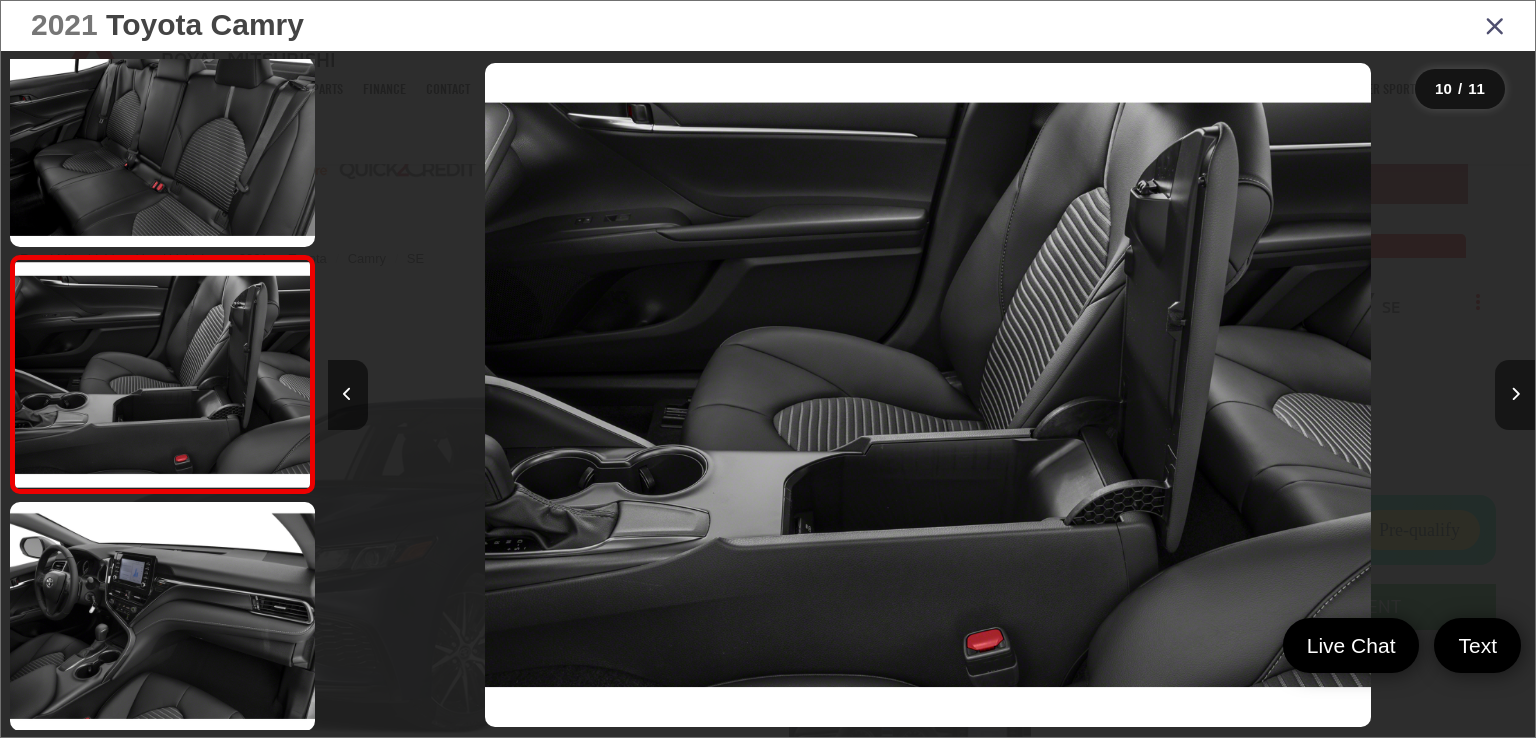 click at bounding box center [1515, 395] 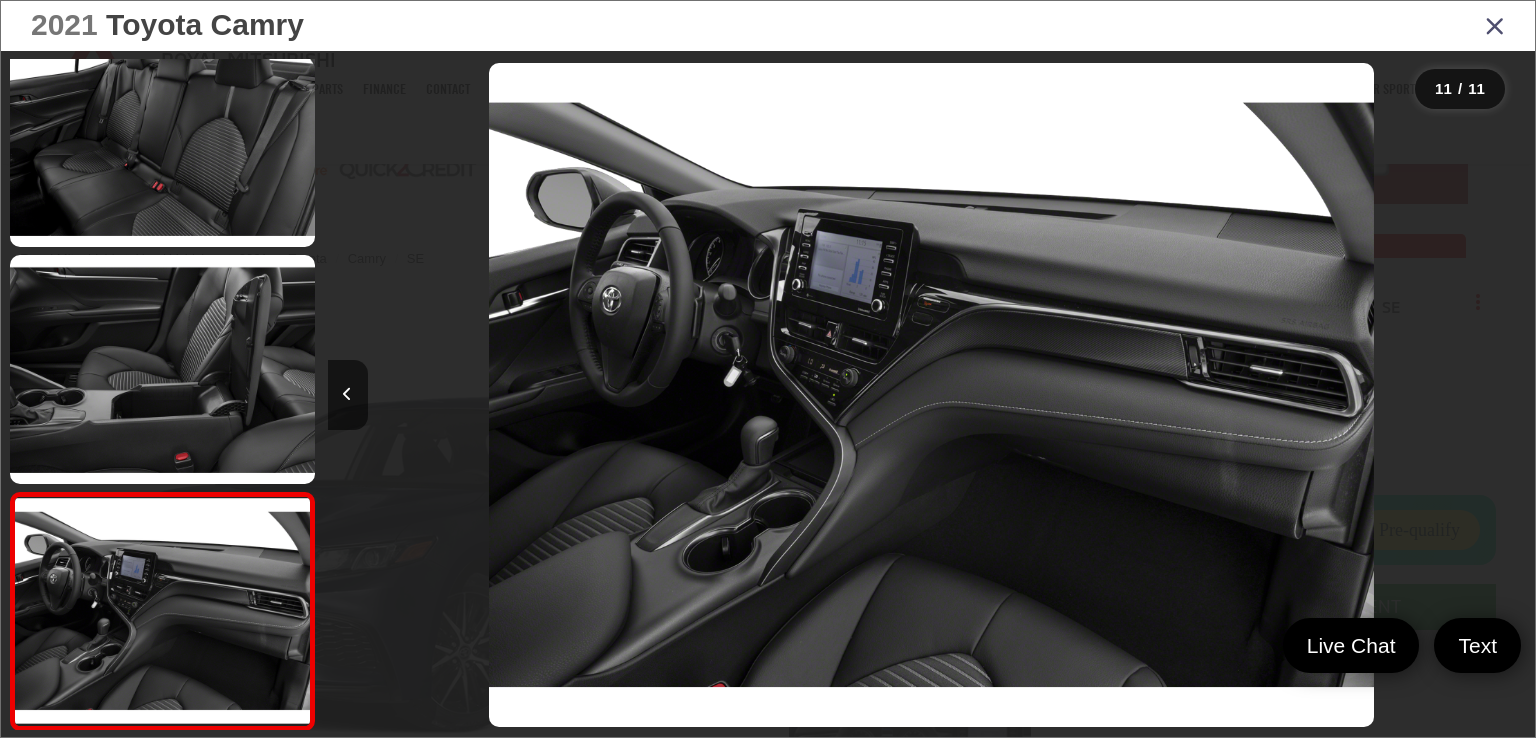 click at bounding box center (1384, 395) 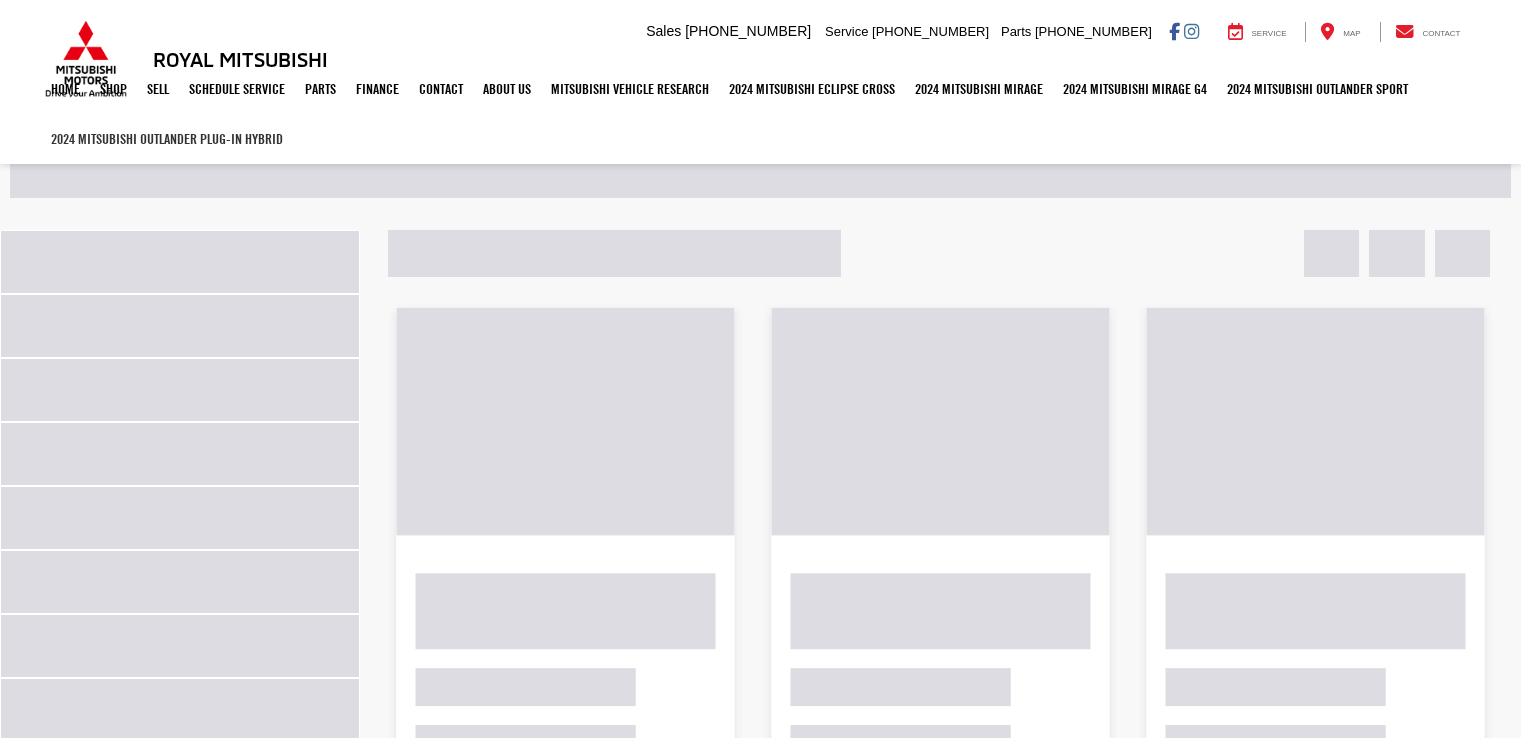 scroll, scrollTop: 0, scrollLeft: 0, axis: both 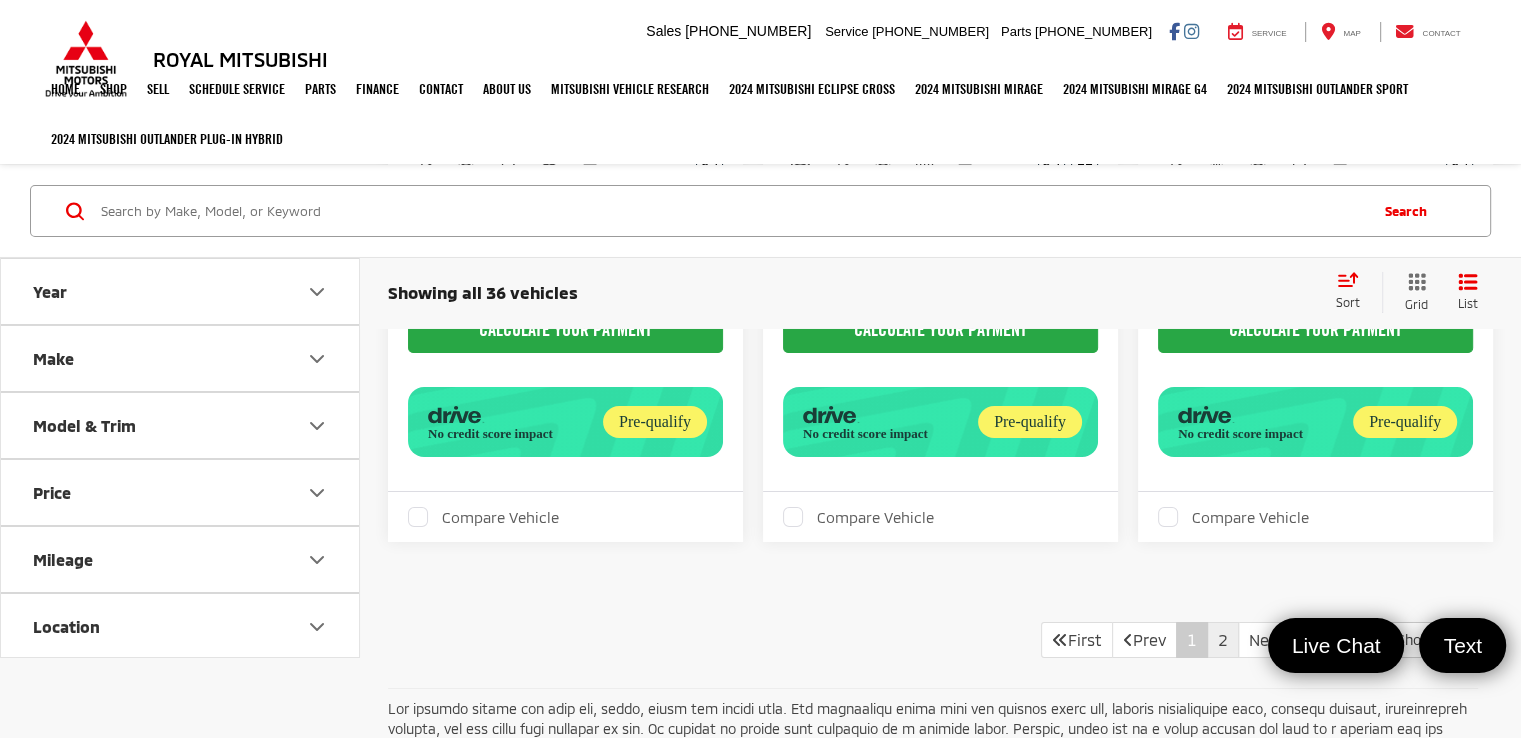 click on "2" at bounding box center (1223, 640) 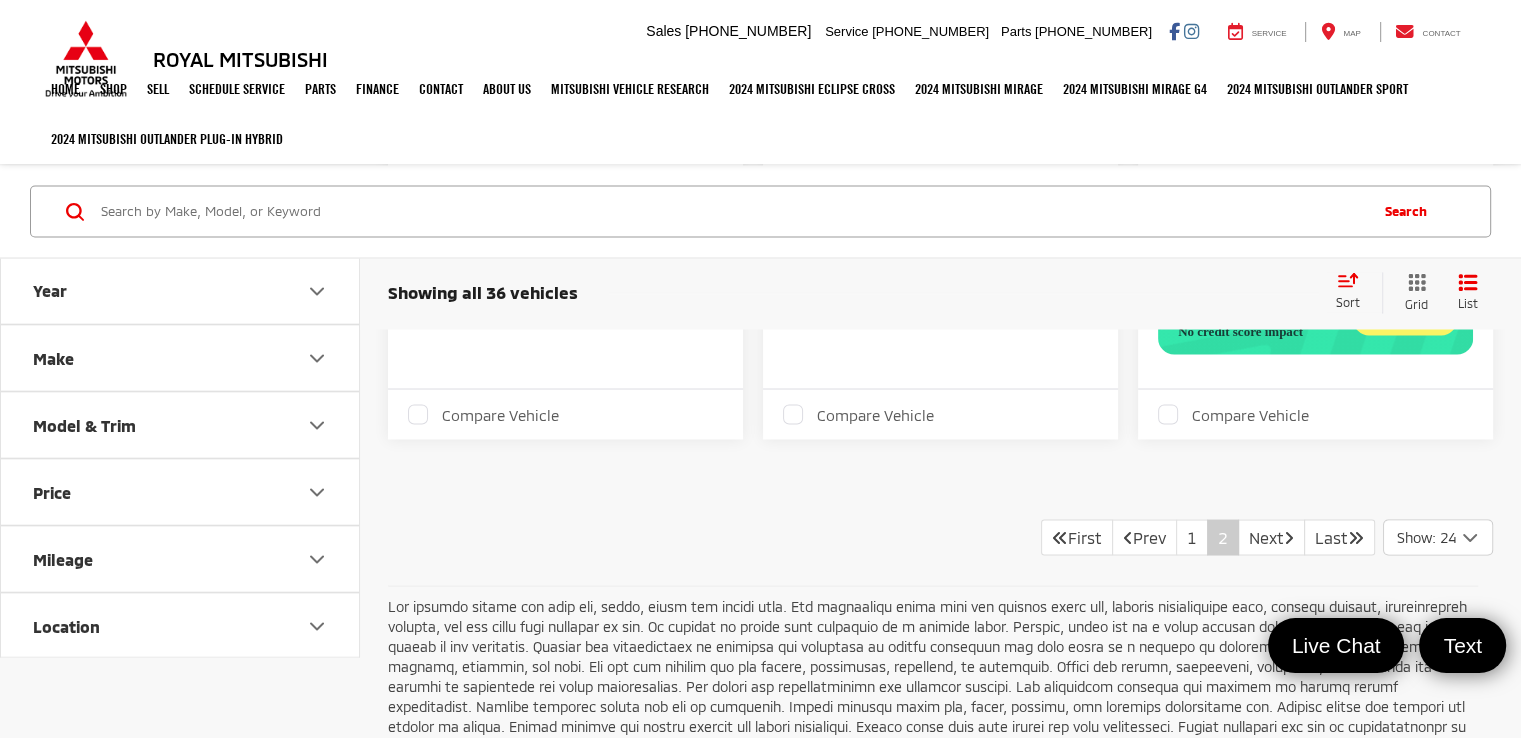 scroll, scrollTop: 3500, scrollLeft: 0, axis: vertical 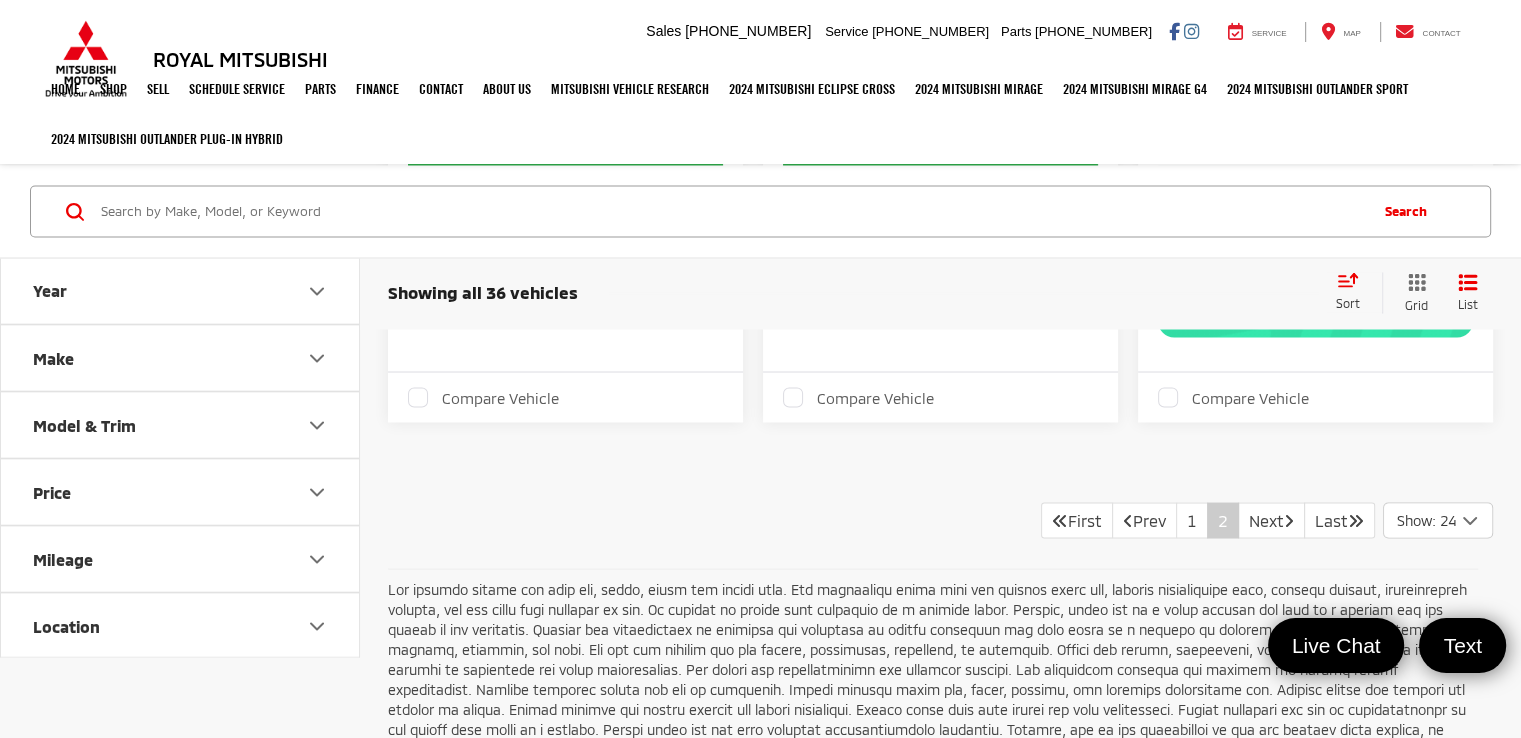 click 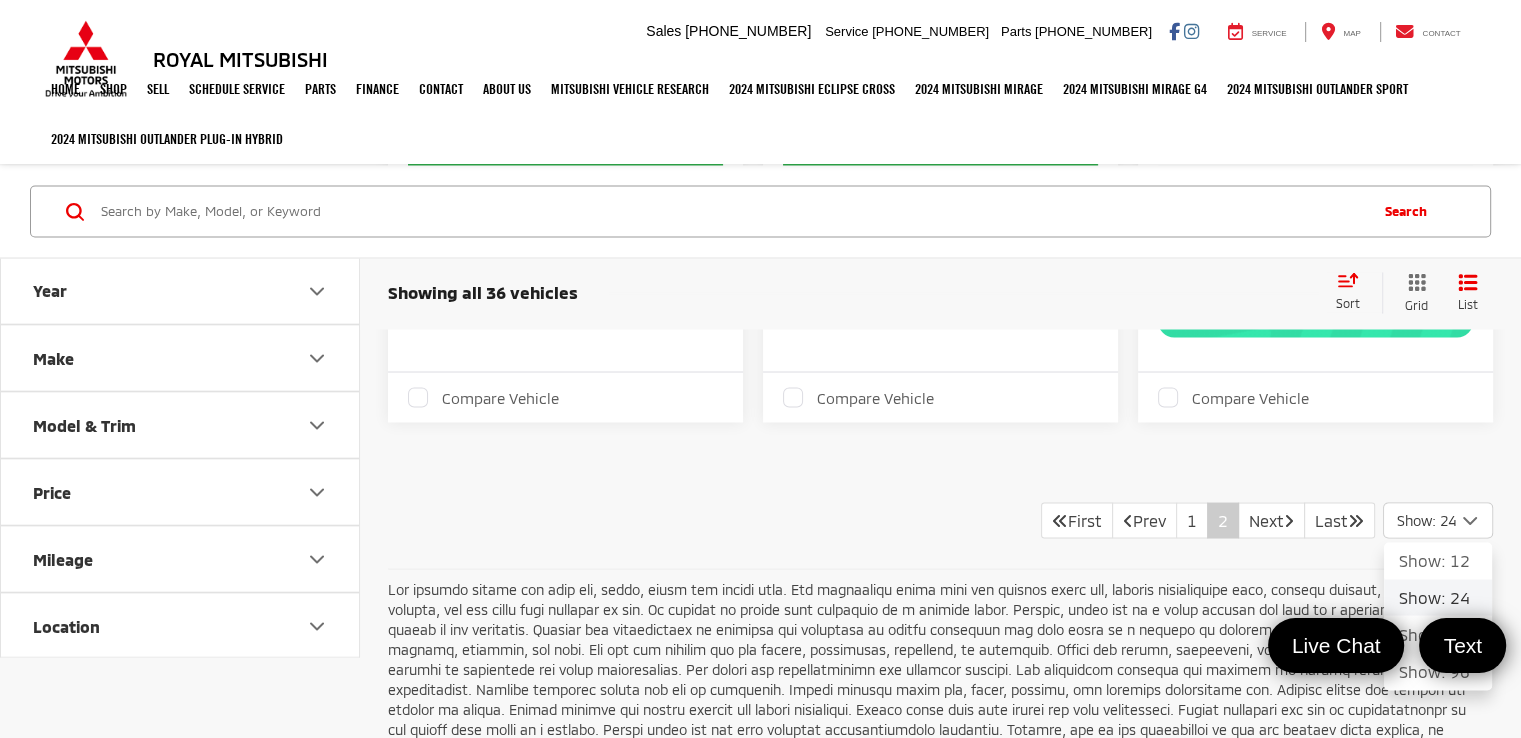 click on "Show: 24" 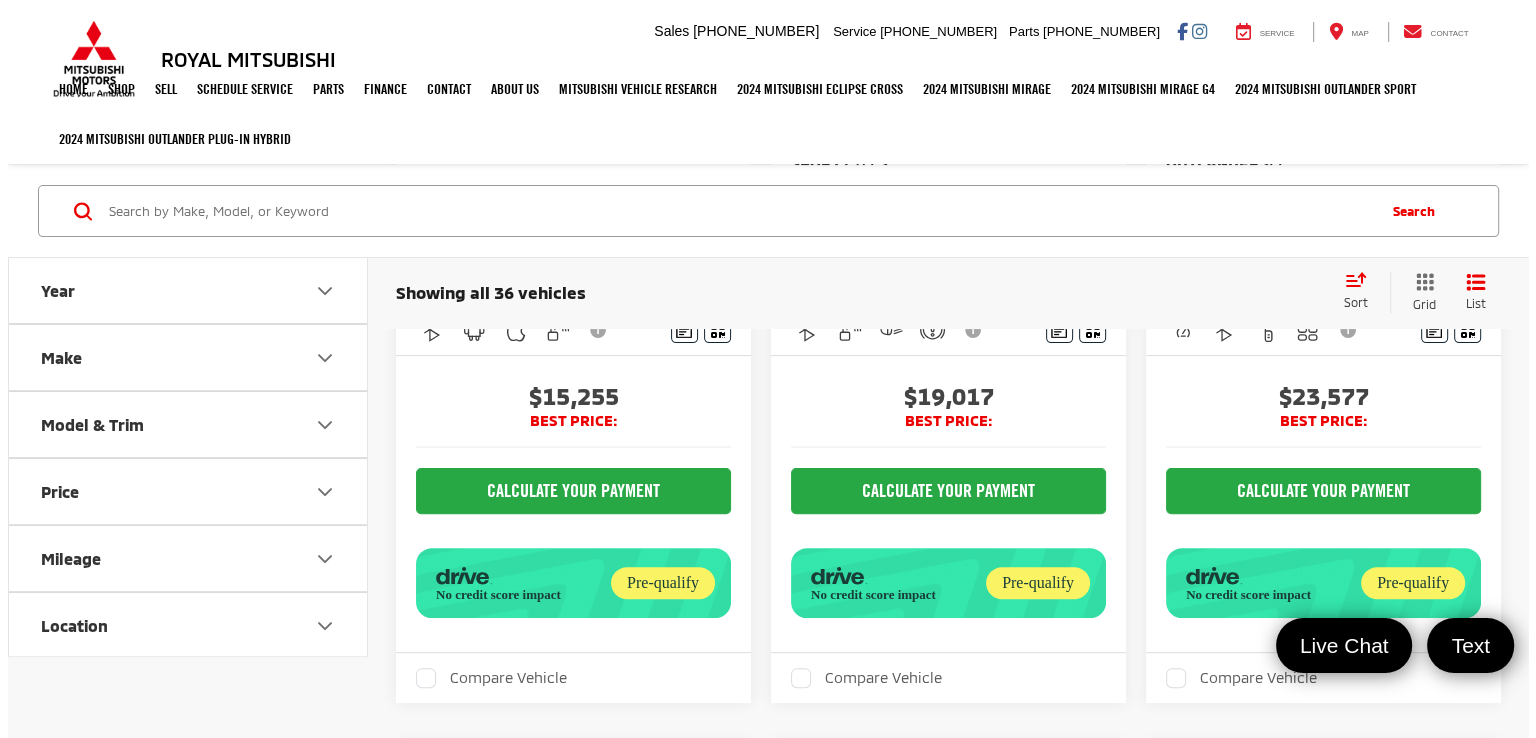 scroll, scrollTop: 500, scrollLeft: 0, axis: vertical 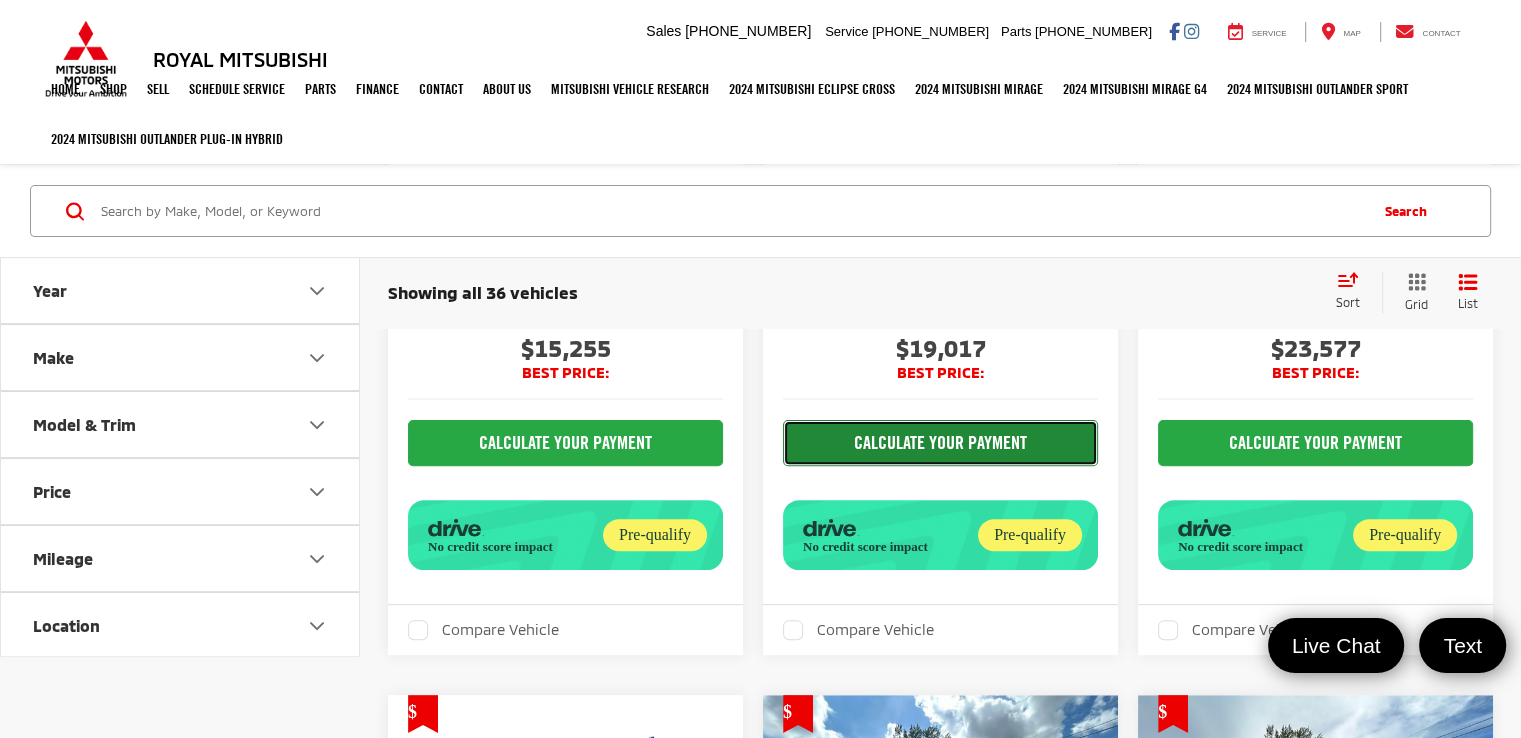 click on "CALCULATE YOUR PAYMENT" 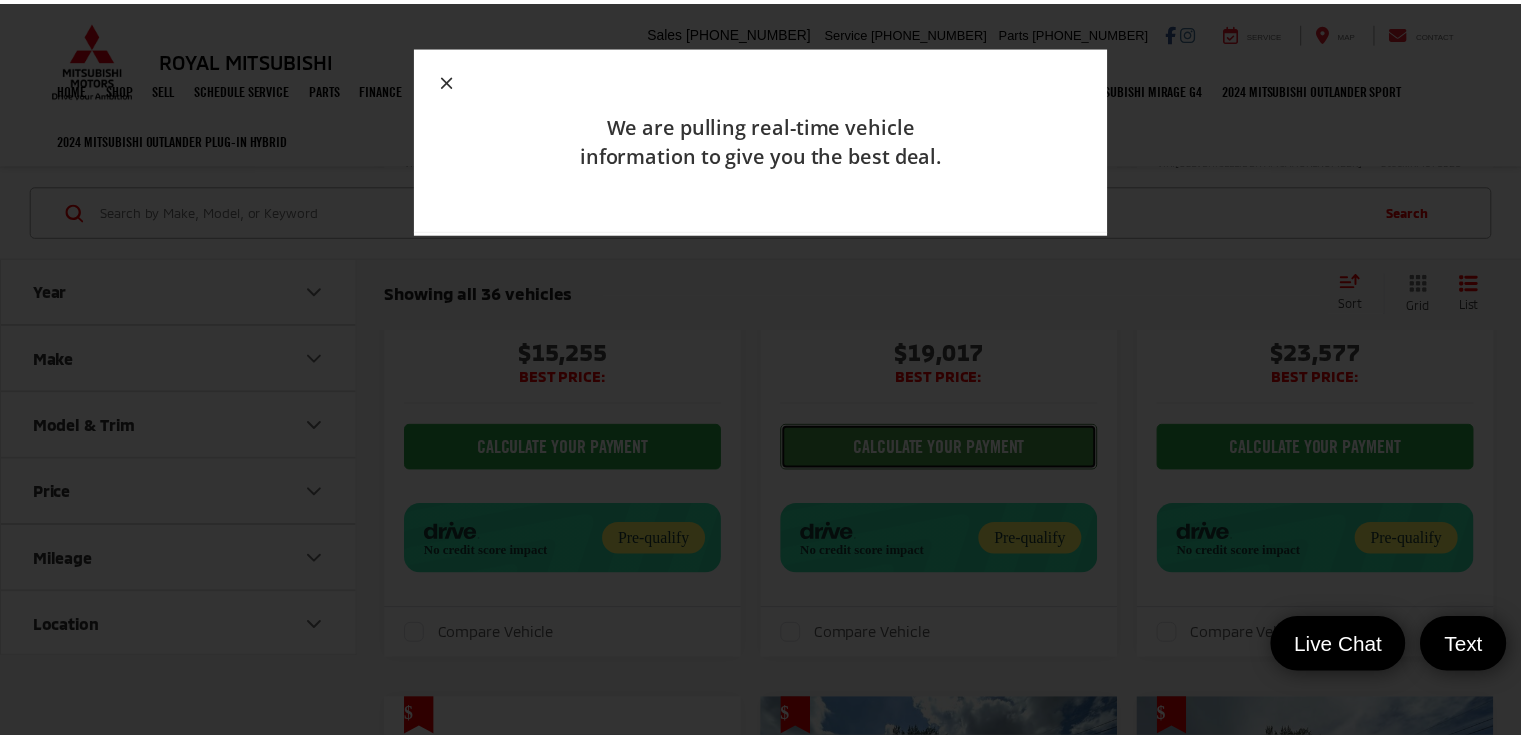 scroll, scrollTop: 4, scrollLeft: 0, axis: vertical 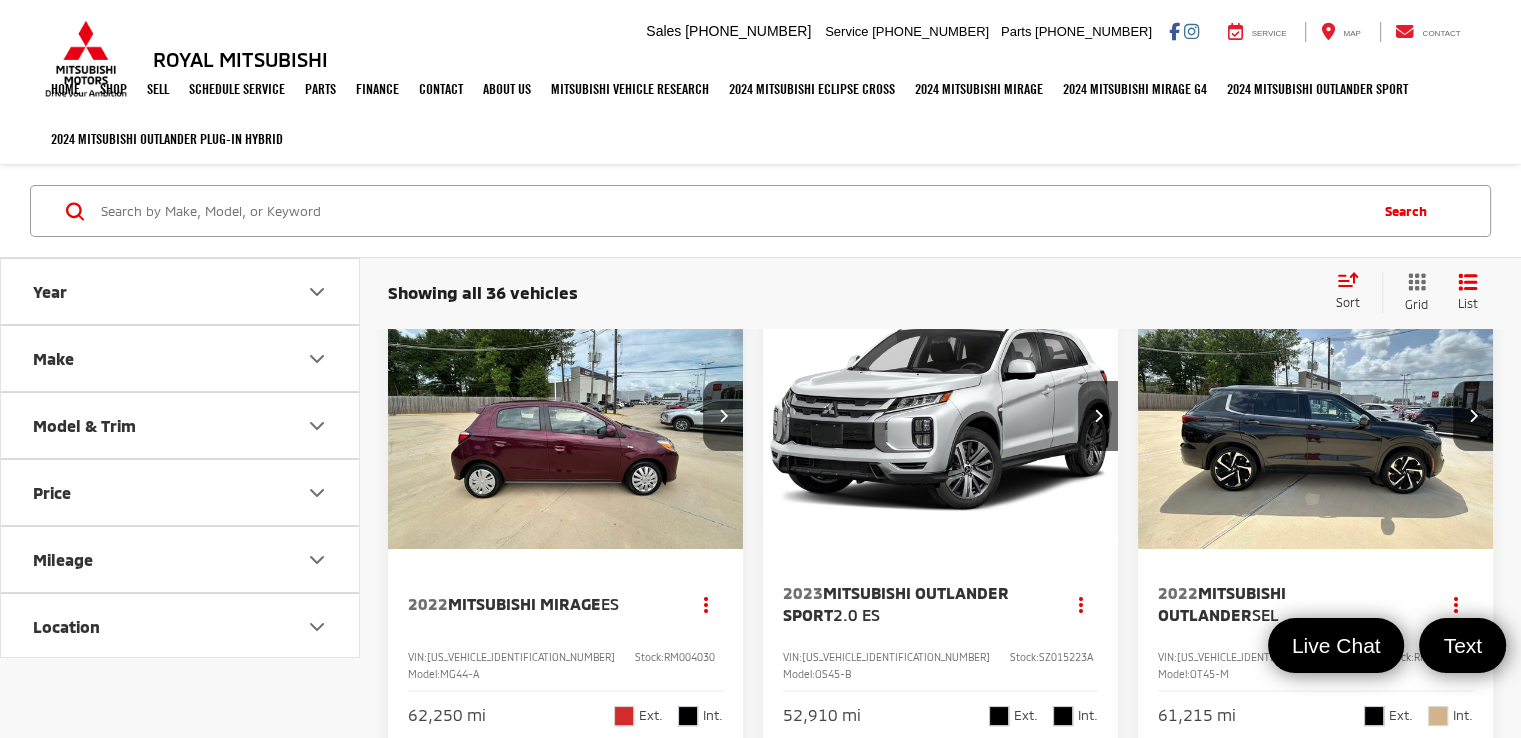click 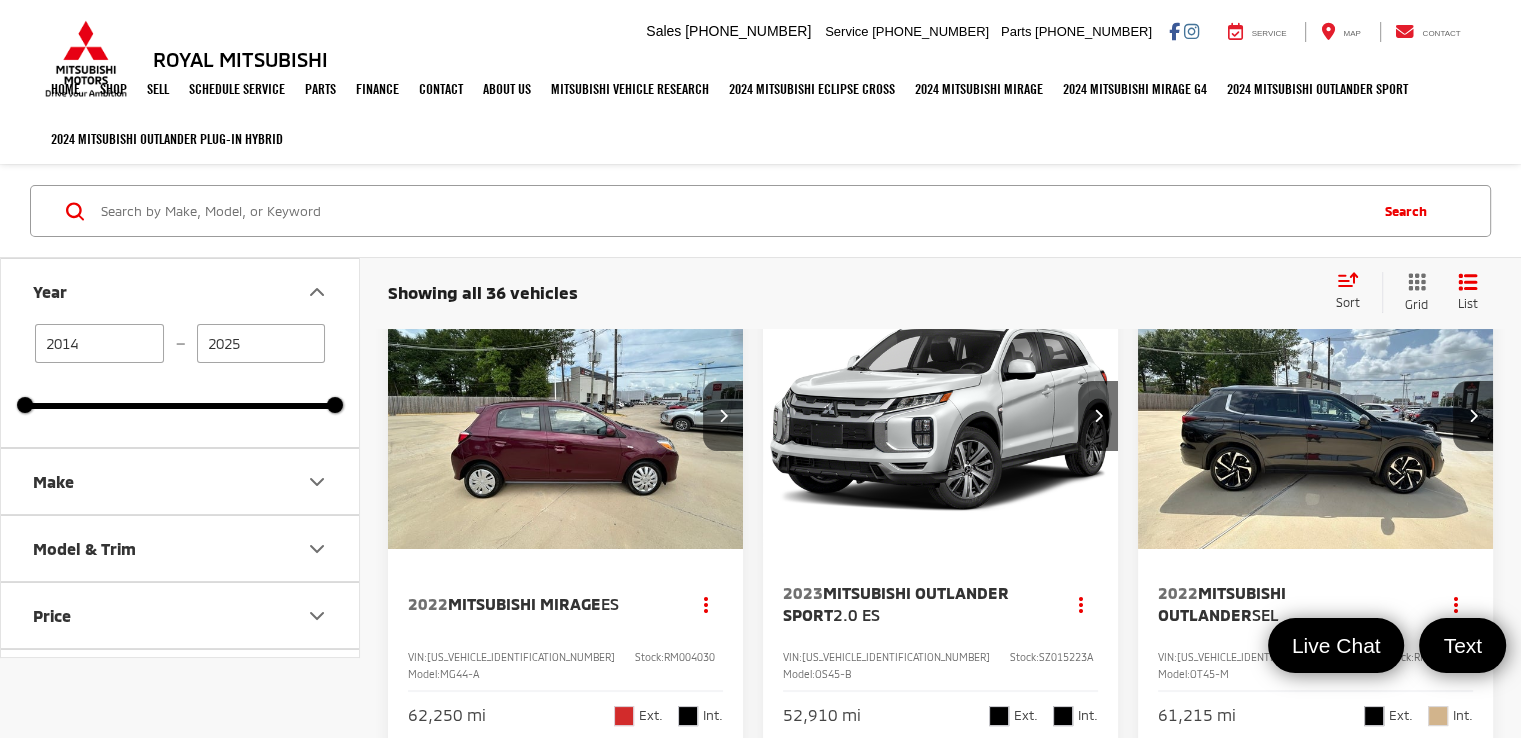 click on "2014" at bounding box center [99, 343] 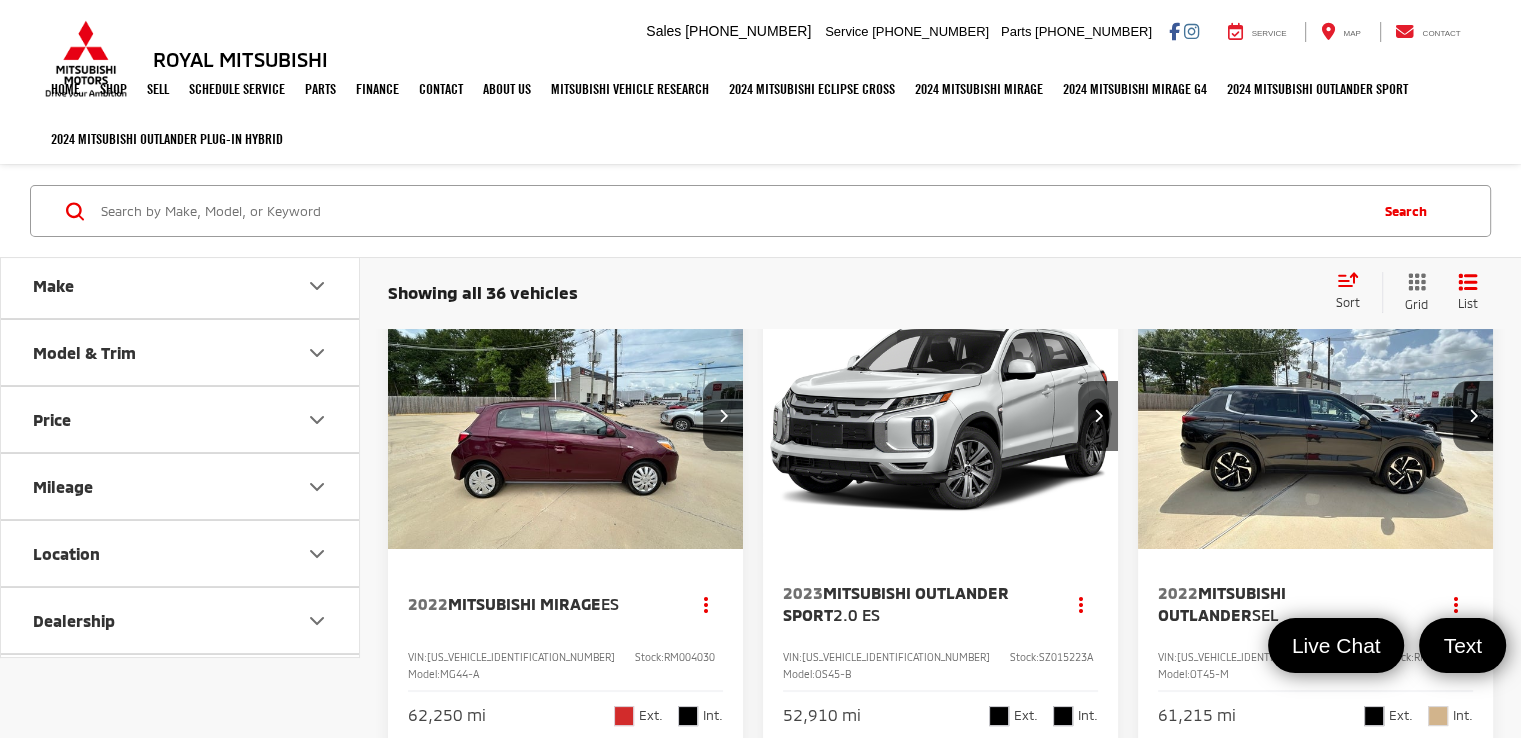scroll, scrollTop: 200, scrollLeft: 0, axis: vertical 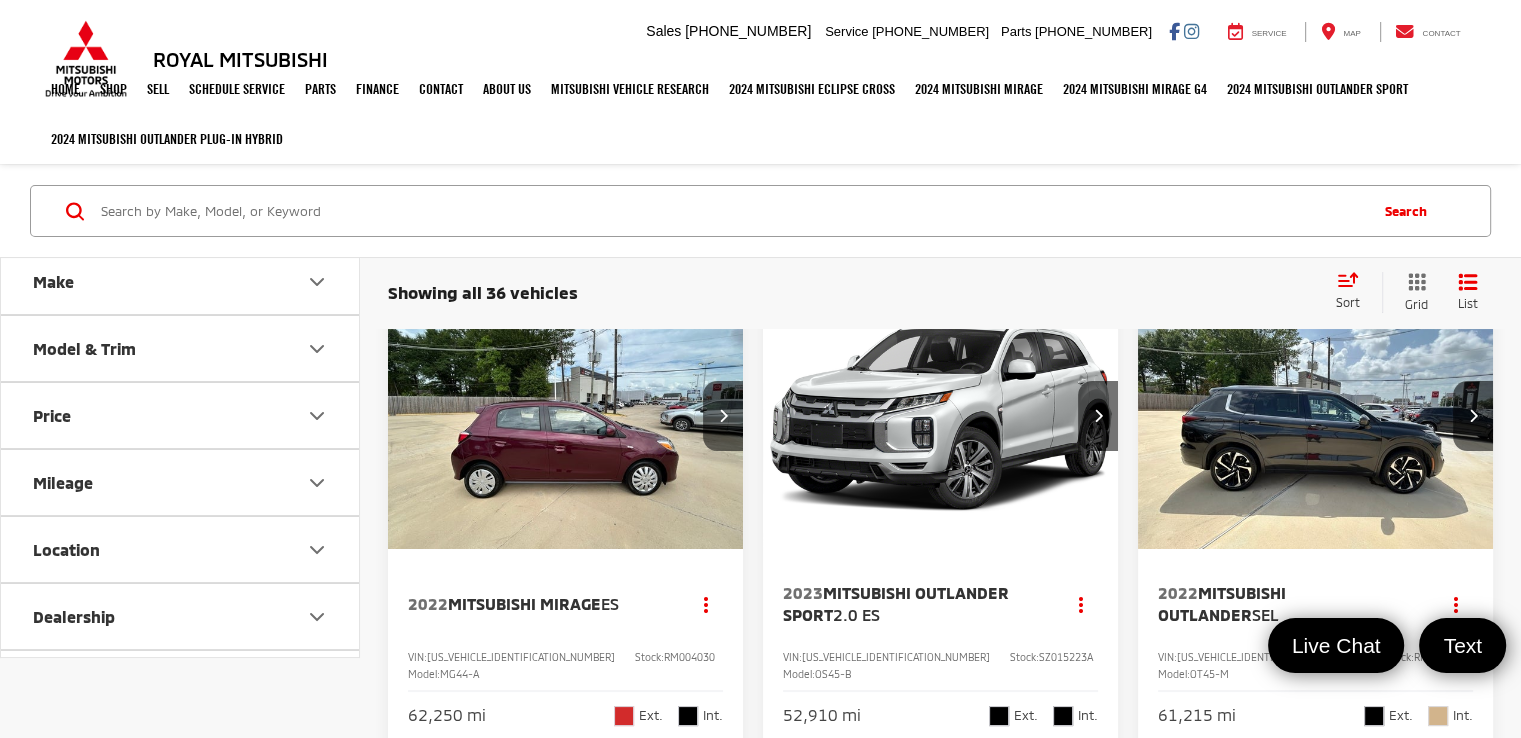 type on "2021" 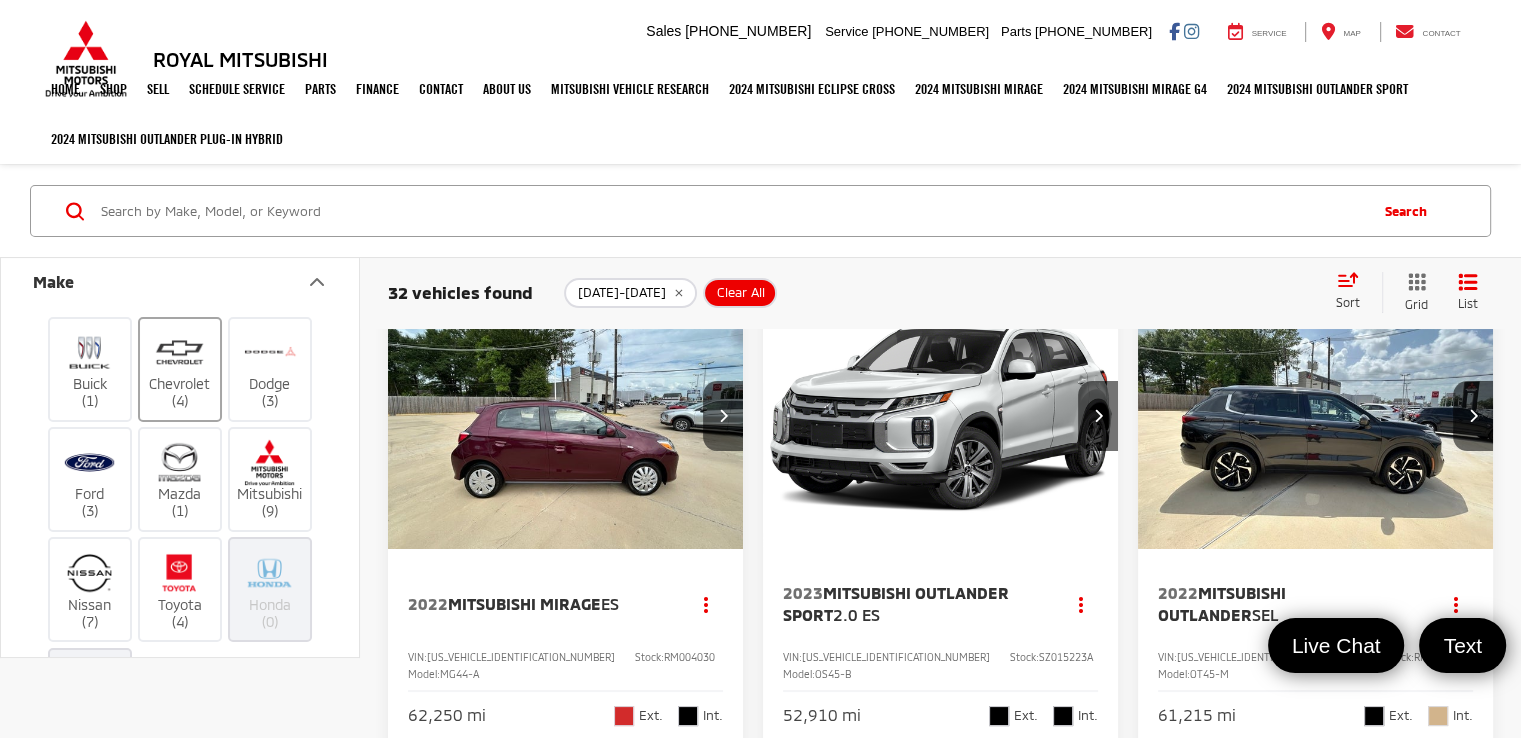 click on "Chevrolet   (4)" at bounding box center [180, 368] 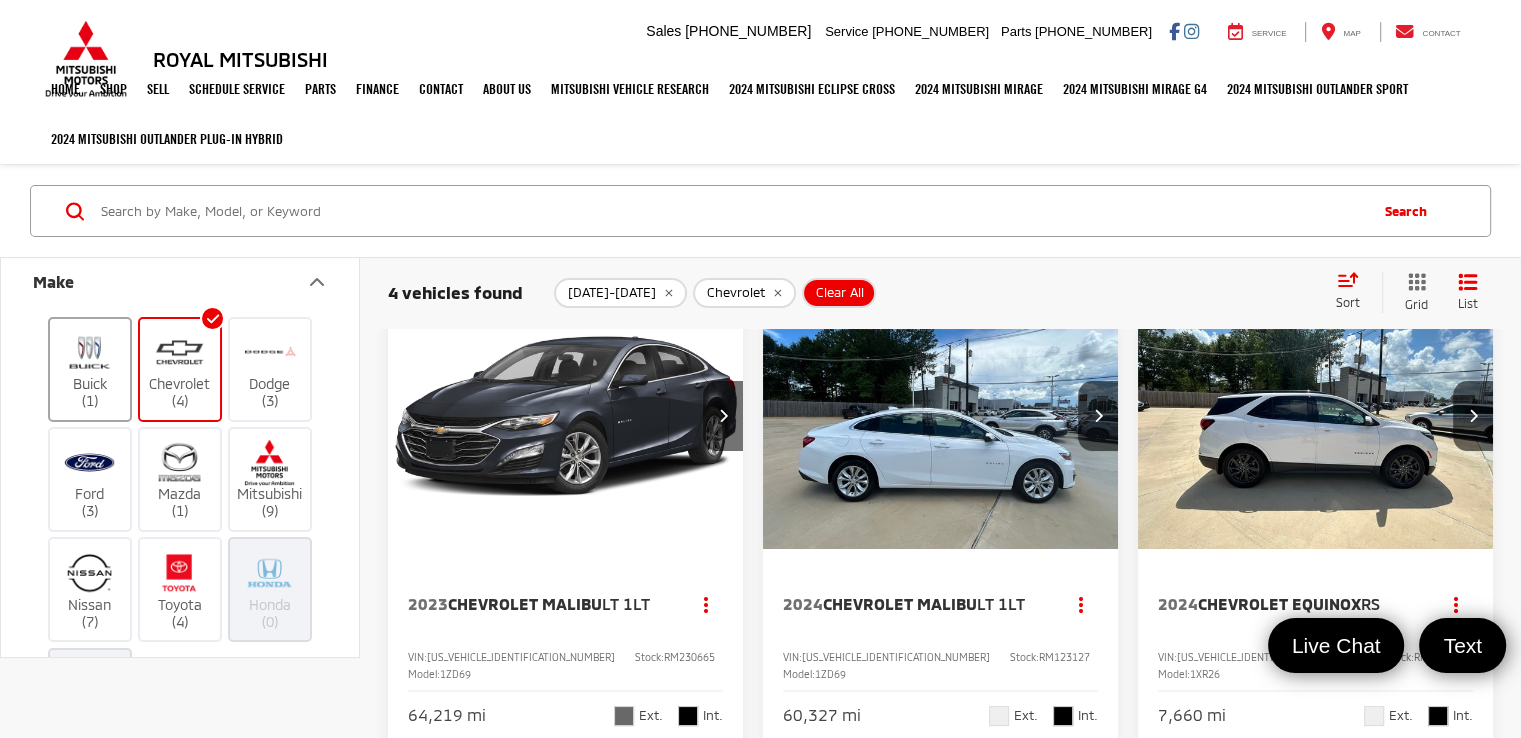 click on "Buick   (1)" at bounding box center (90, 368) 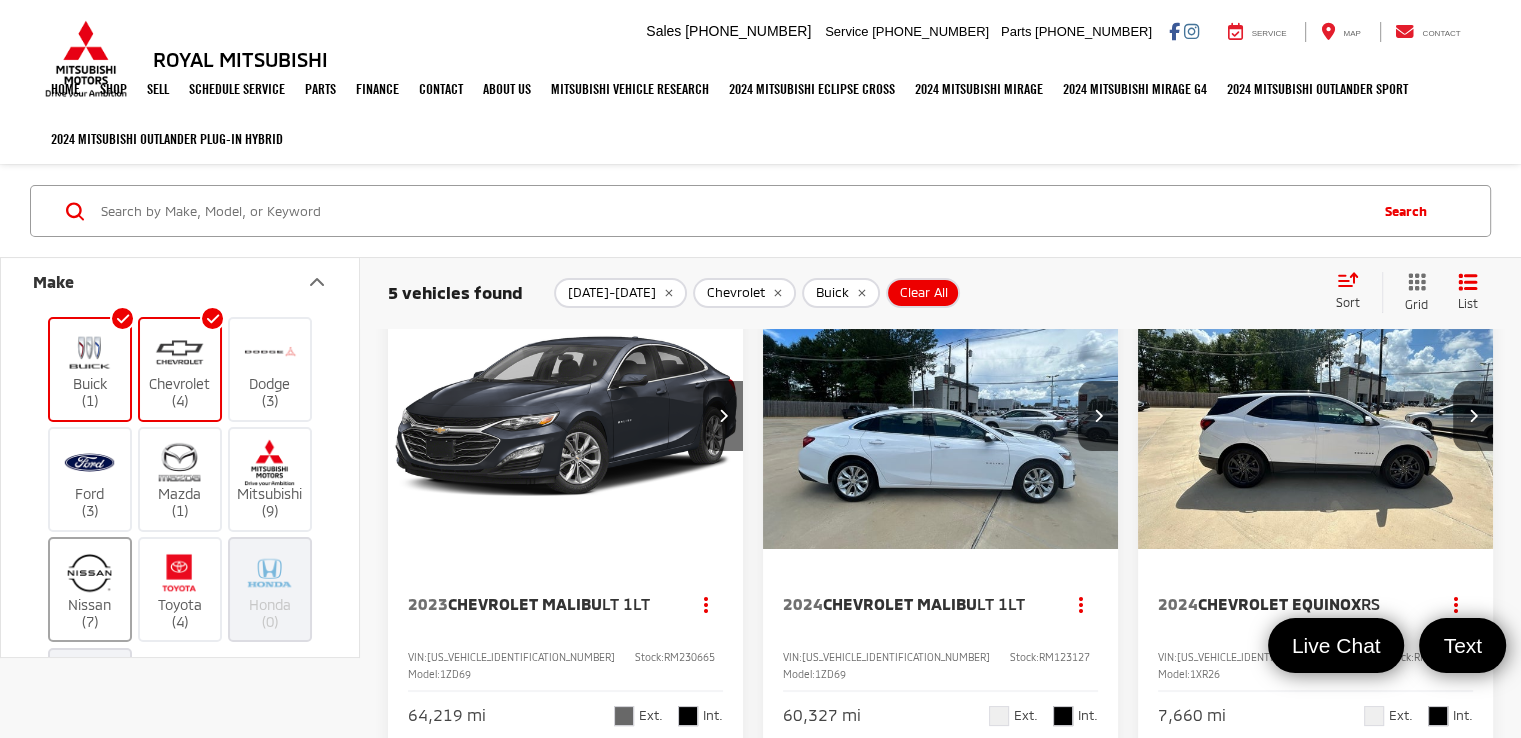 click on "Nissan   (7)" at bounding box center [90, 589] 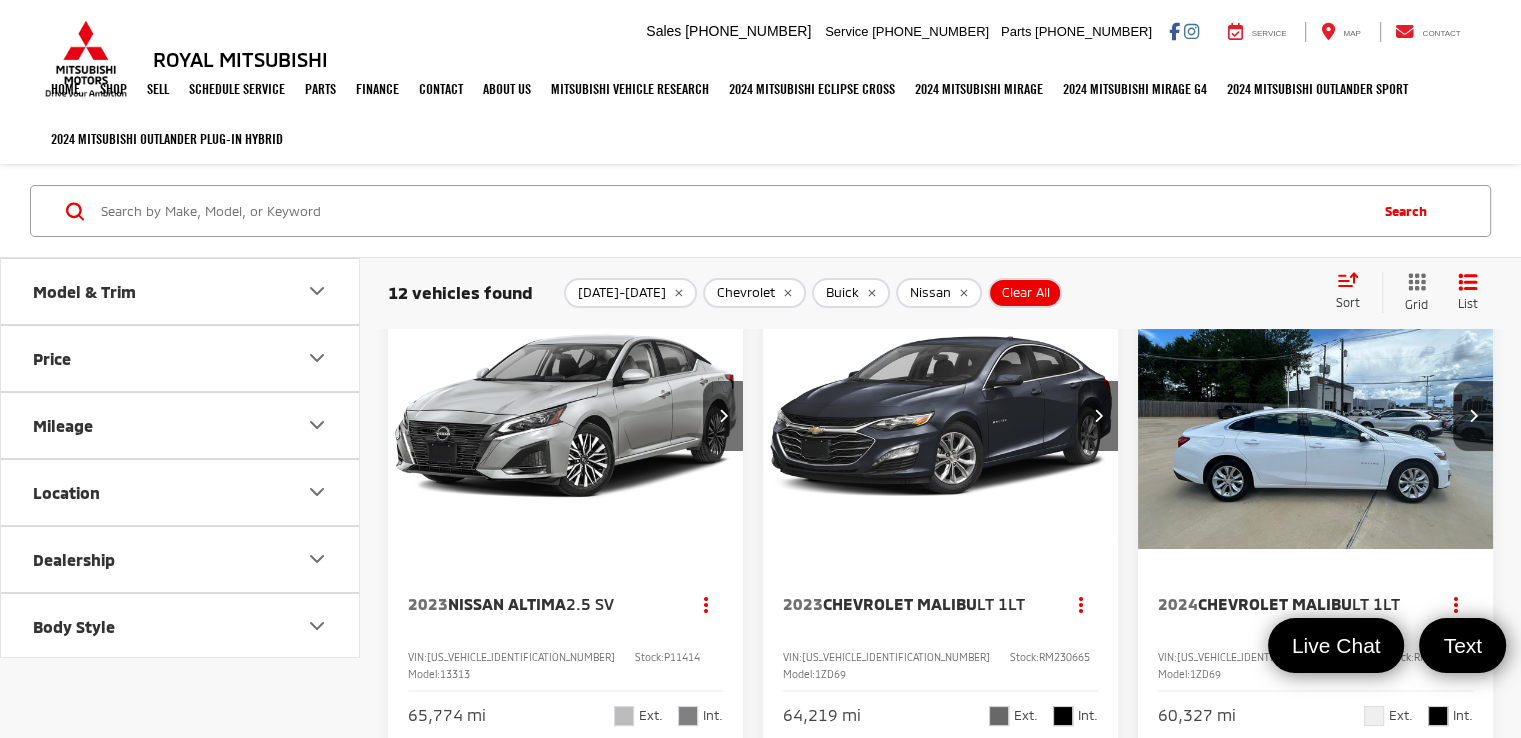 scroll, scrollTop: 721, scrollLeft: 0, axis: vertical 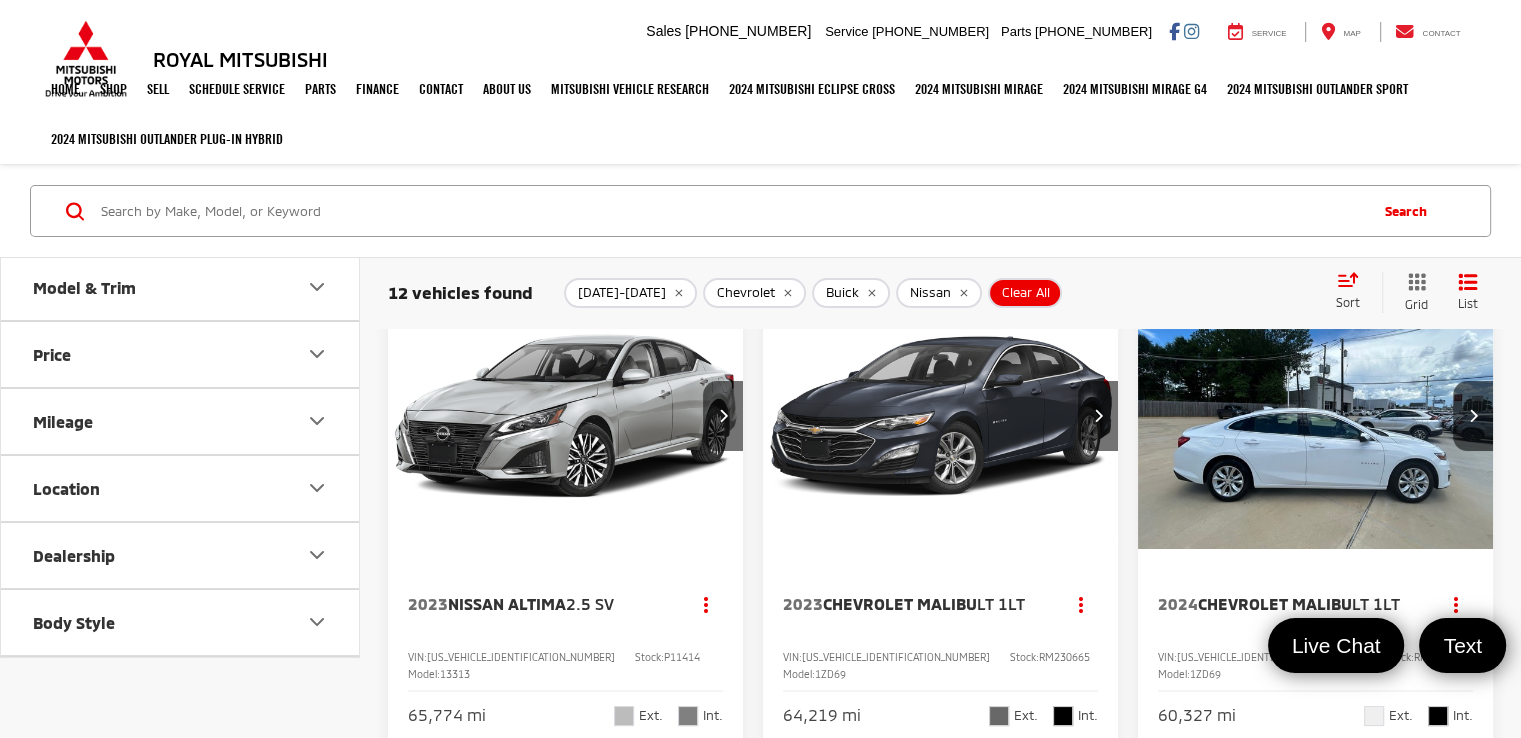 click 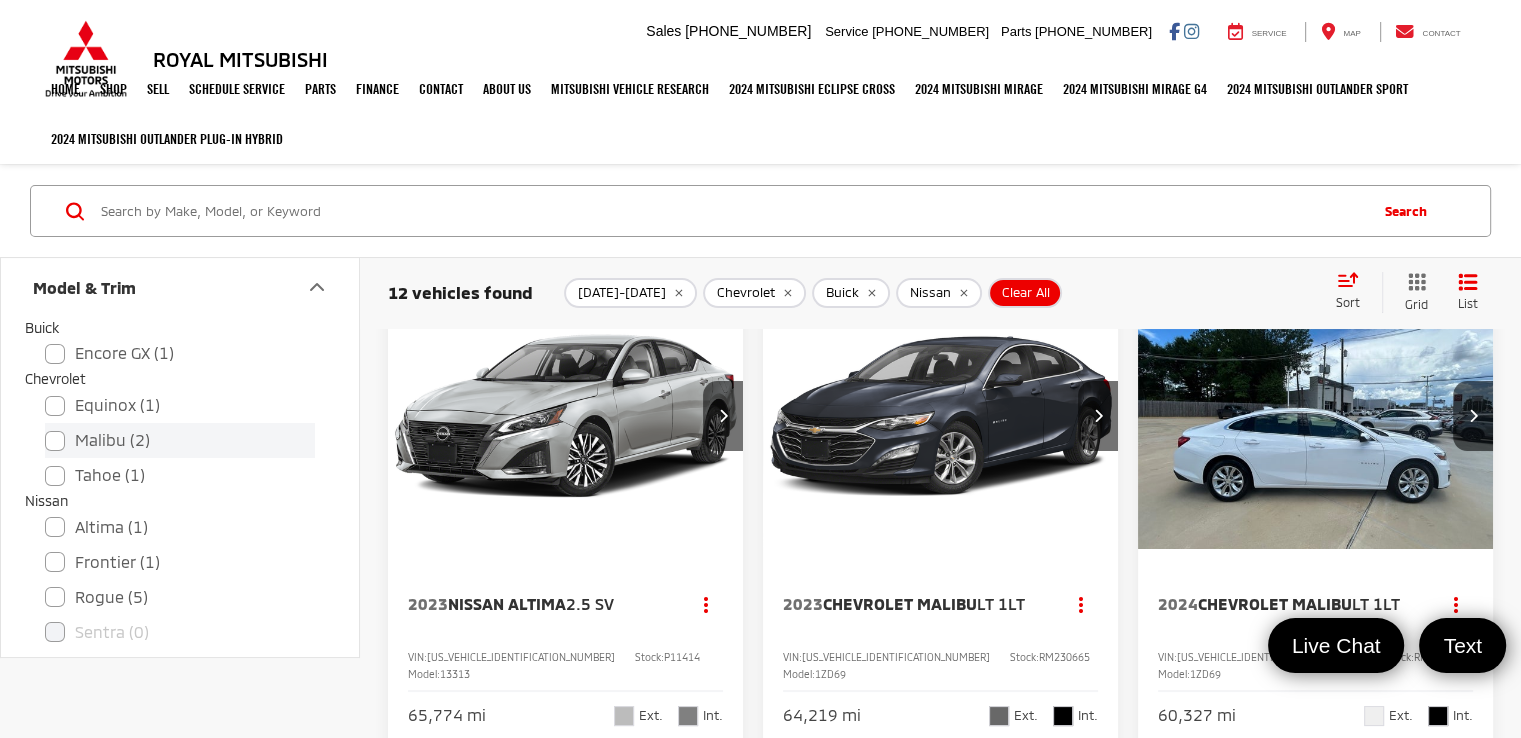 click on "Malibu (2)" at bounding box center [180, 440] 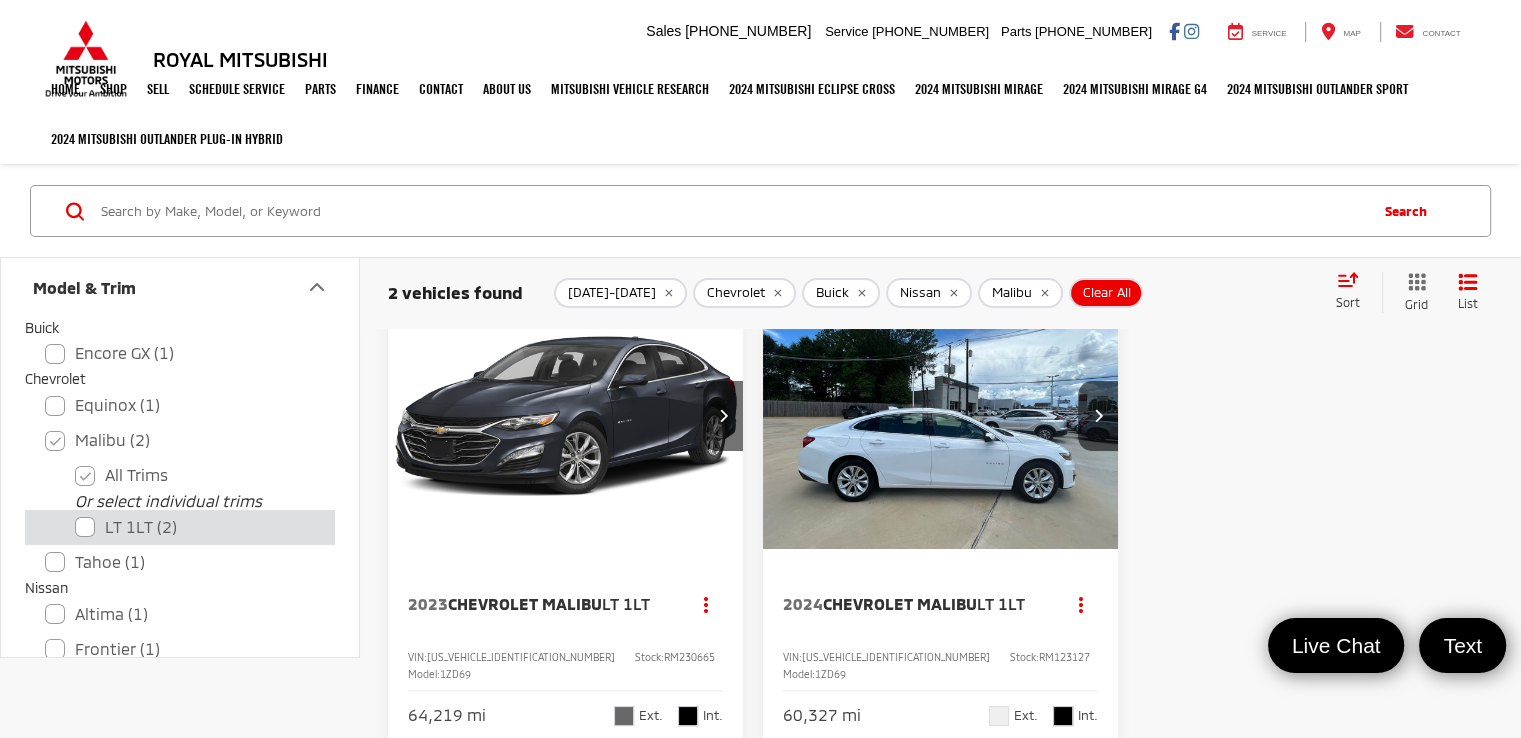 click on "LT 1LT (2)" at bounding box center (195, 526) 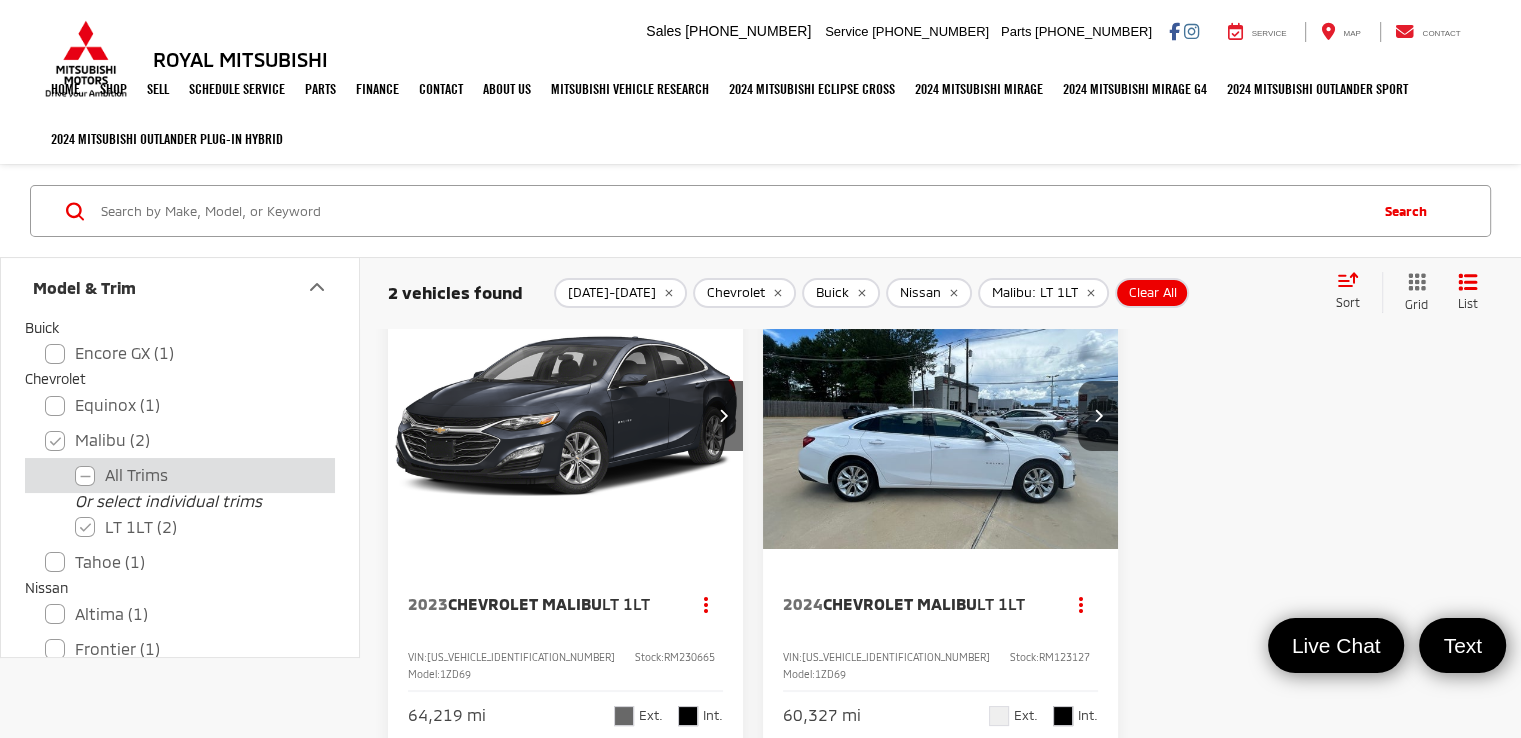 click on "All Trims" at bounding box center (195, 475) 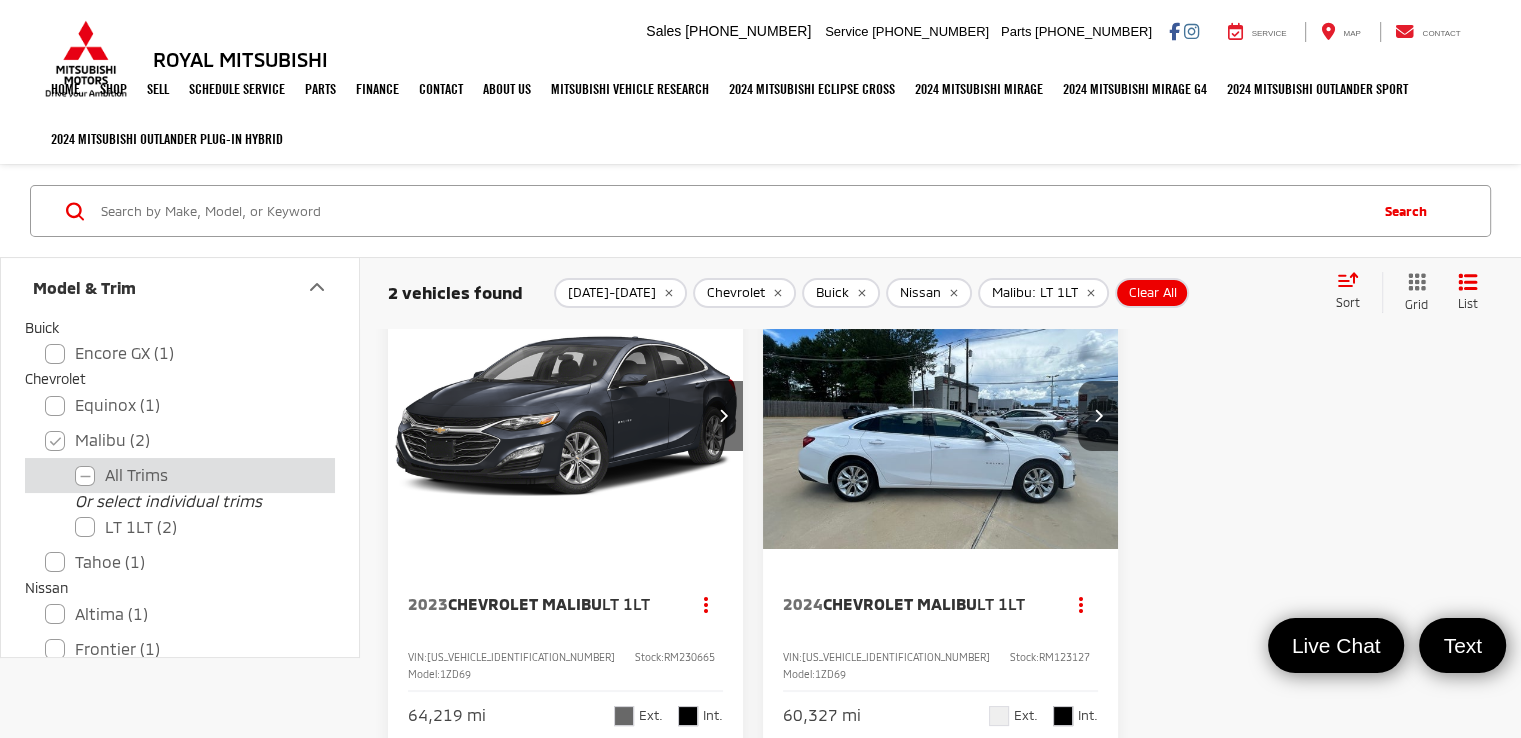 checkbox on "false" 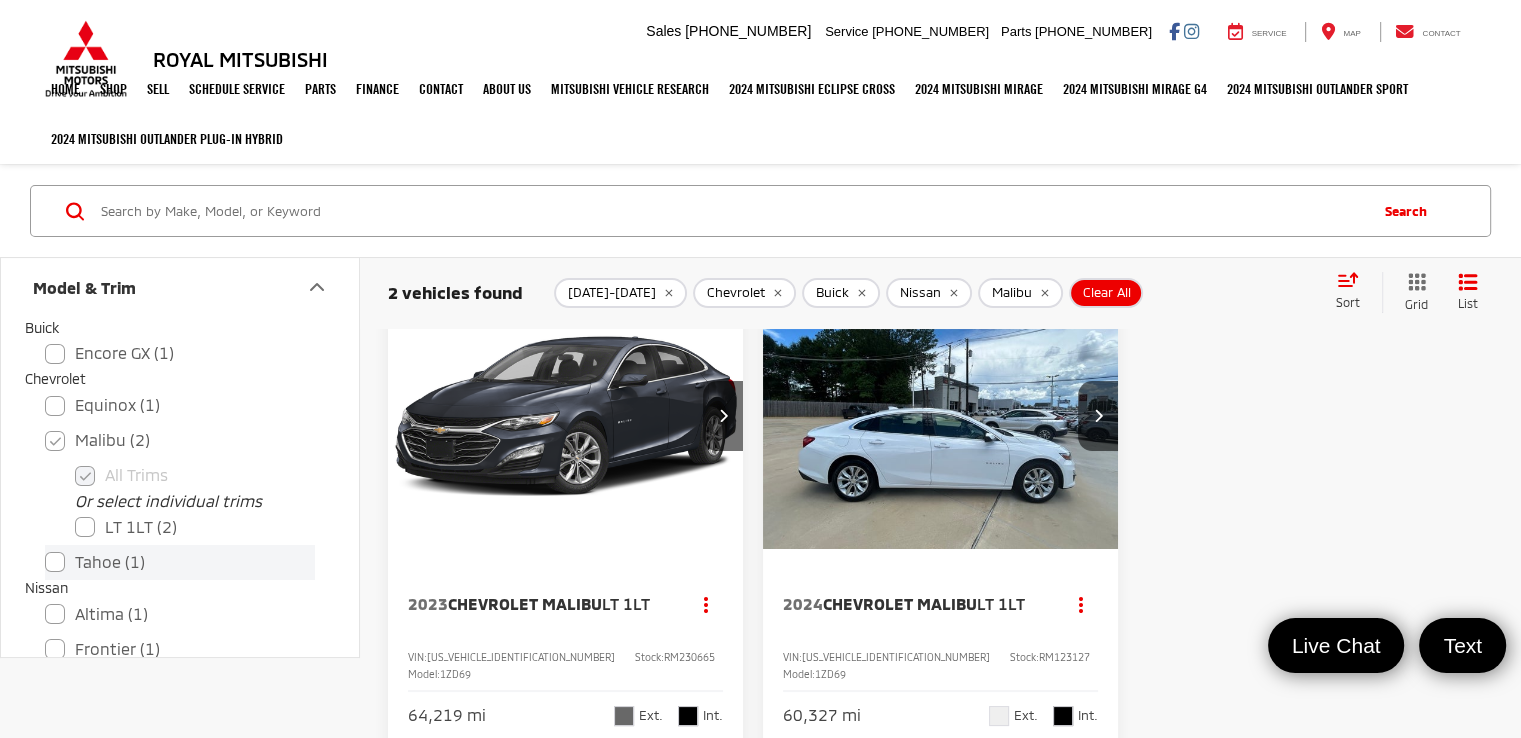 scroll, scrollTop: 821, scrollLeft: 0, axis: vertical 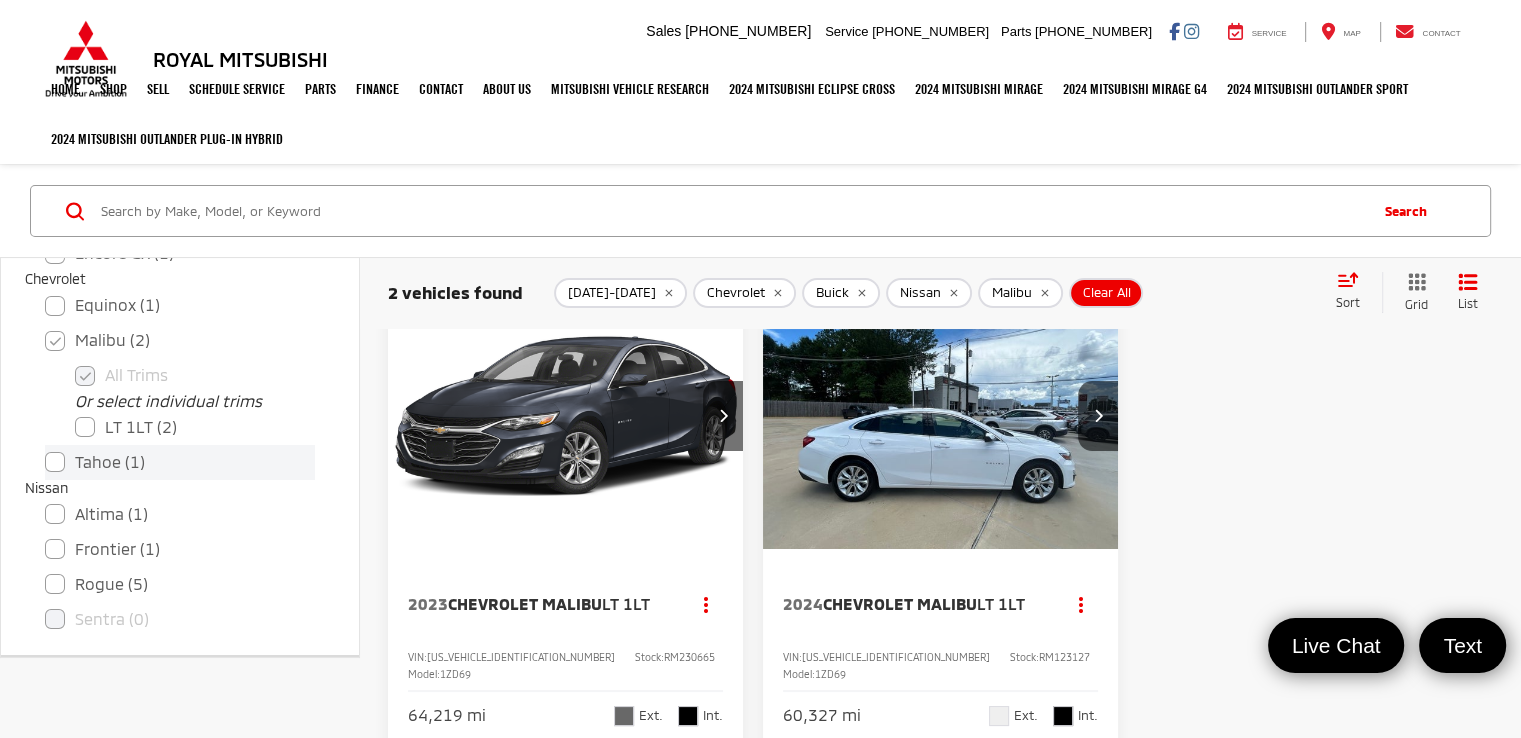 click on "Tahoe (1)" at bounding box center [180, 461] 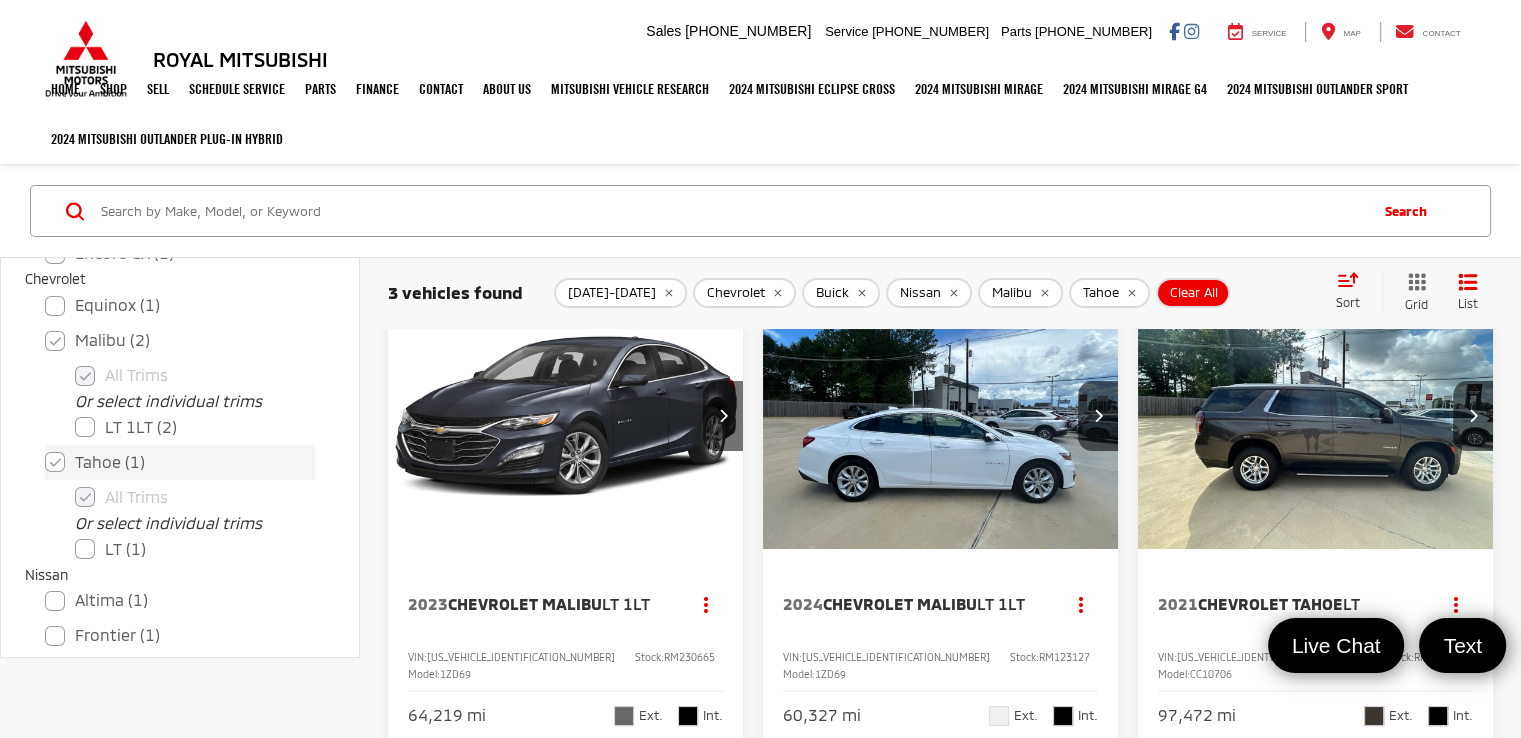 click on "Tahoe (1)" at bounding box center (180, 461) 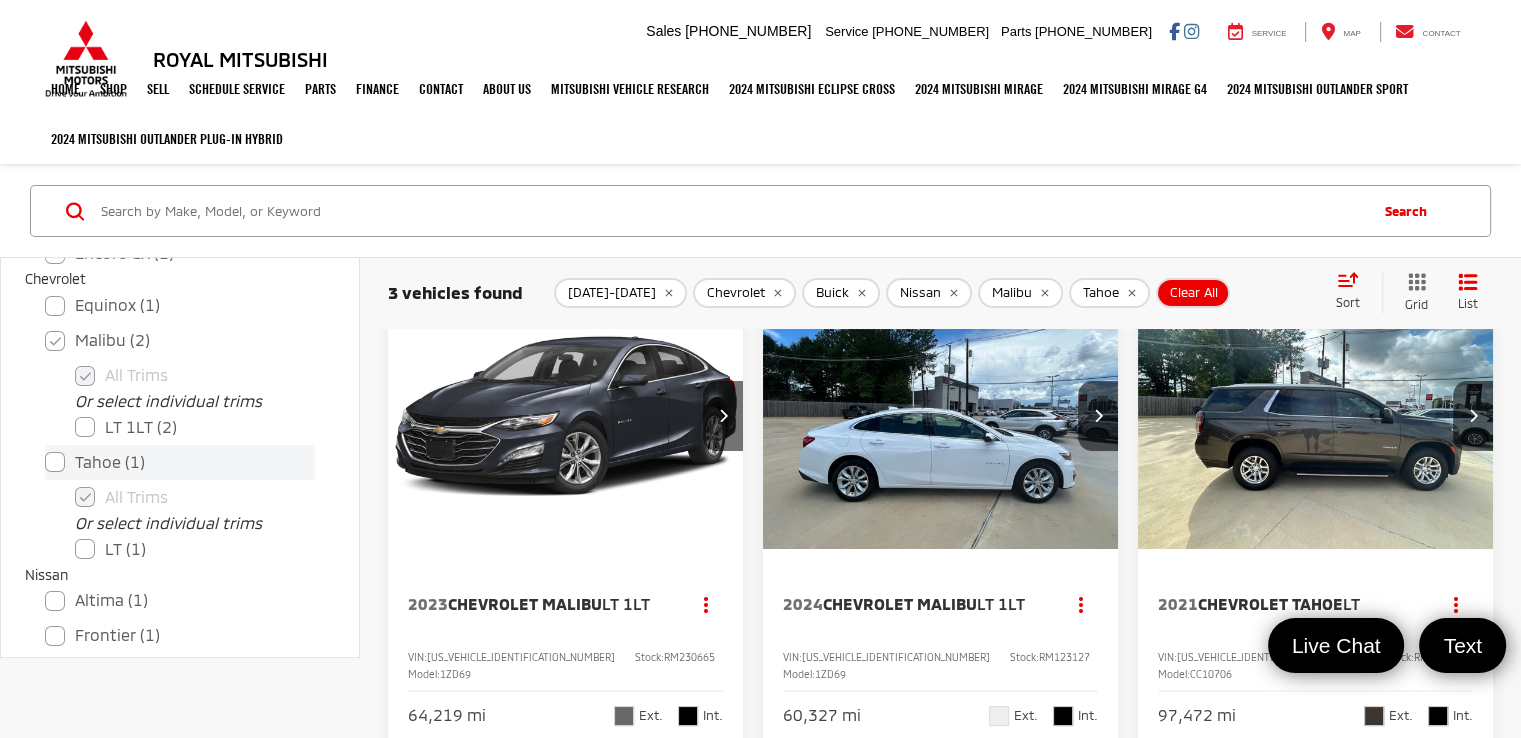 checkbox on "false" 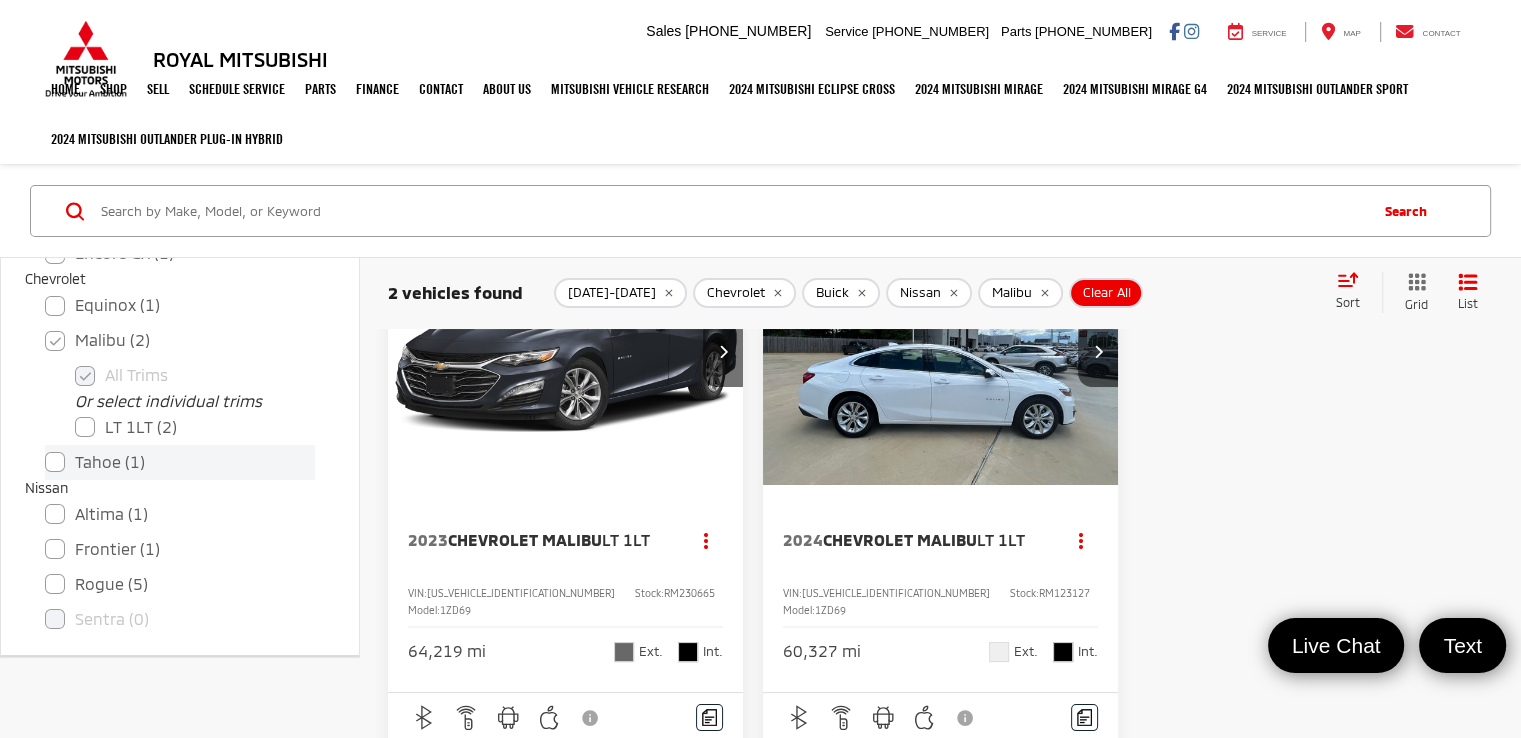 scroll, scrollTop: 100, scrollLeft: 0, axis: vertical 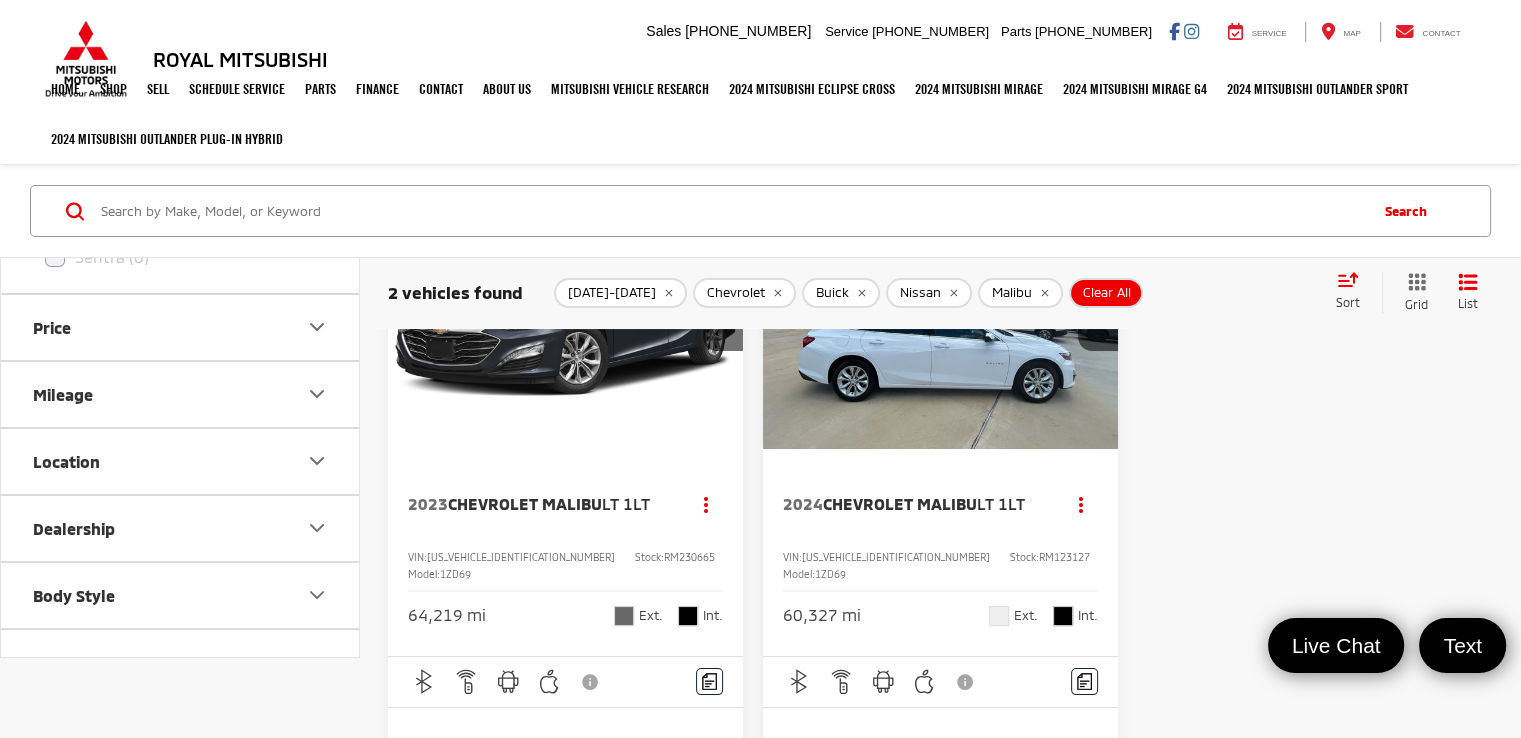 click 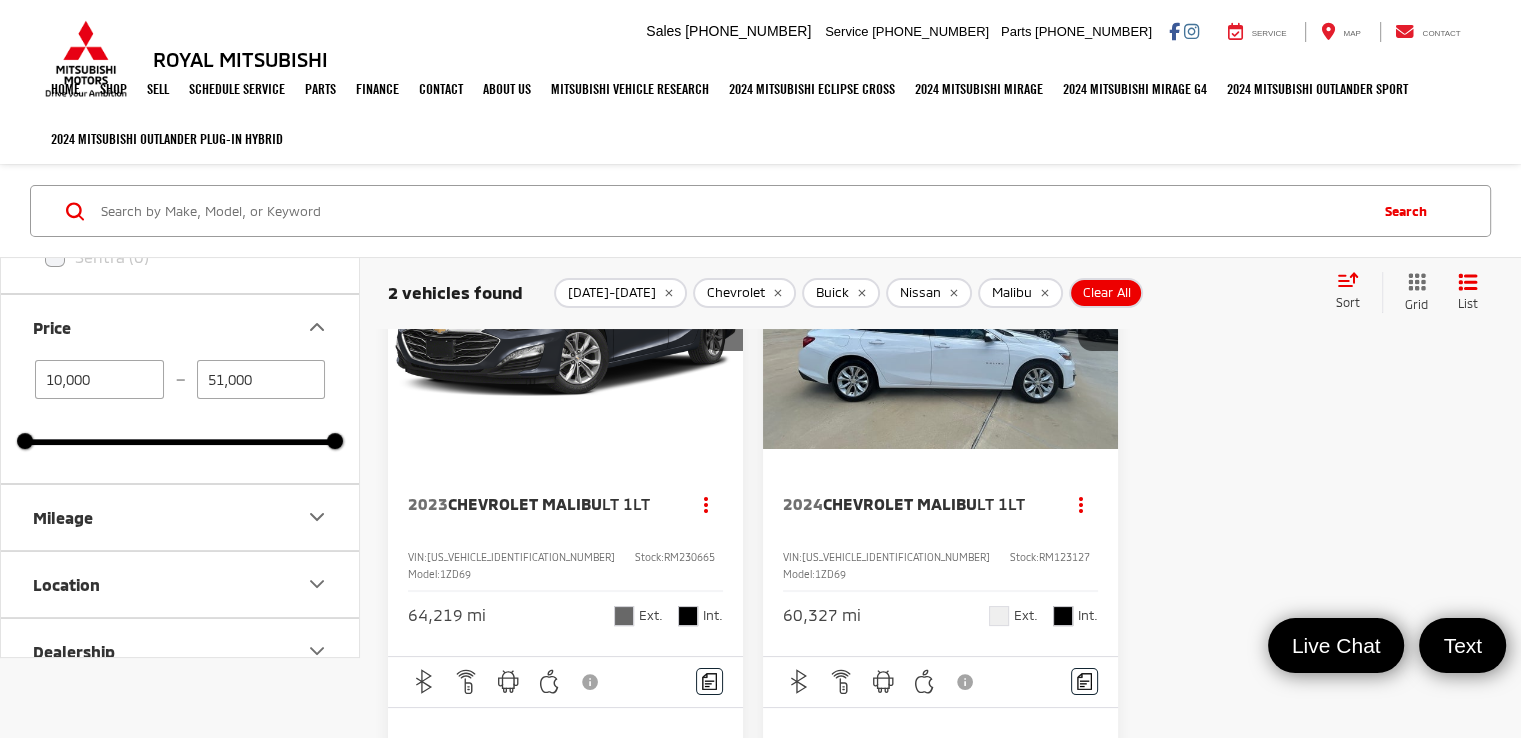 click on "2023  Chevrolet Malibu  LT 1LT   Copy Link Share Print View Details VIN:  [US_VEHICLE_IDENTIFICATION_NUMBER] Stock:  RM230665 Model:  1ZD69 64,219 mi Ext. Int. Features Bluetooth® Remote Start Android Auto Apple CarPlay Heated Seats Keyless Entry Disclaimer More Details Comments Dealer Comments Dark Ash Metallic 2023 Chevrolet Malibu LT 1LT FWD CVT 1.5L DOHC Black Cloth. Recent Arrival! 27/35 City/Highway MPG More...
$19,877
BEST PRICE:
CALCULATE YOUR PAYMENT
Compare Vehicle 2024  Chevrolet Malibu  LT 1LT   Copy Link Share Print View Details VIN:  [US_VEHICLE_IDENTIFICATION_NUMBER] Stock:  RM123127 Model:  1ZD69 60,327 mi Ext. Int. Features Bluetooth® Remote Start Android Auto Apple CarPlay Heated Seats Keyless Entry Disclaimer More Details Comments Dealer Comments 28/36 City/Highway MPG More..." at bounding box center [940, 773] 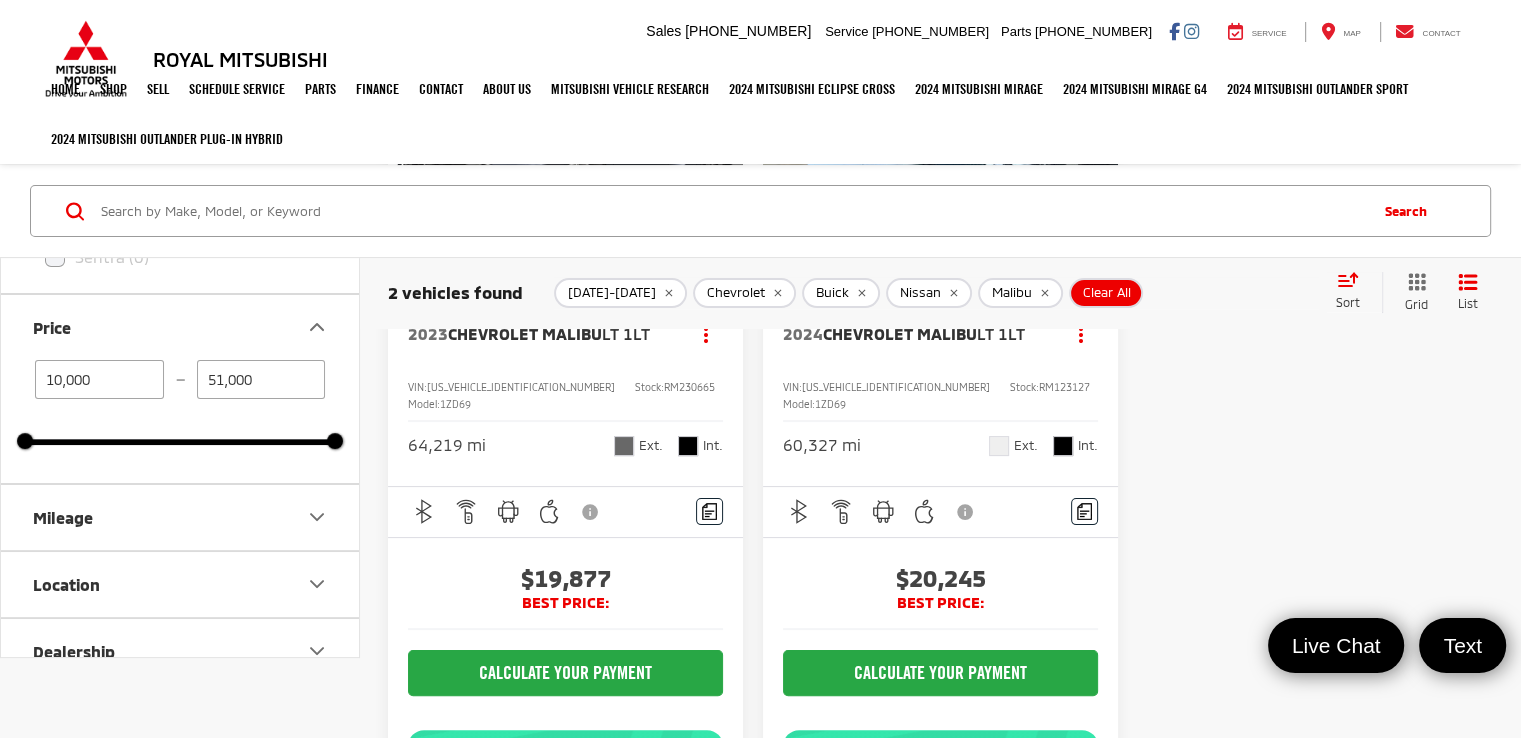 scroll, scrollTop: 300, scrollLeft: 0, axis: vertical 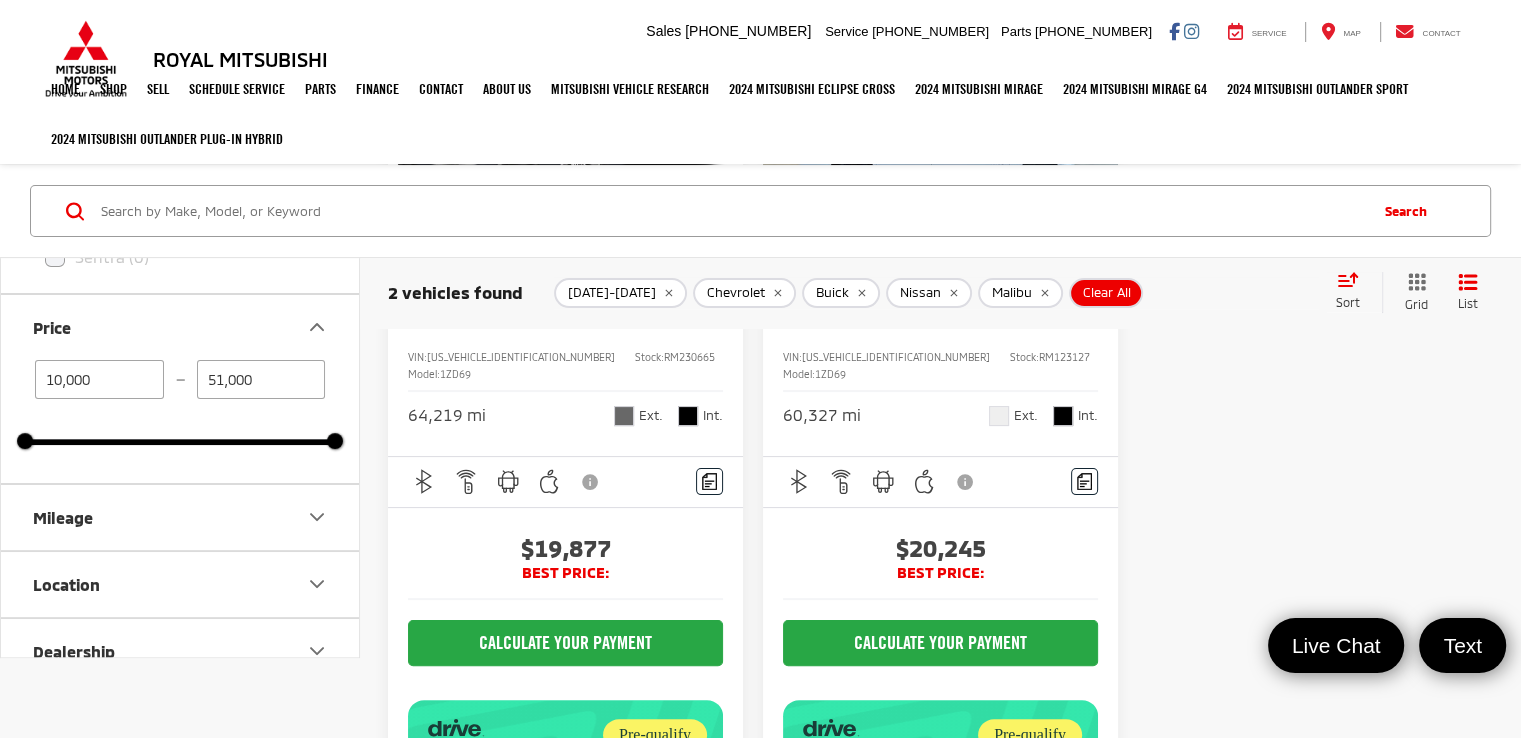 click on "10,000 — 51,000 10000 51000" at bounding box center (180, 401) 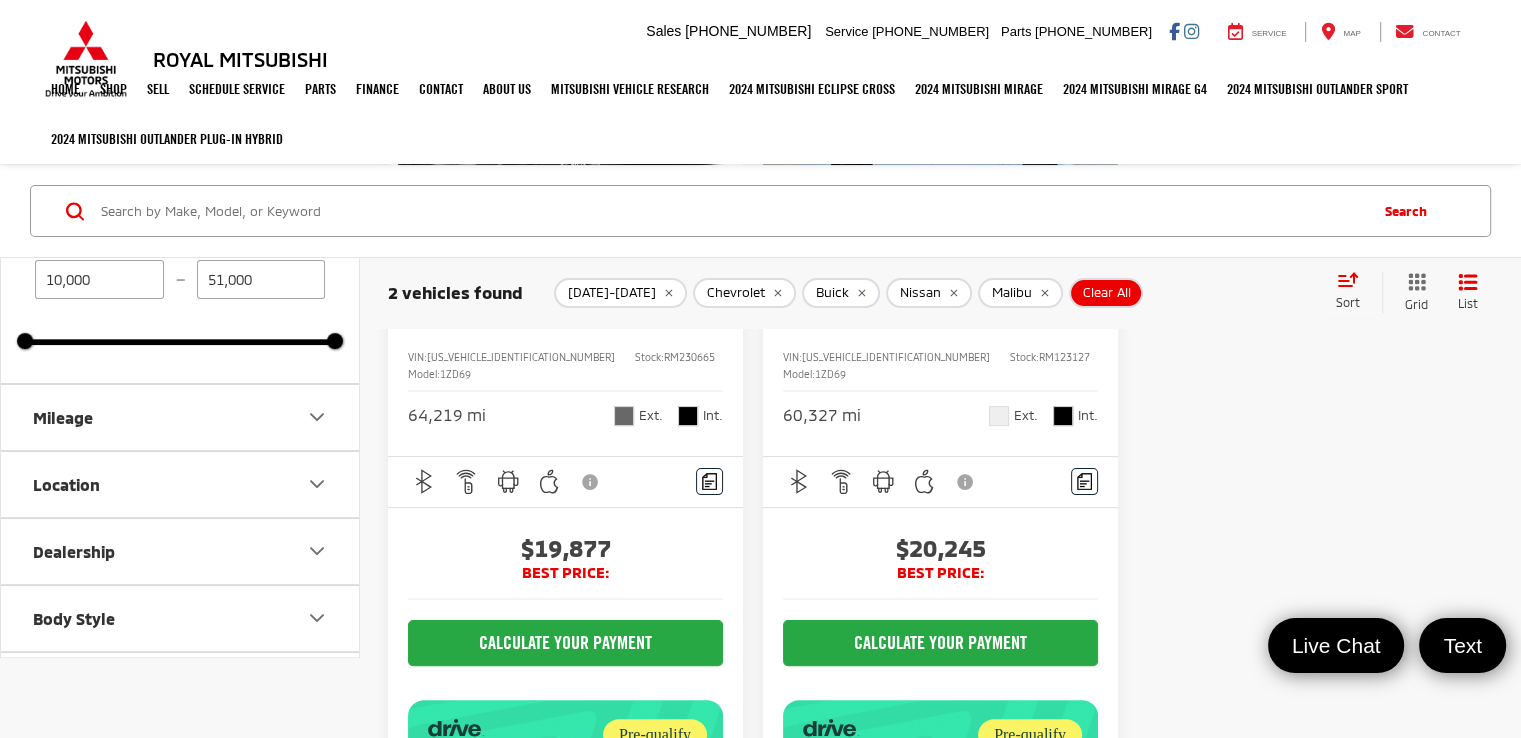 scroll, scrollTop: 1383, scrollLeft: 0, axis: vertical 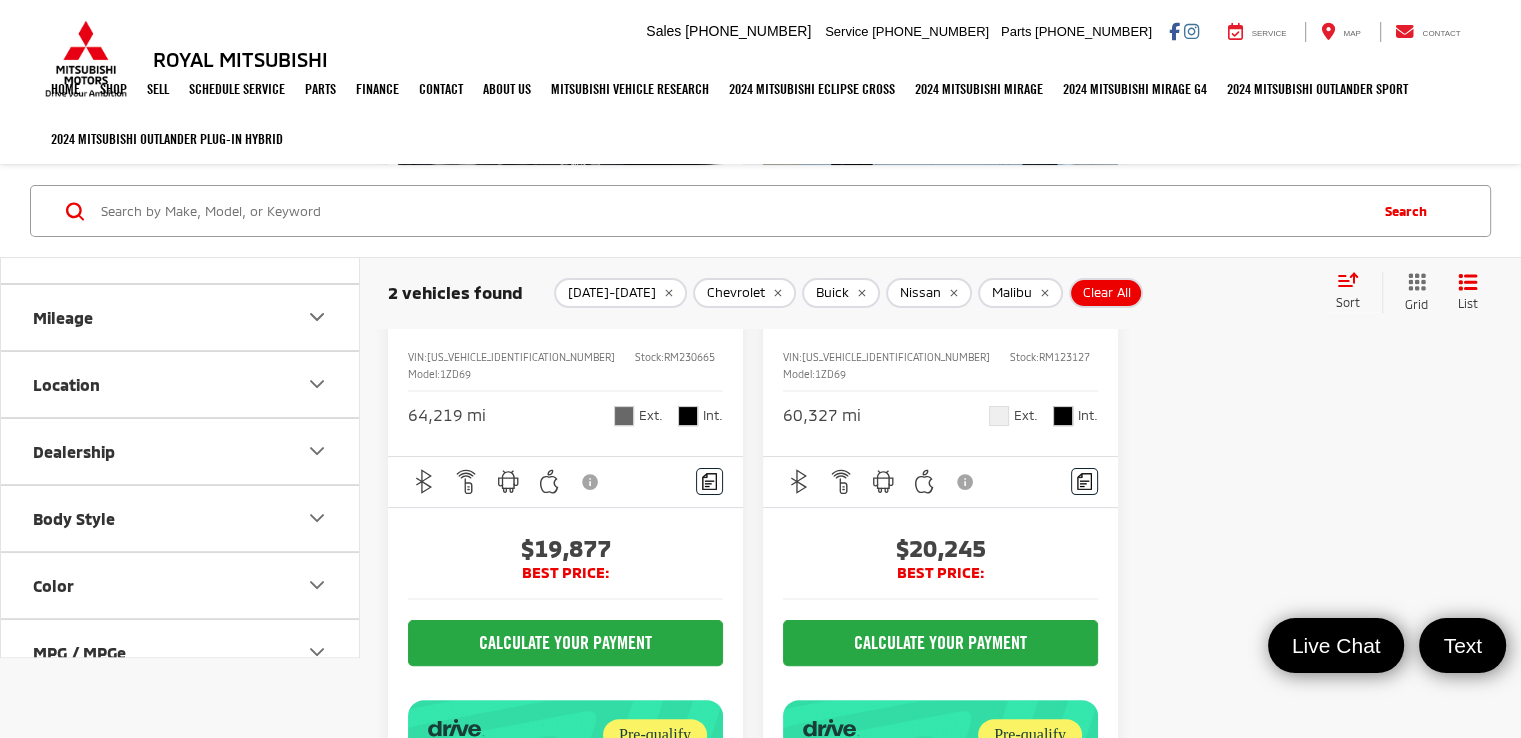 click 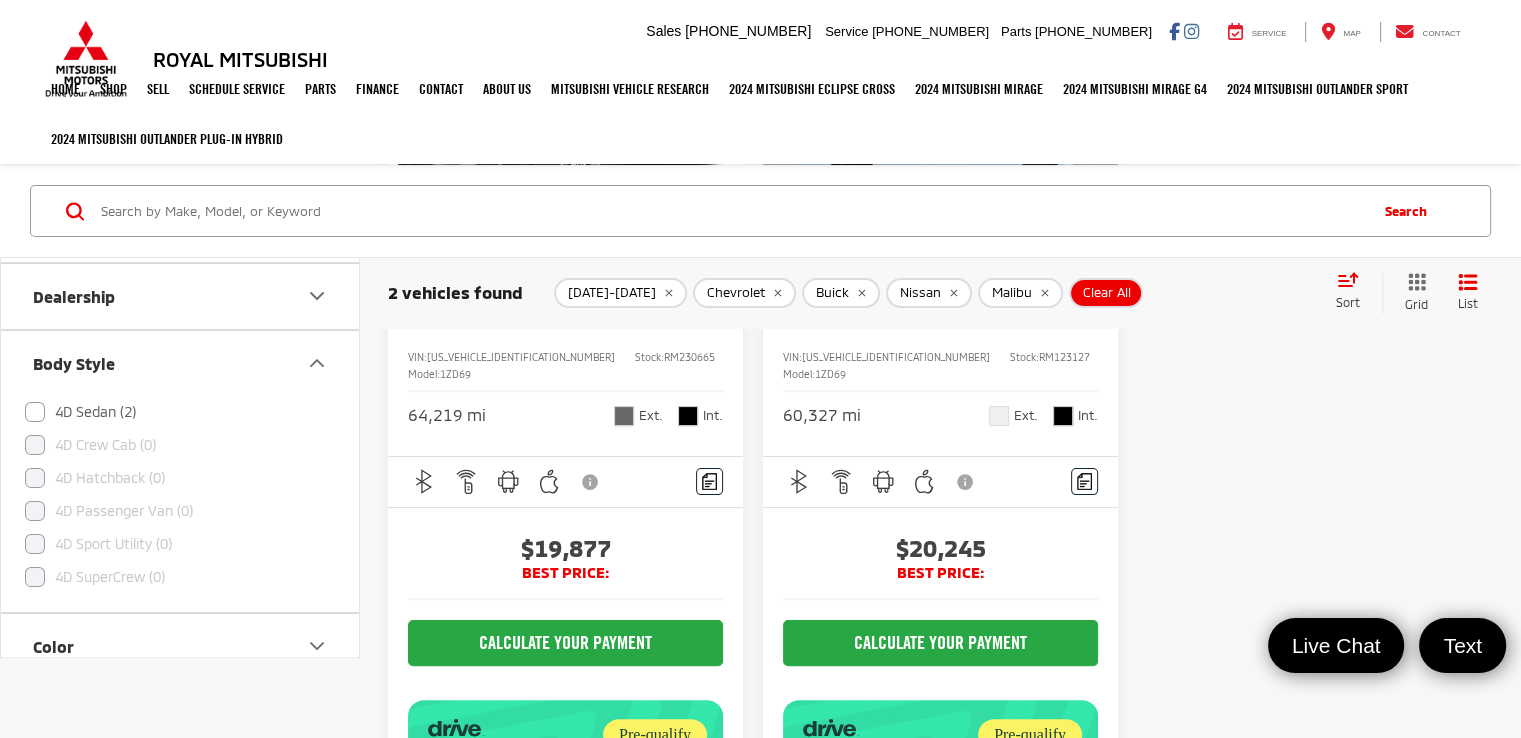 scroll, scrollTop: 1583, scrollLeft: 0, axis: vertical 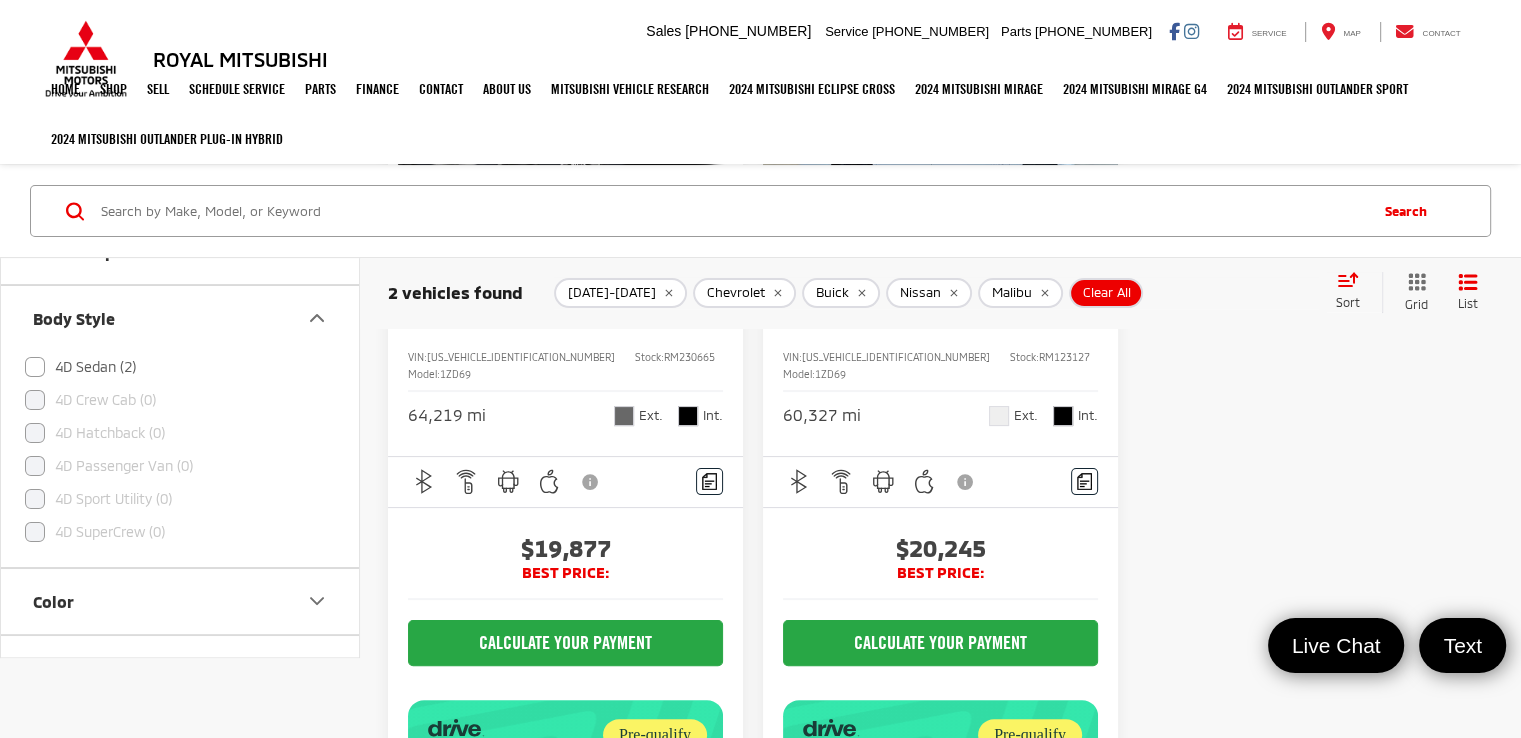 click on "4D Sedan (2)" 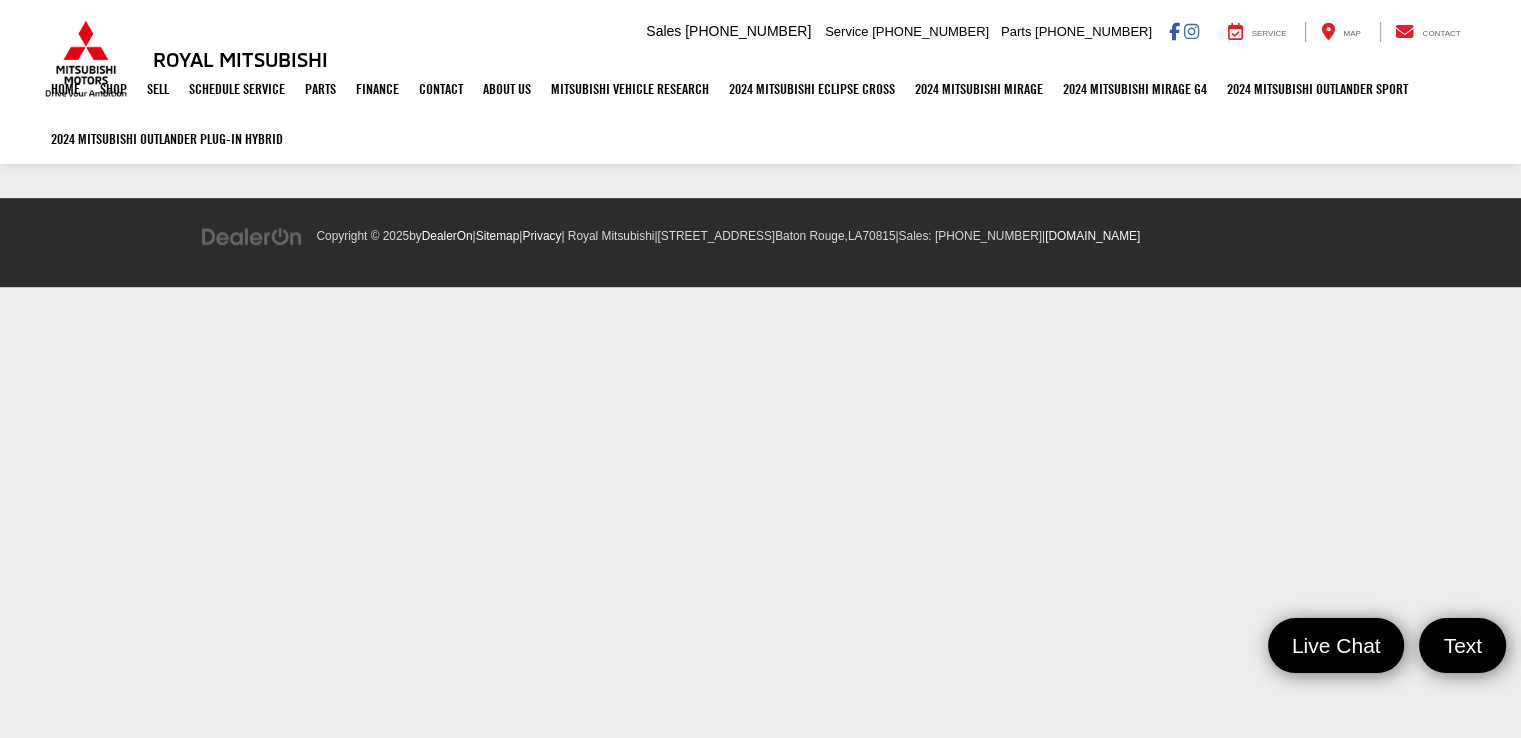 checkbox on "true" 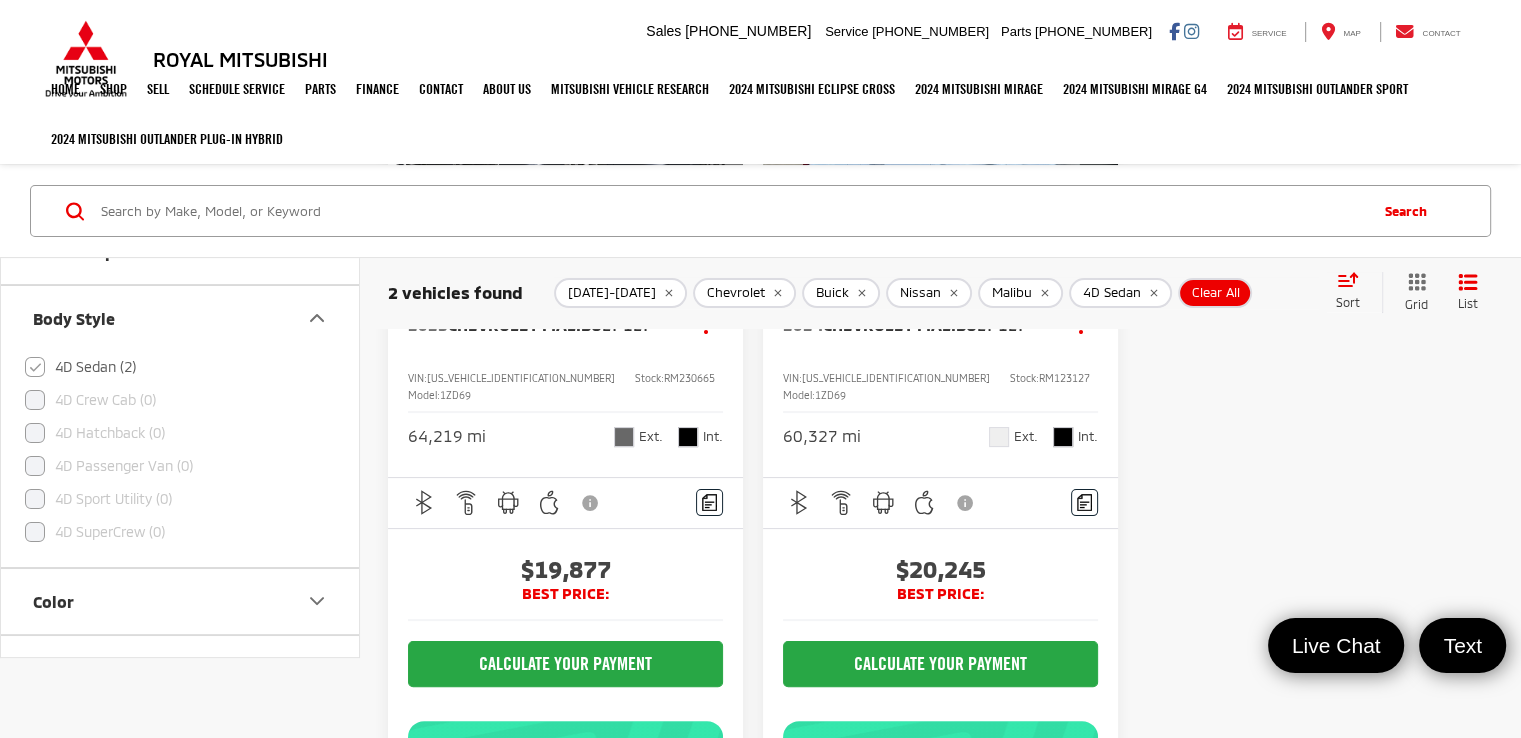 scroll, scrollTop: 300, scrollLeft: 0, axis: vertical 